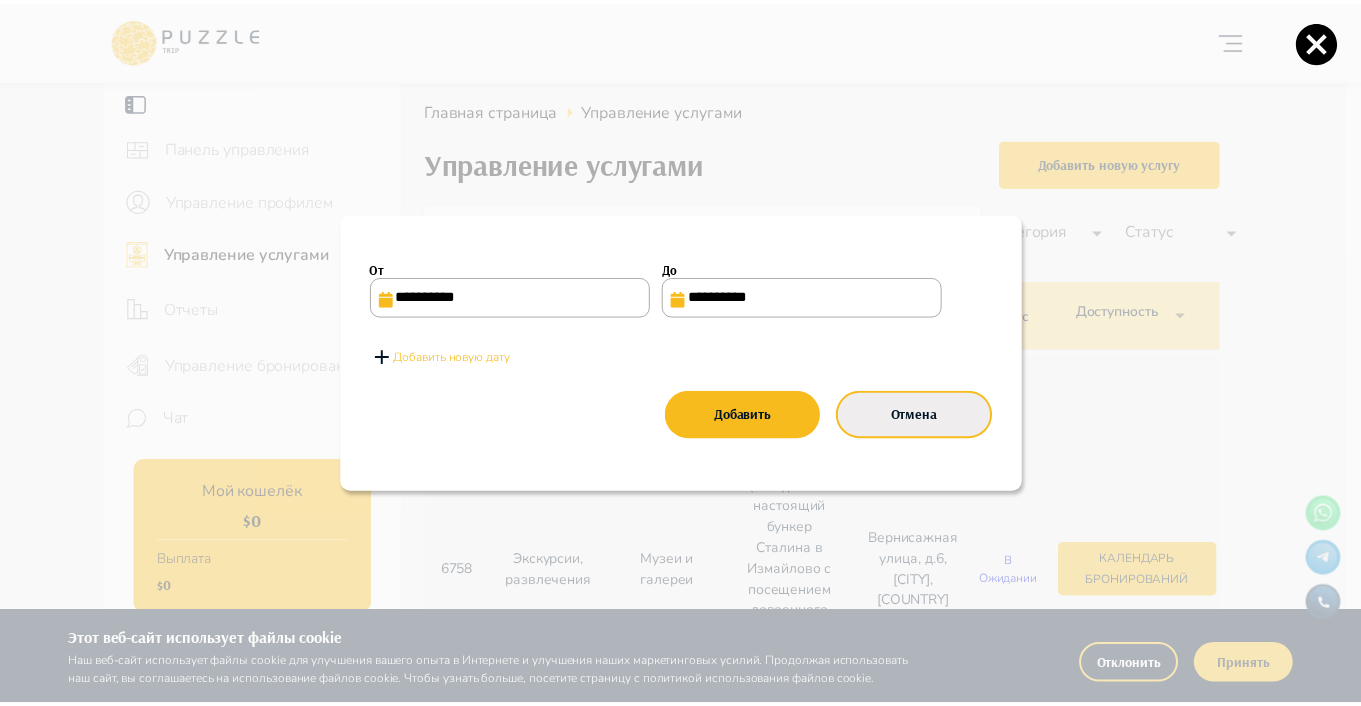 scroll, scrollTop: 200, scrollLeft: 0, axis: vertical 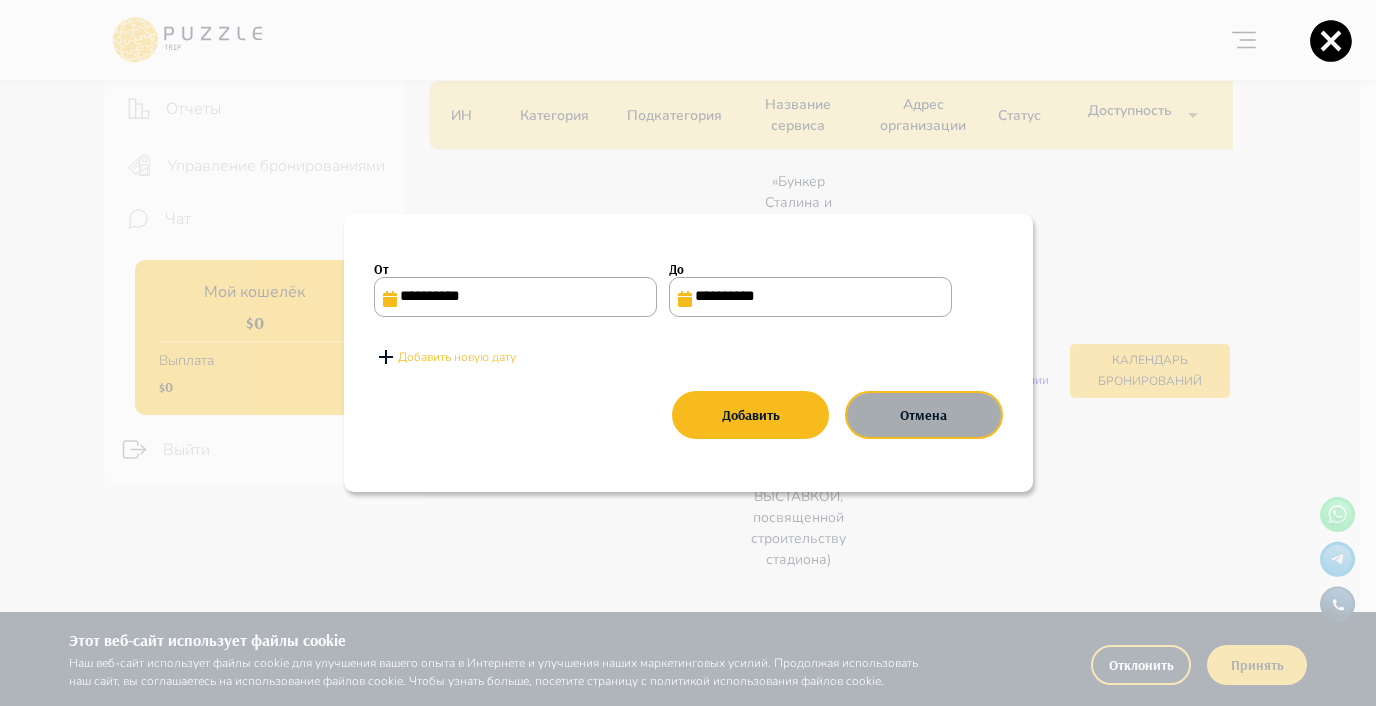 click on "Отмена" at bounding box center [923, 415] 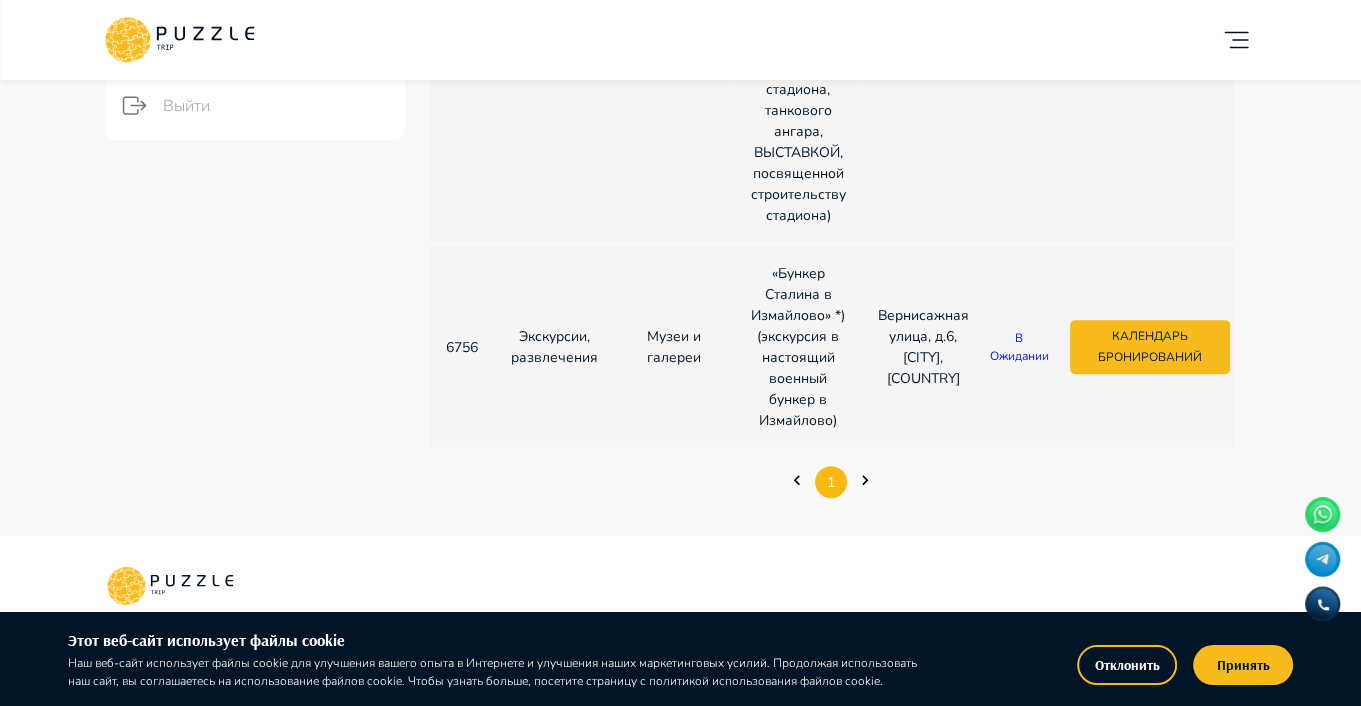 scroll, scrollTop: 600, scrollLeft: 0, axis: vertical 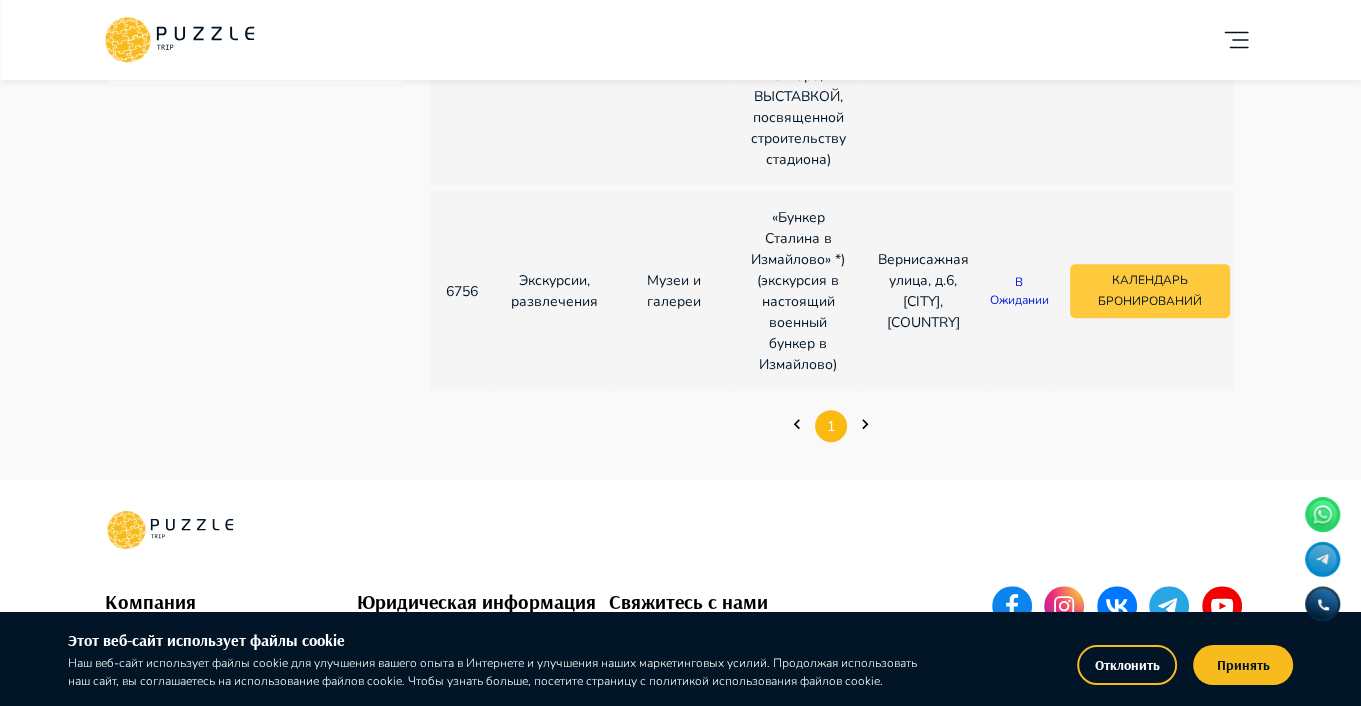click on "Календарь бронирований" at bounding box center (1150, 291) 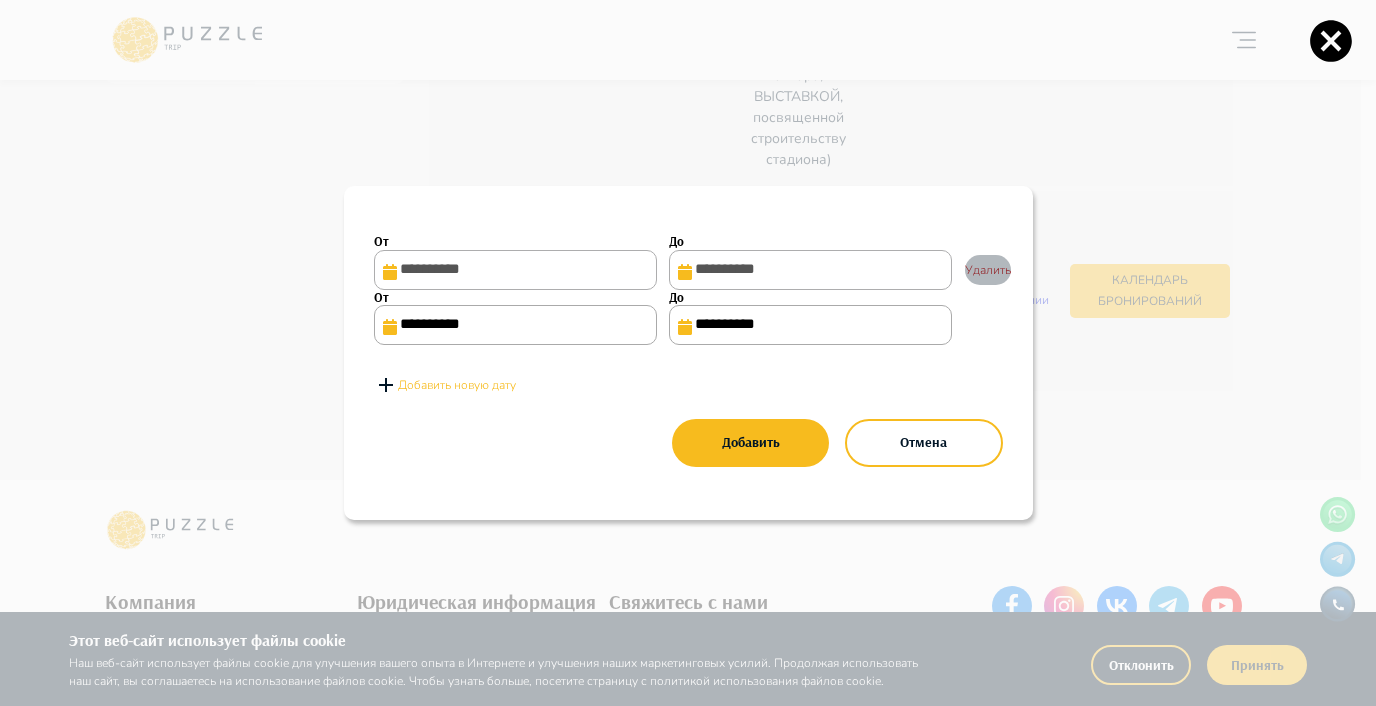 click on "Удалить" at bounding box center (988, 270) 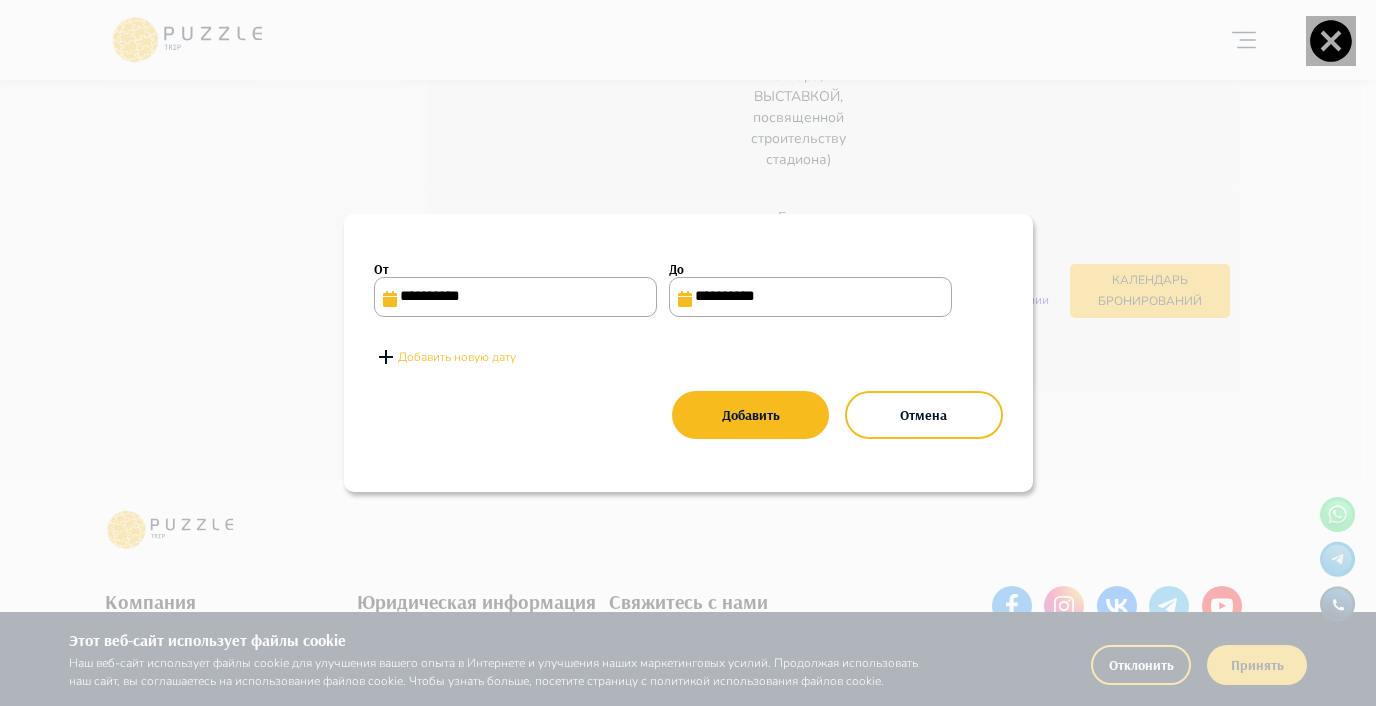 click 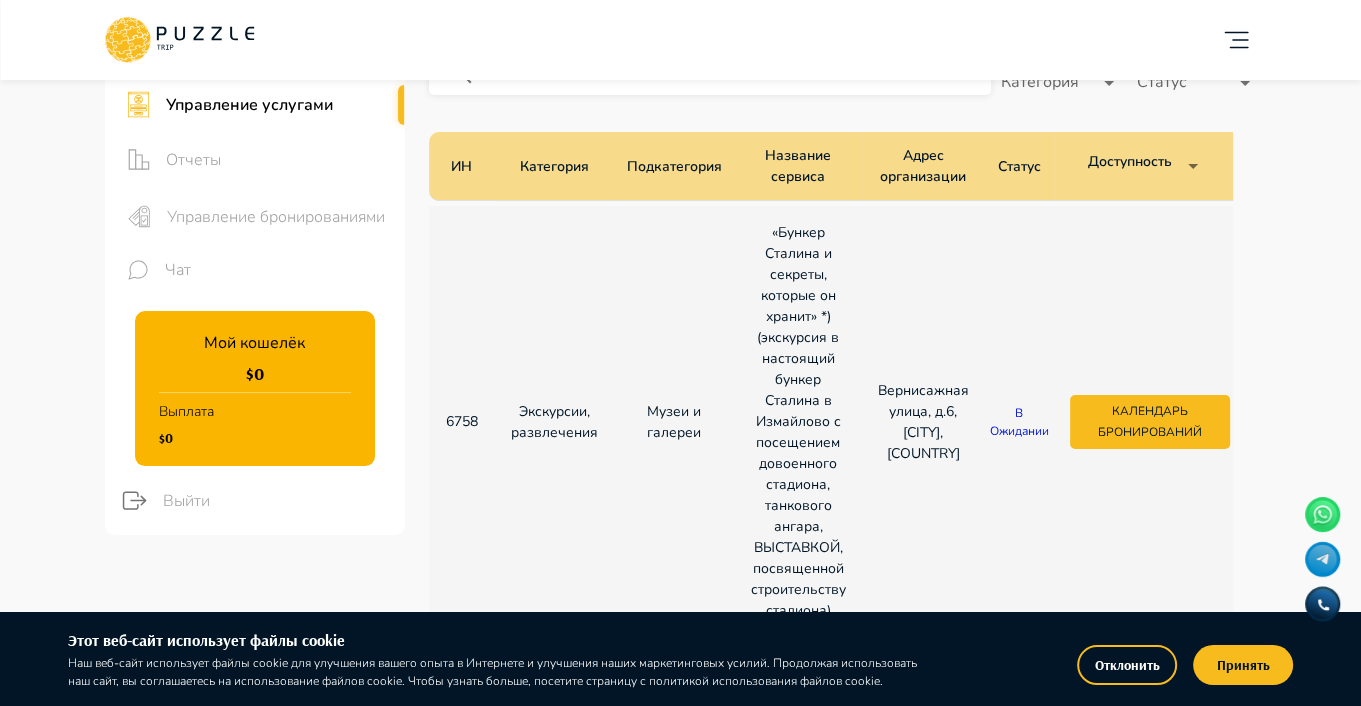 scroll, scrollTop: 200, scrollLeft: 0, axis: vertical 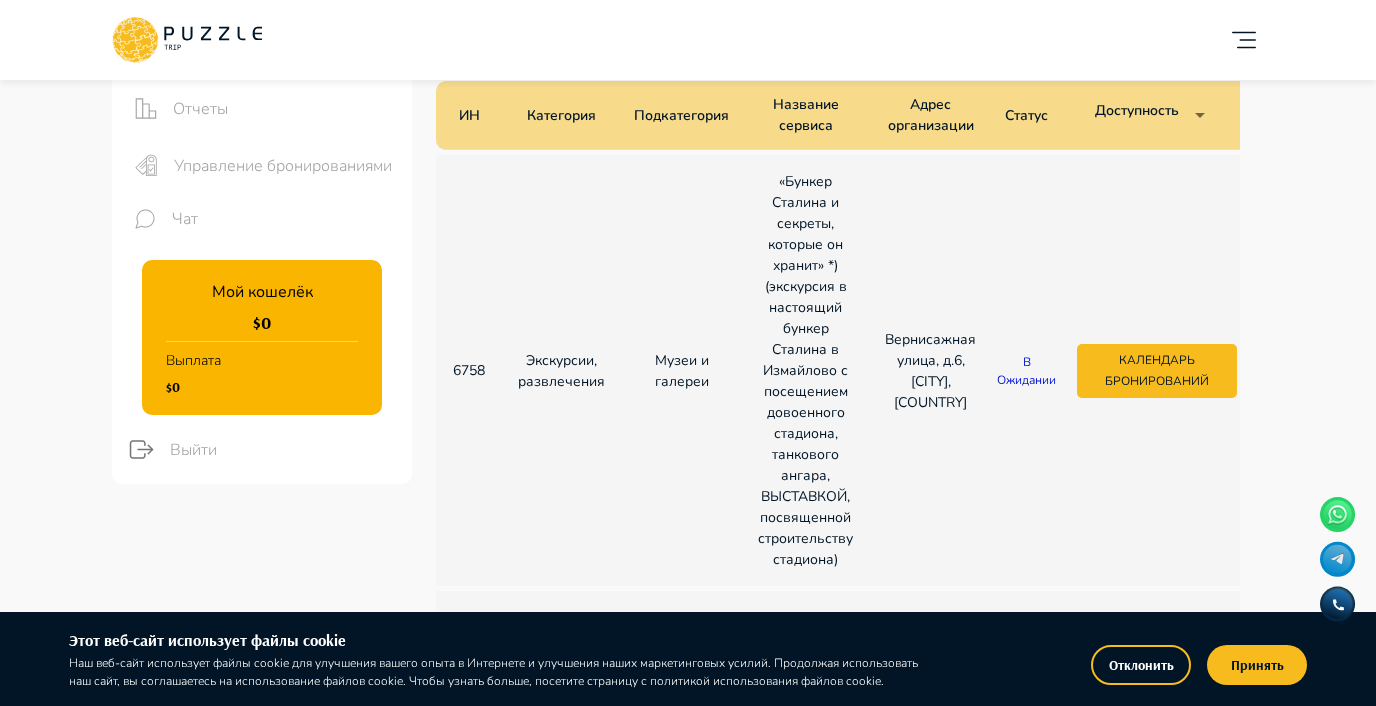 click on "Вернисажная улица, д.6, [CITY], [COUNTRY]" at bounding box center (688, 537) 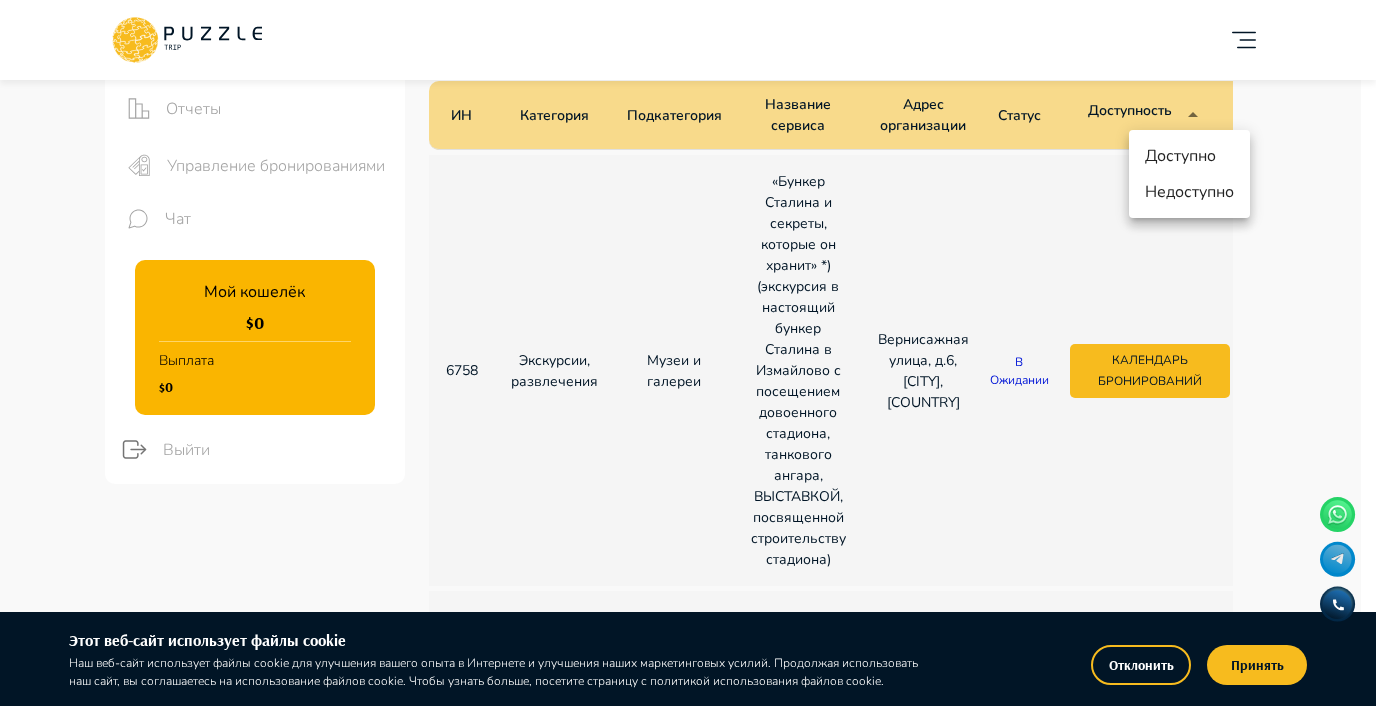 click at bounding box center (688, 353) 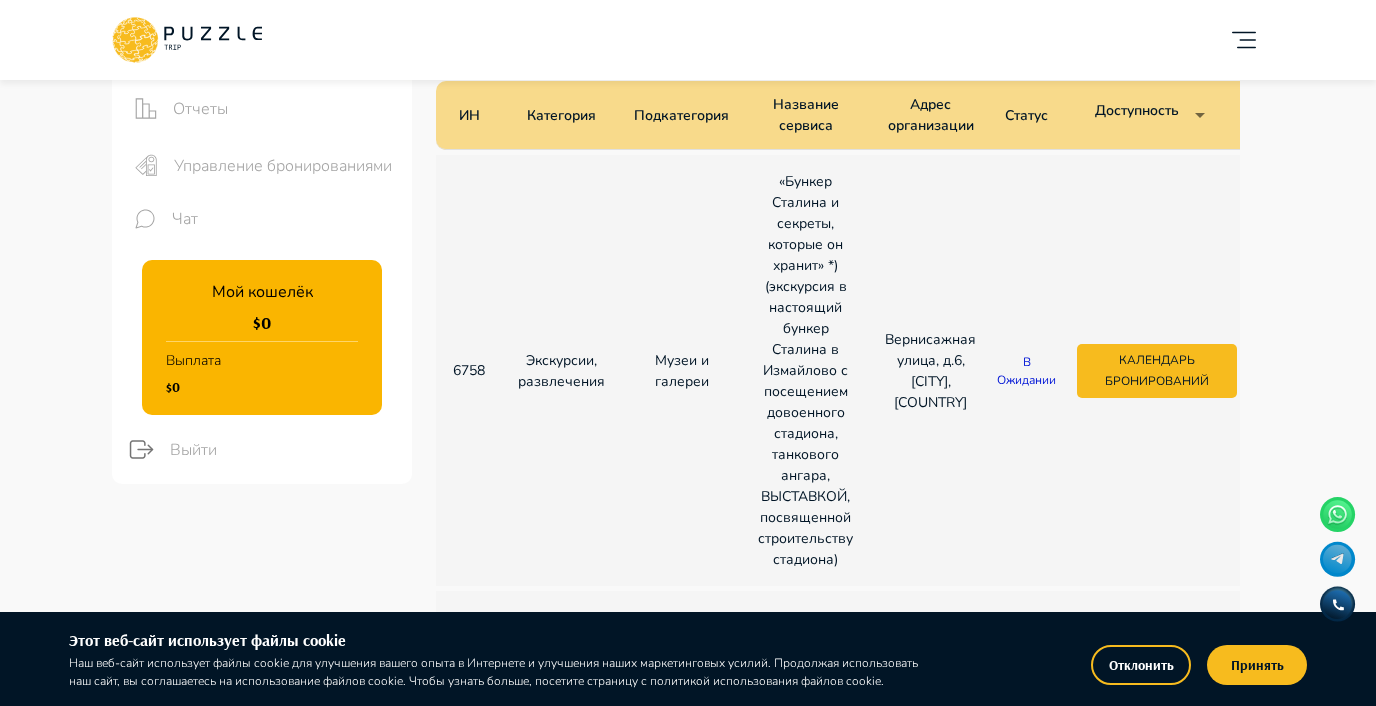 click on "Вернисажная улица, д.6, [CITY], [COUNTRY]" at bounding box center [688, 537] 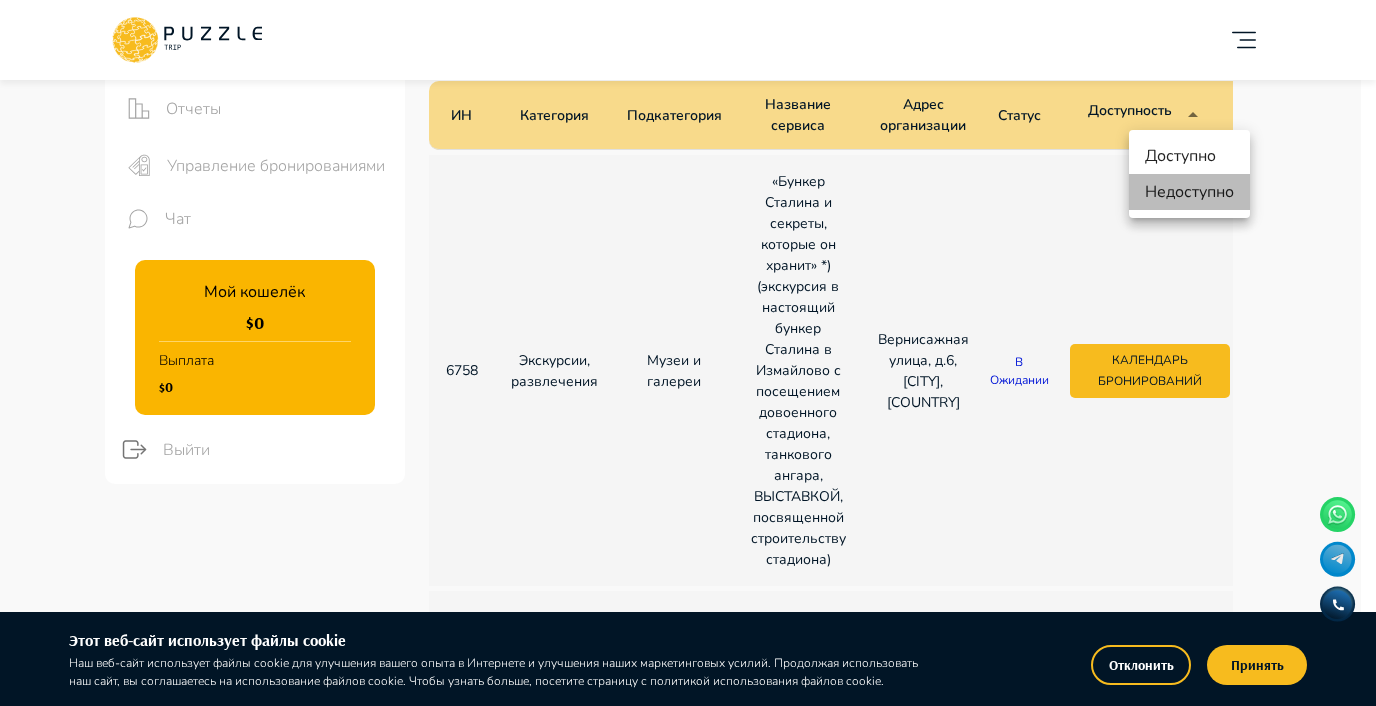 click on "Недоступно" at bounding box center [1189, 192] 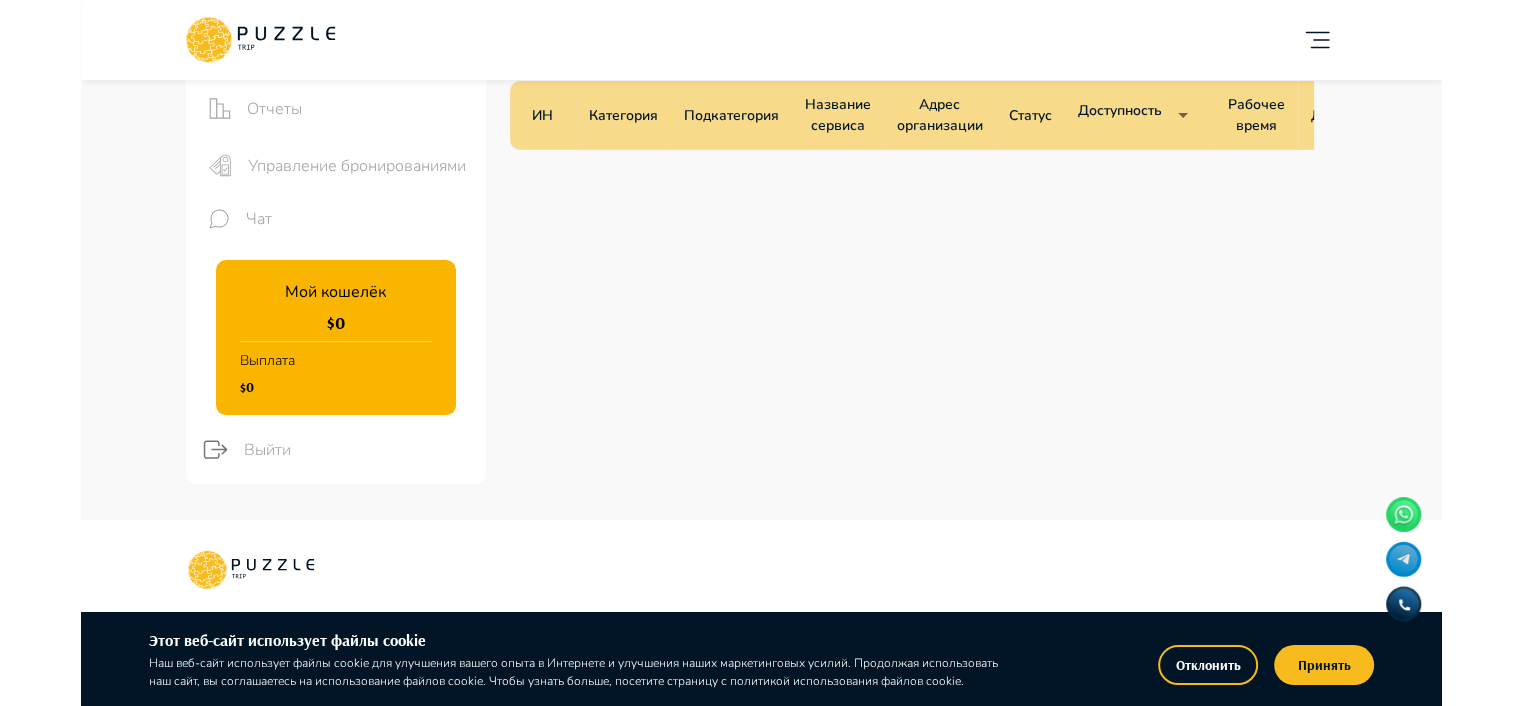 scroll, scrollTop: 0, scrollLeft: 75, axis: horizontal 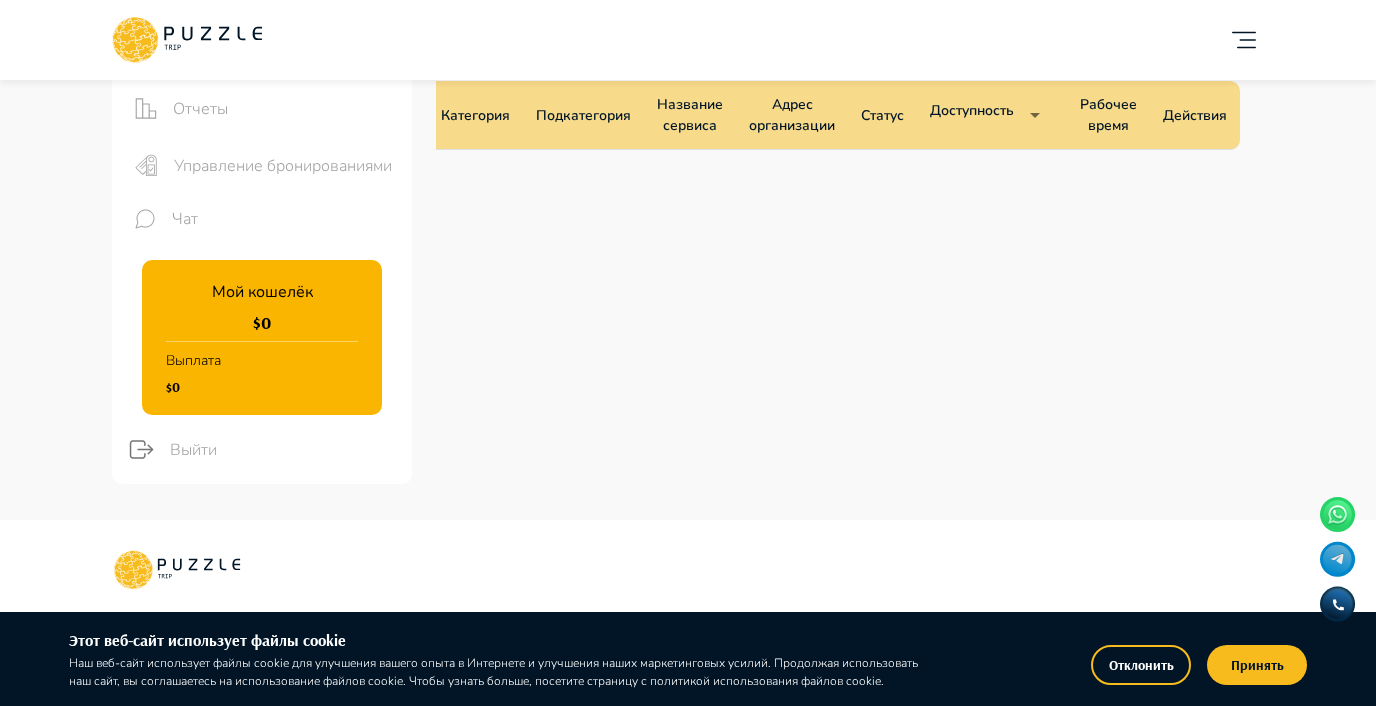 click on "Этот веб-сайт использует файлы cookie Отклонить Принять Компания Помощь Блог Юридическая информация Условия Политика конфиденциальности Telegram" at bounding box center (688, 357) 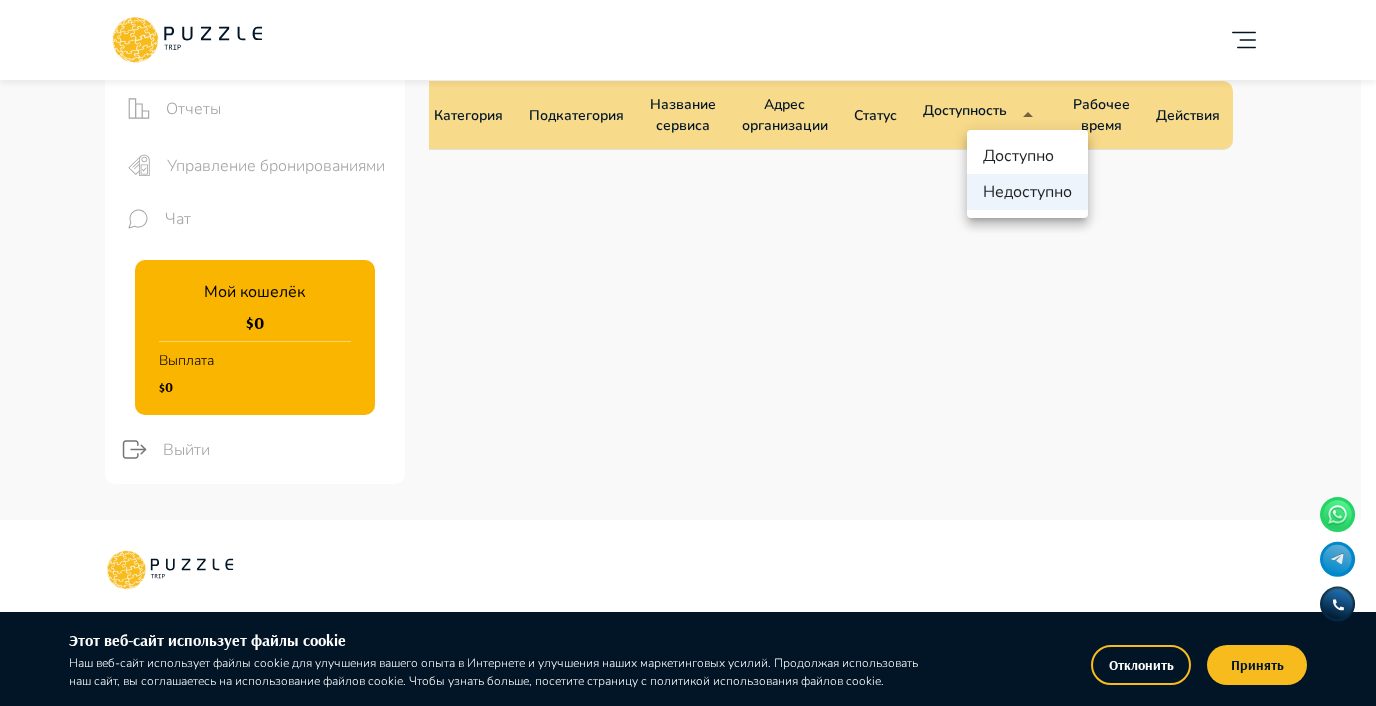 click on "Доступнo" at bounding box center (1027, 156) 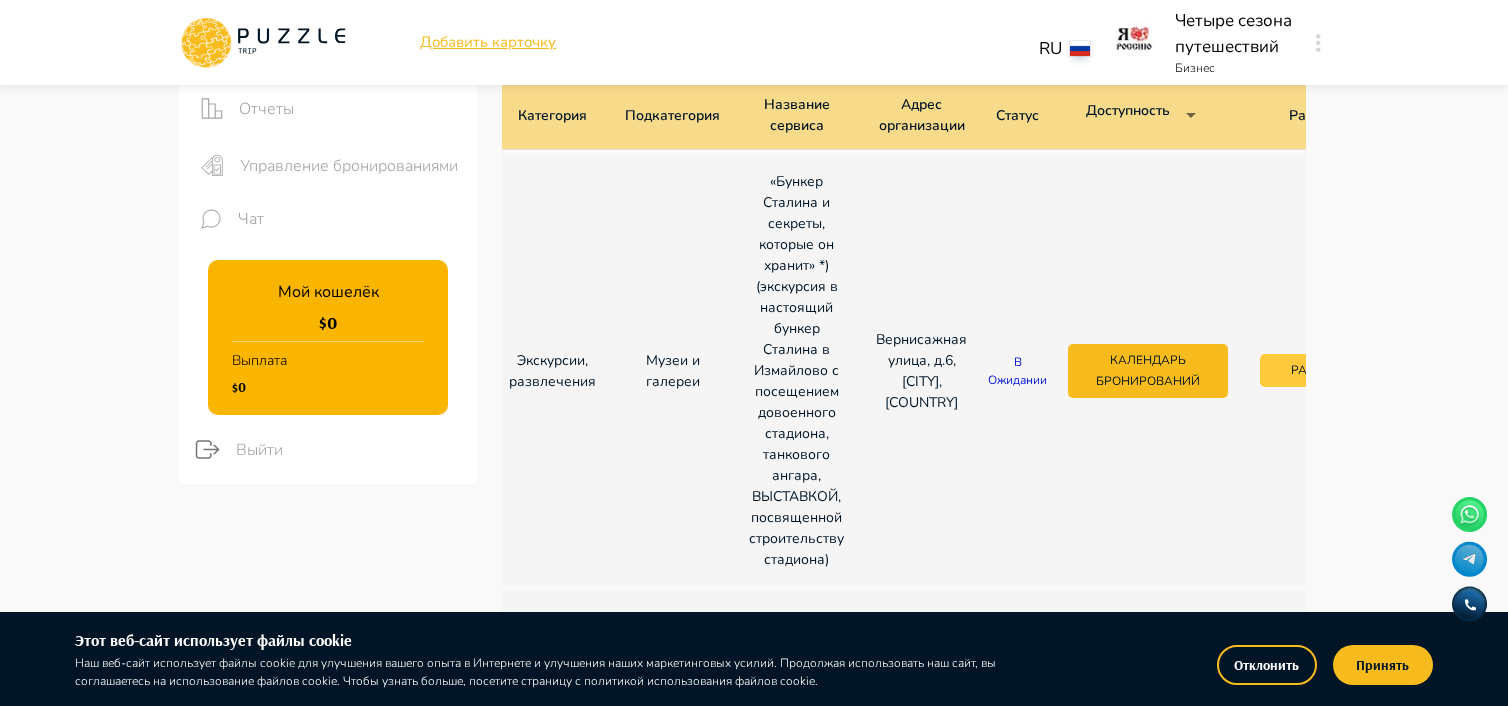 click on "Рабочее время" at bounding box center [1340, 370] 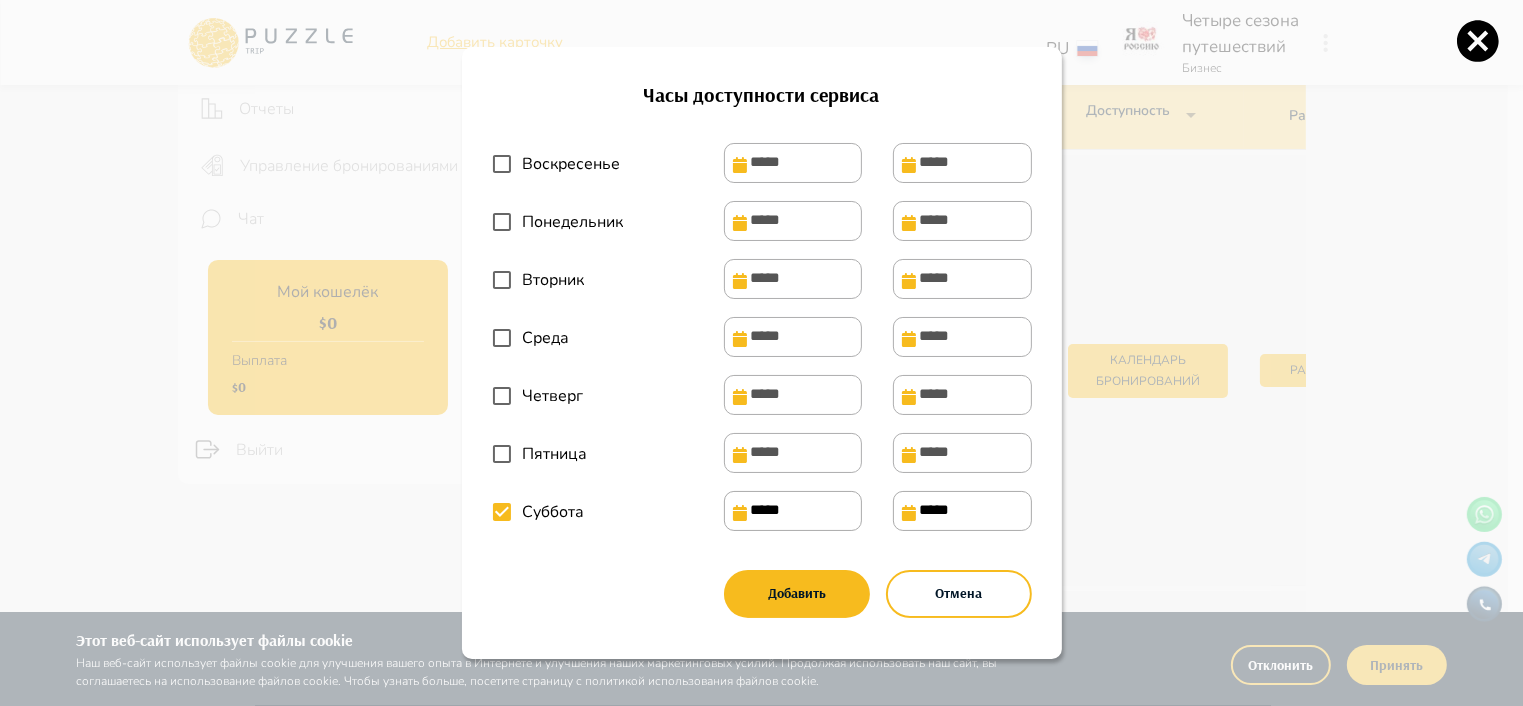 click on "*****" at bounding box center [793, 511] 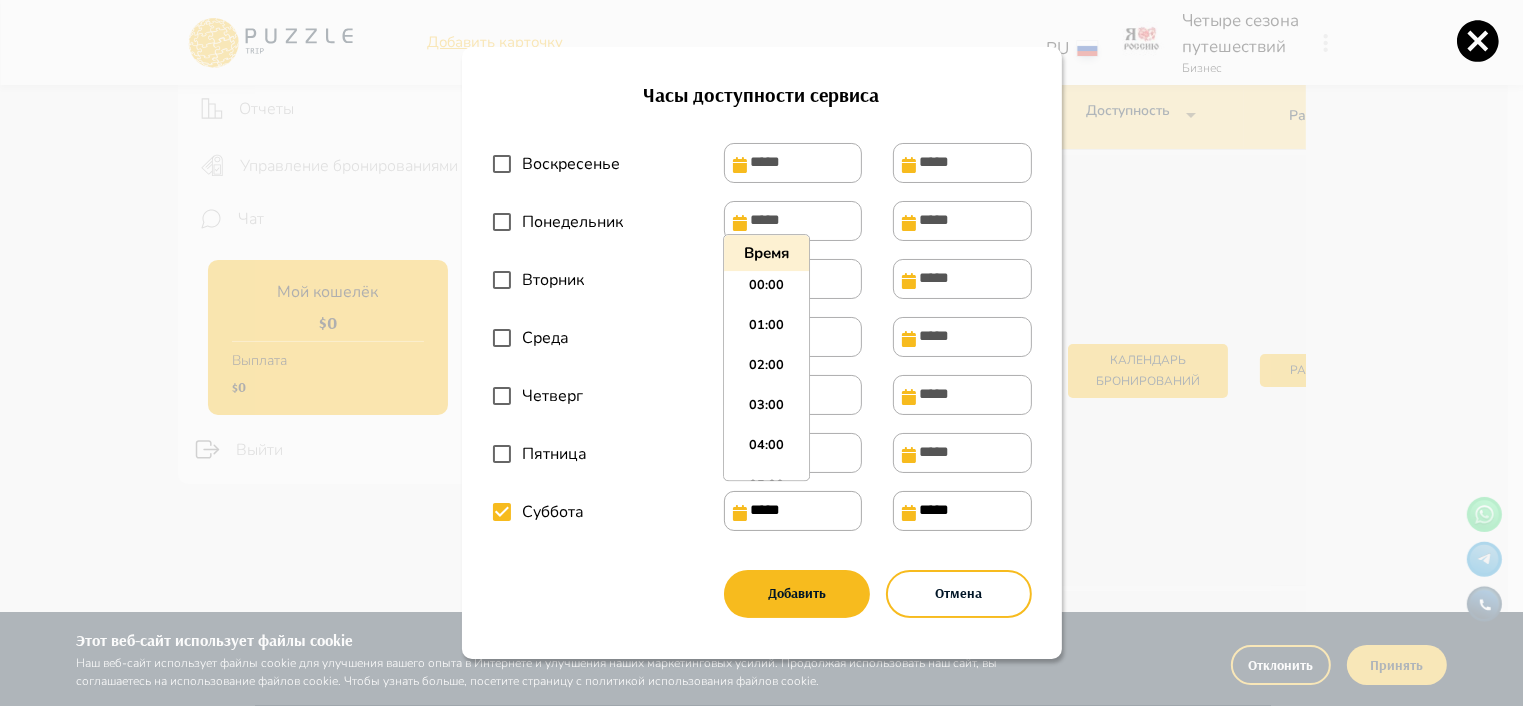 scroll, scrollTop: 315, scrollLeft: 0, axis: vertical 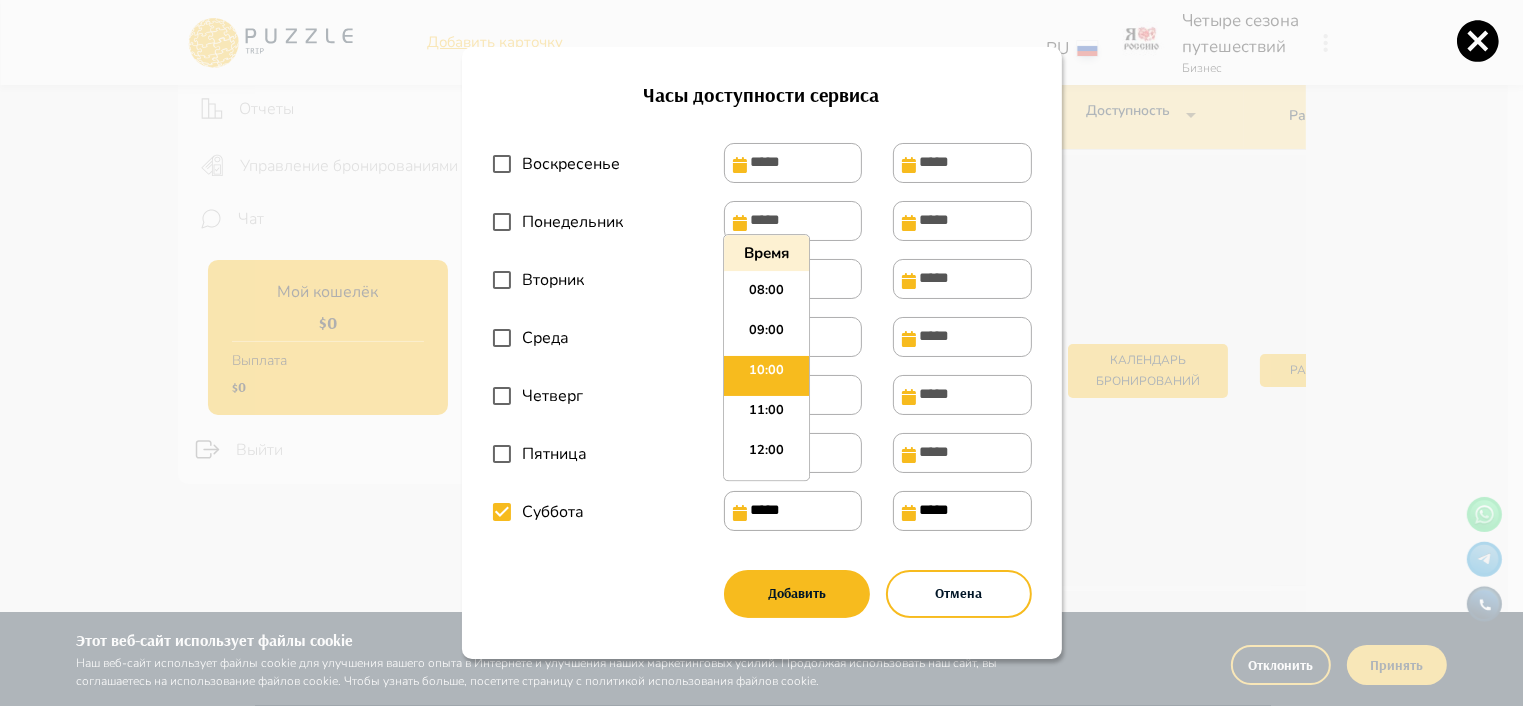 click 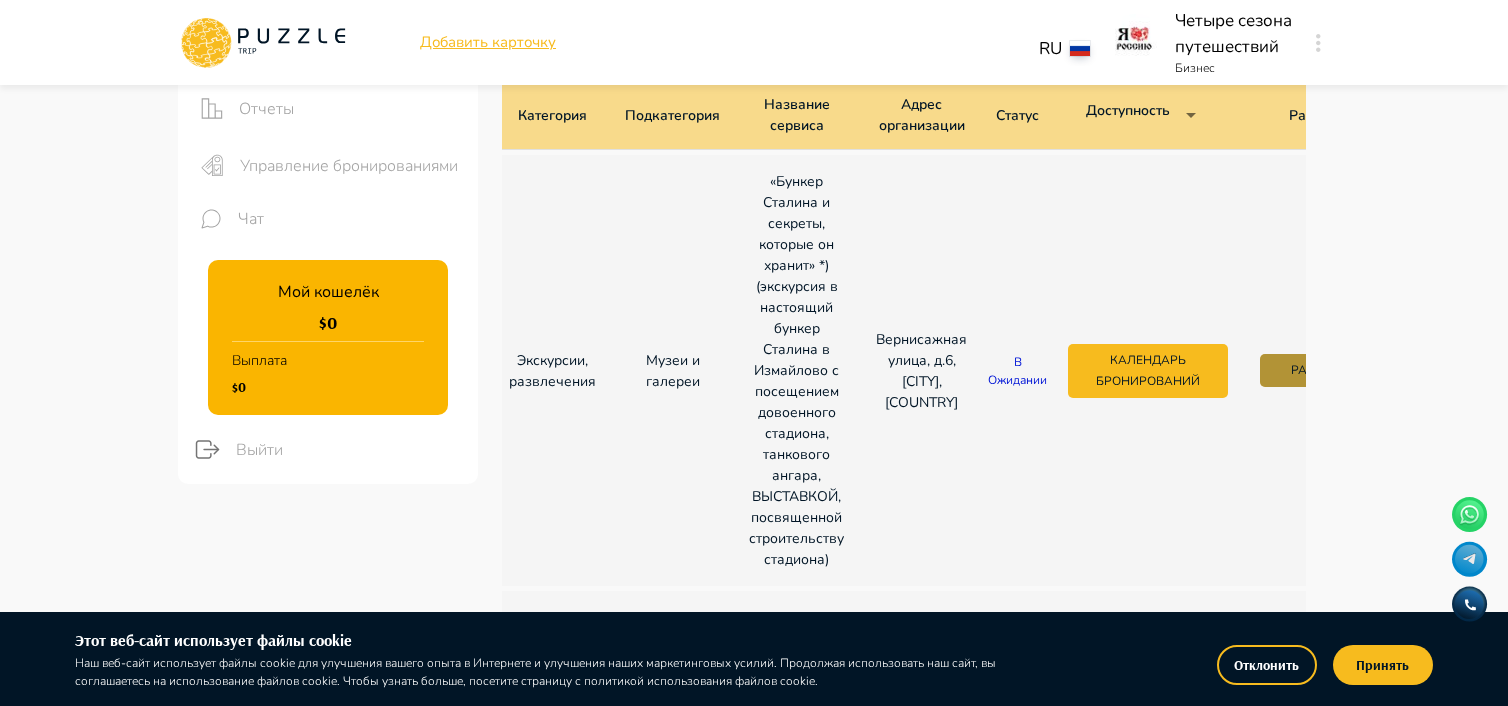 click on "Рабочее время" at bounding box center (1340, 370) 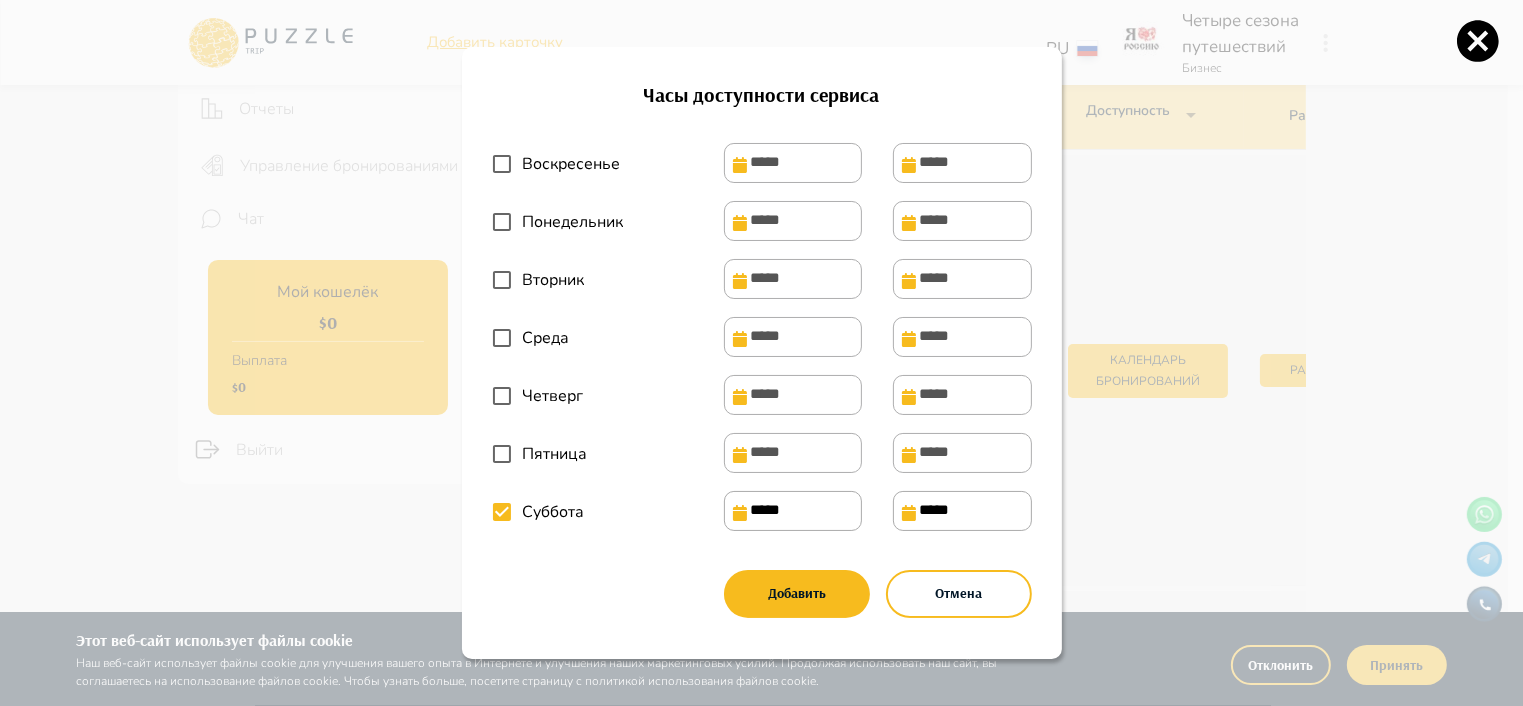 click on "*****" at bounding box center [793, 511] 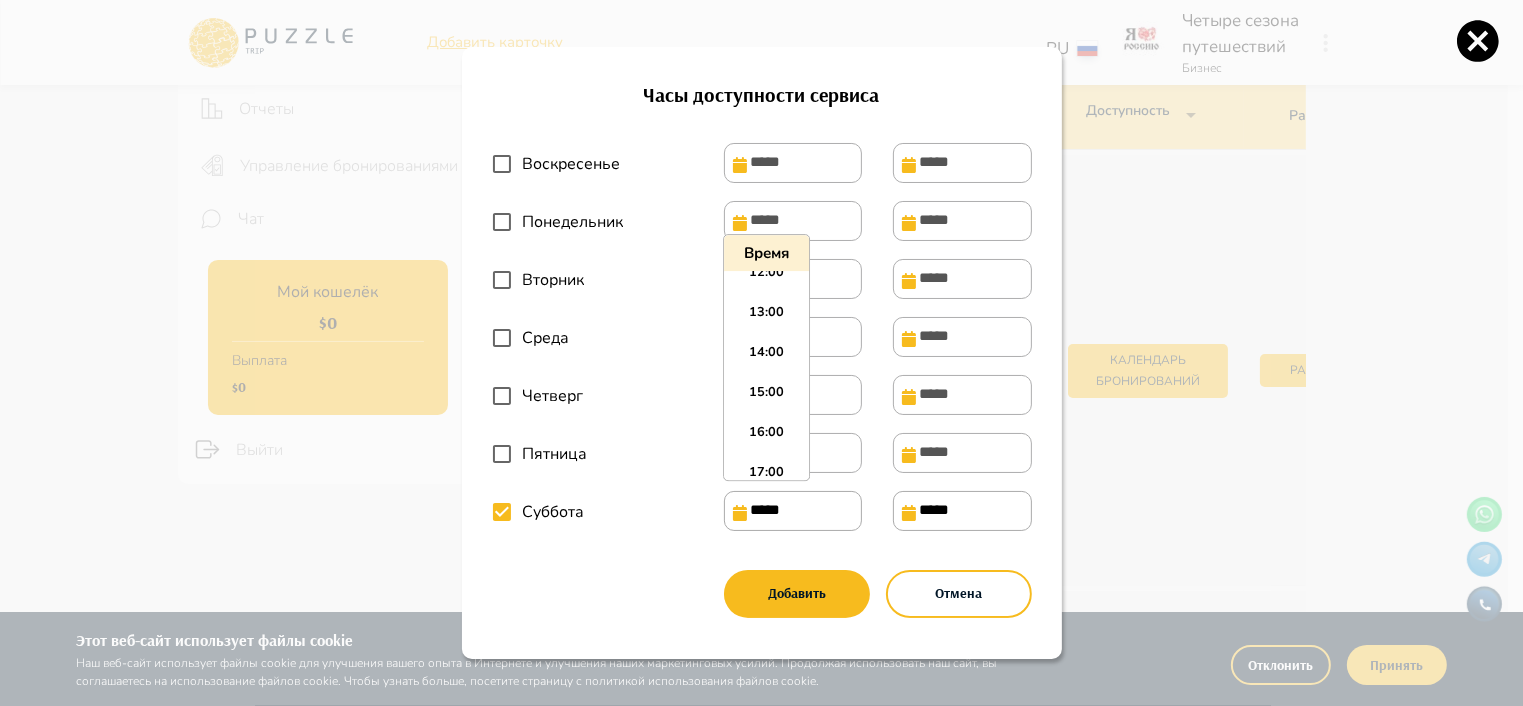scroll, scrollTop: 515, scrollLeft: 0, axis: vertical 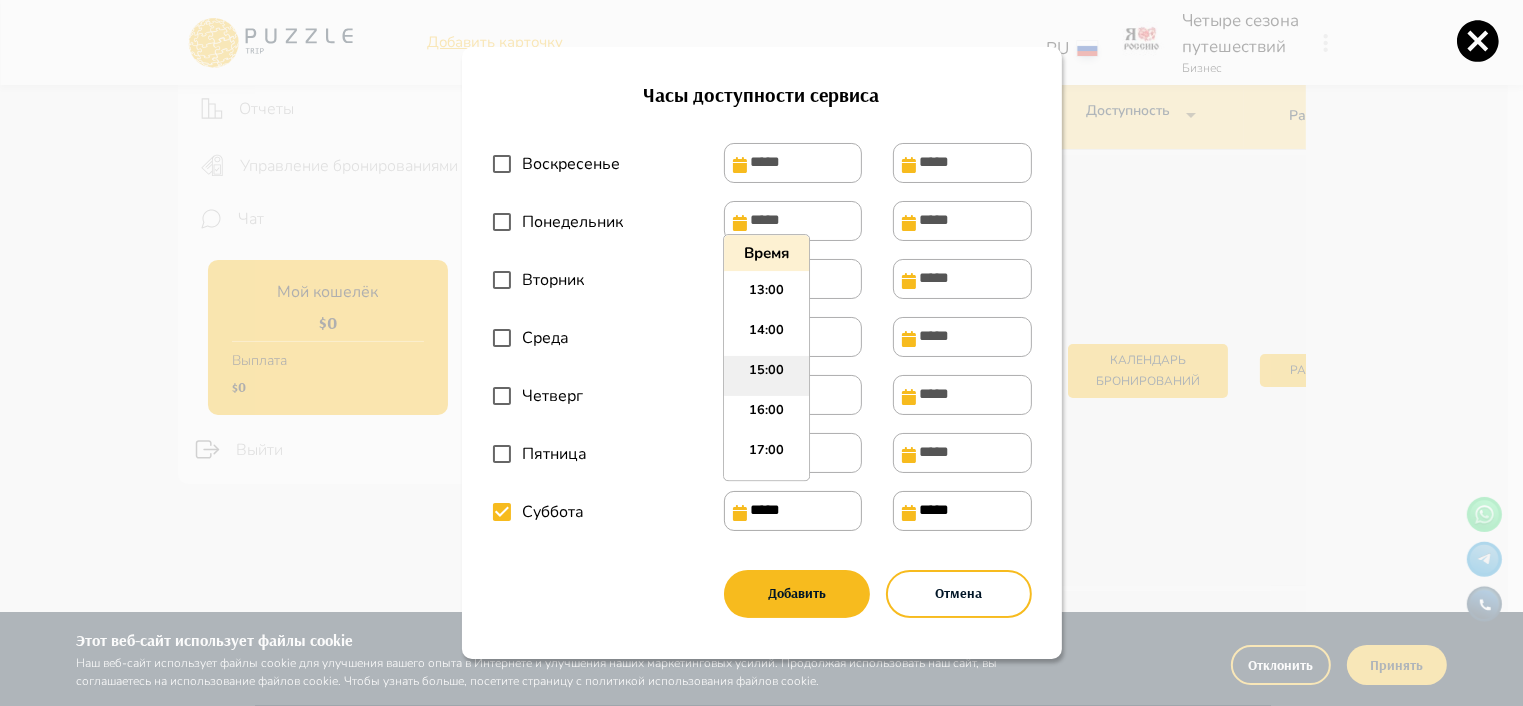 click on "15:00" at bounding box center (766, 377) 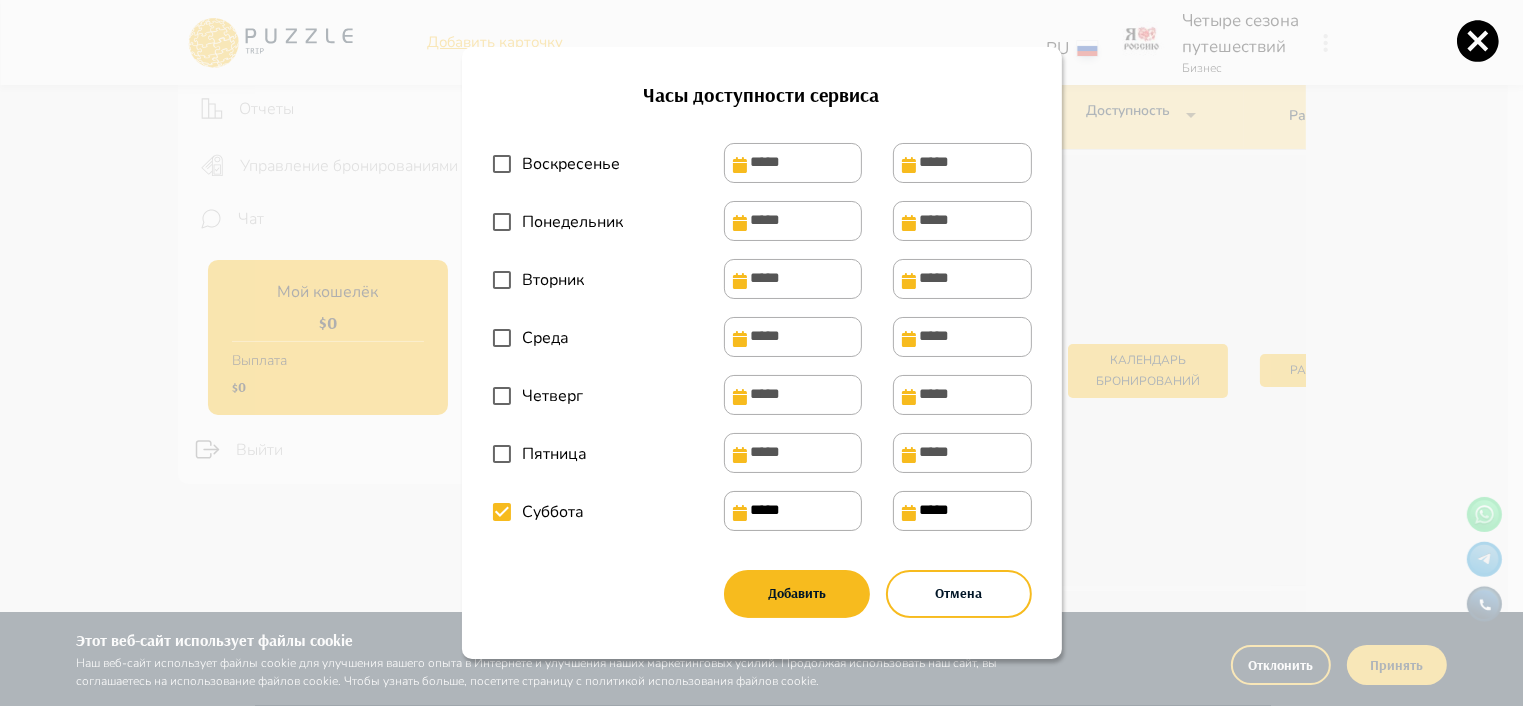 click on "*****" at bounding box center [962, 511] 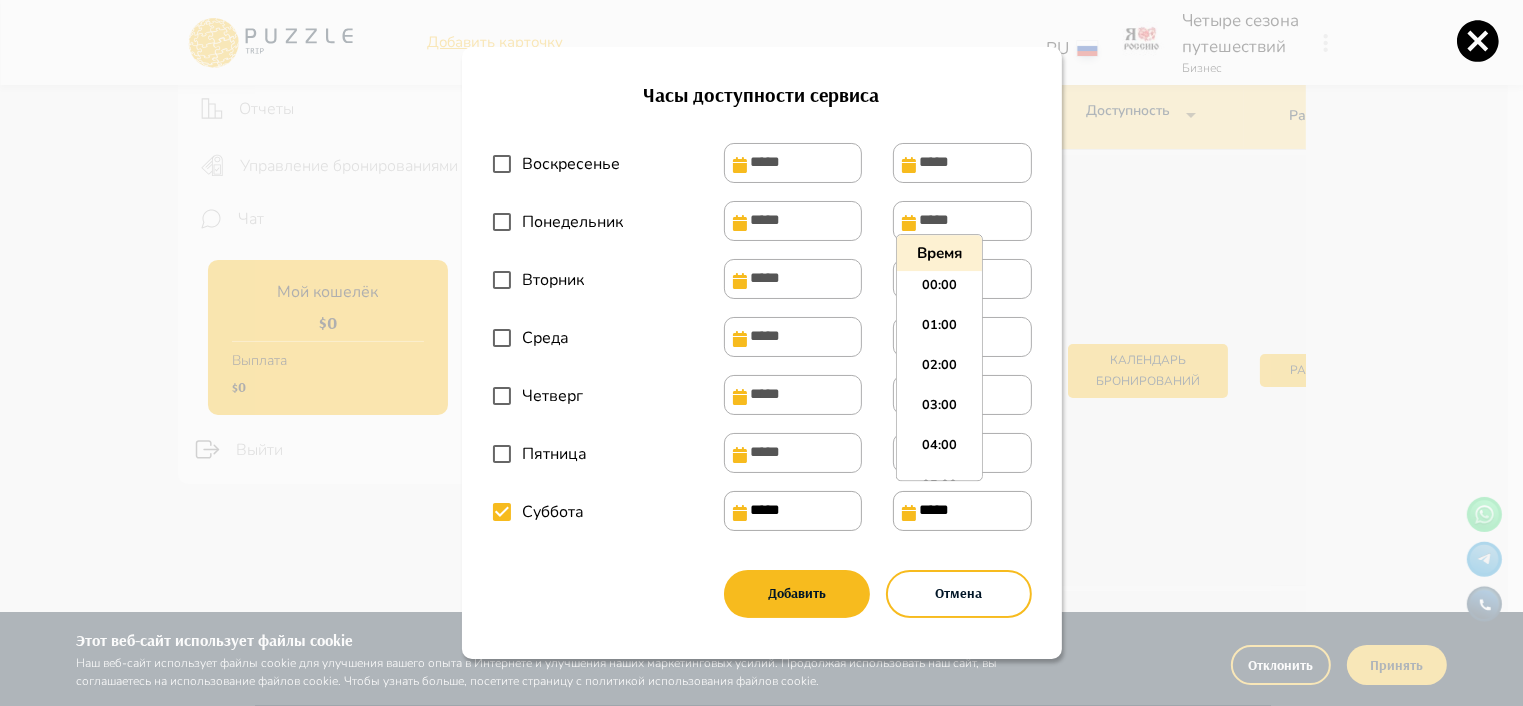 scroll, scrollTop: 675, scrollLeft: 0, axis: vertical 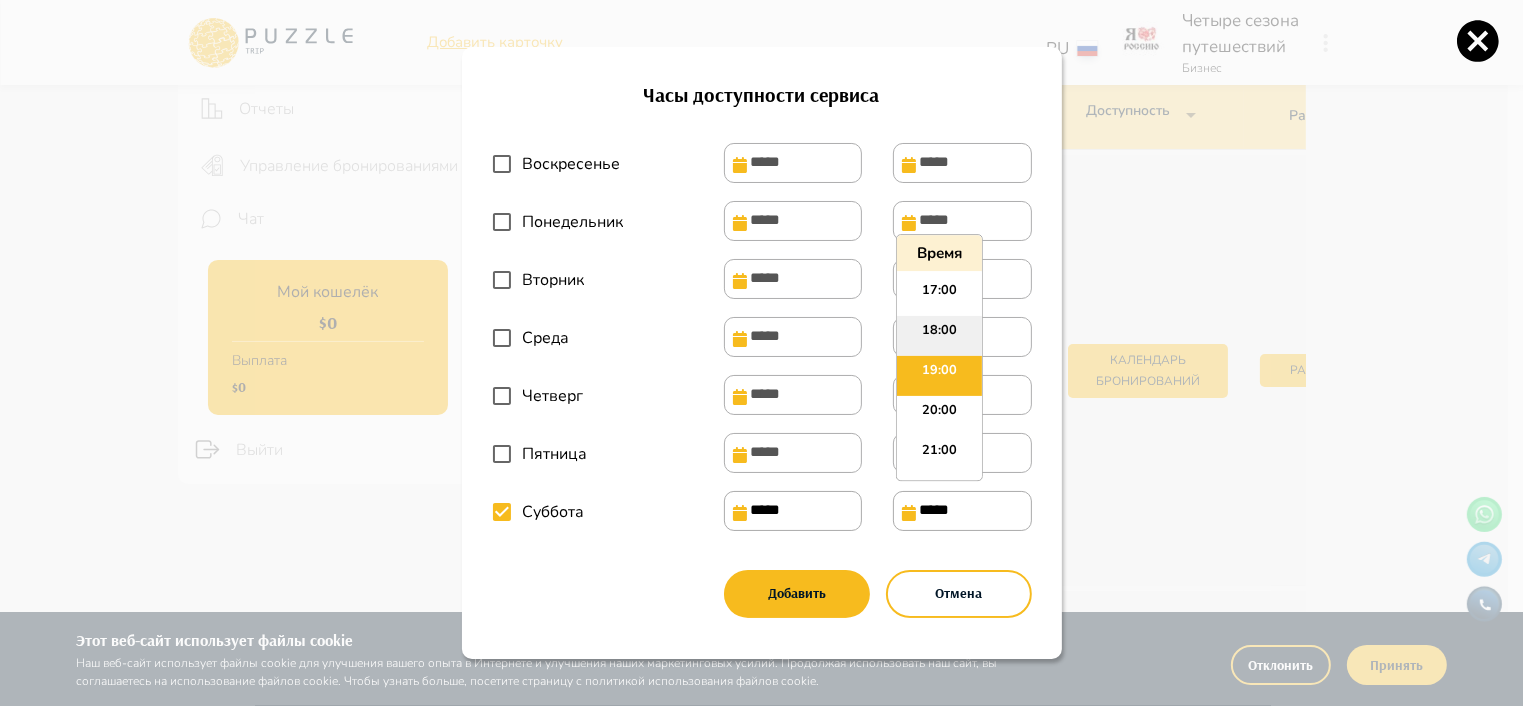 click on "18:00" at bounding box center (939, 337) 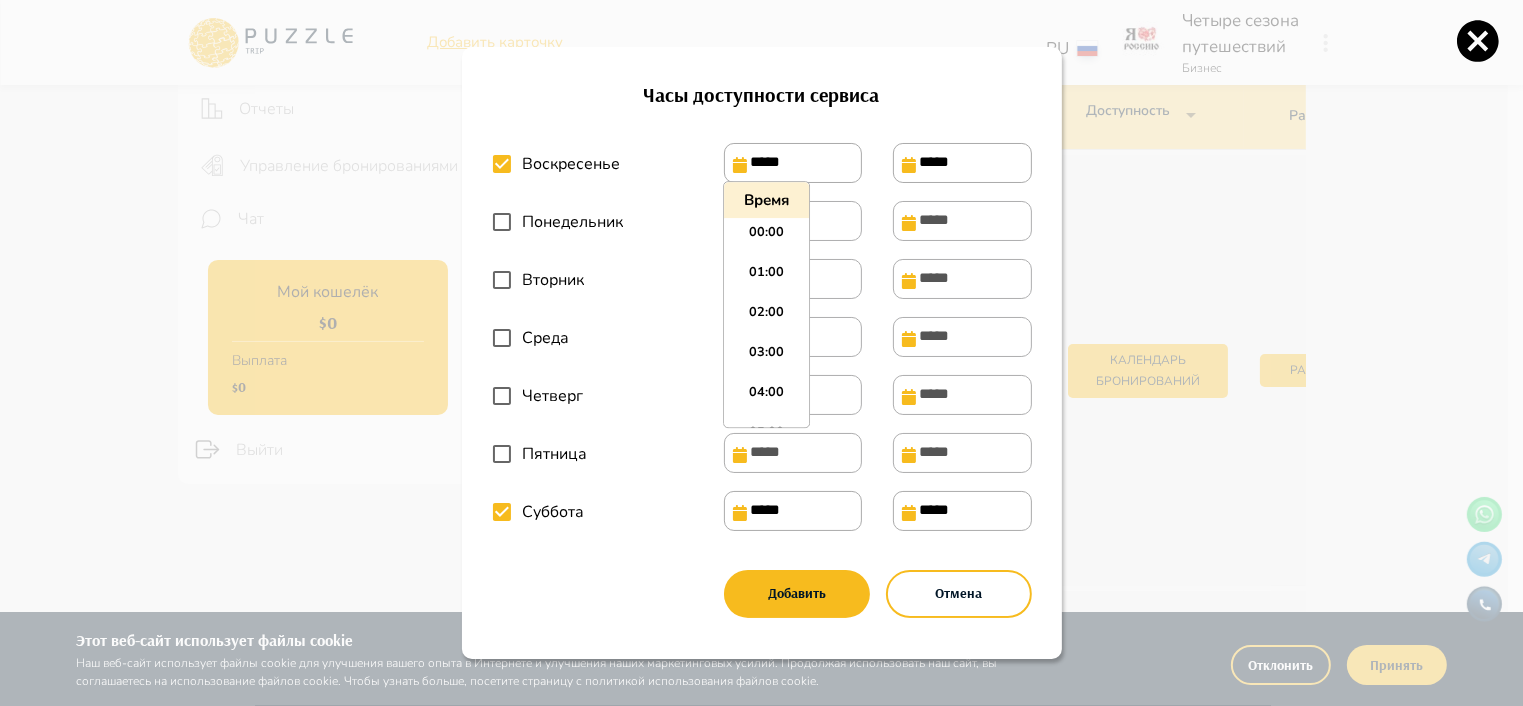 click on "*****" at bounding box center (793, 163) 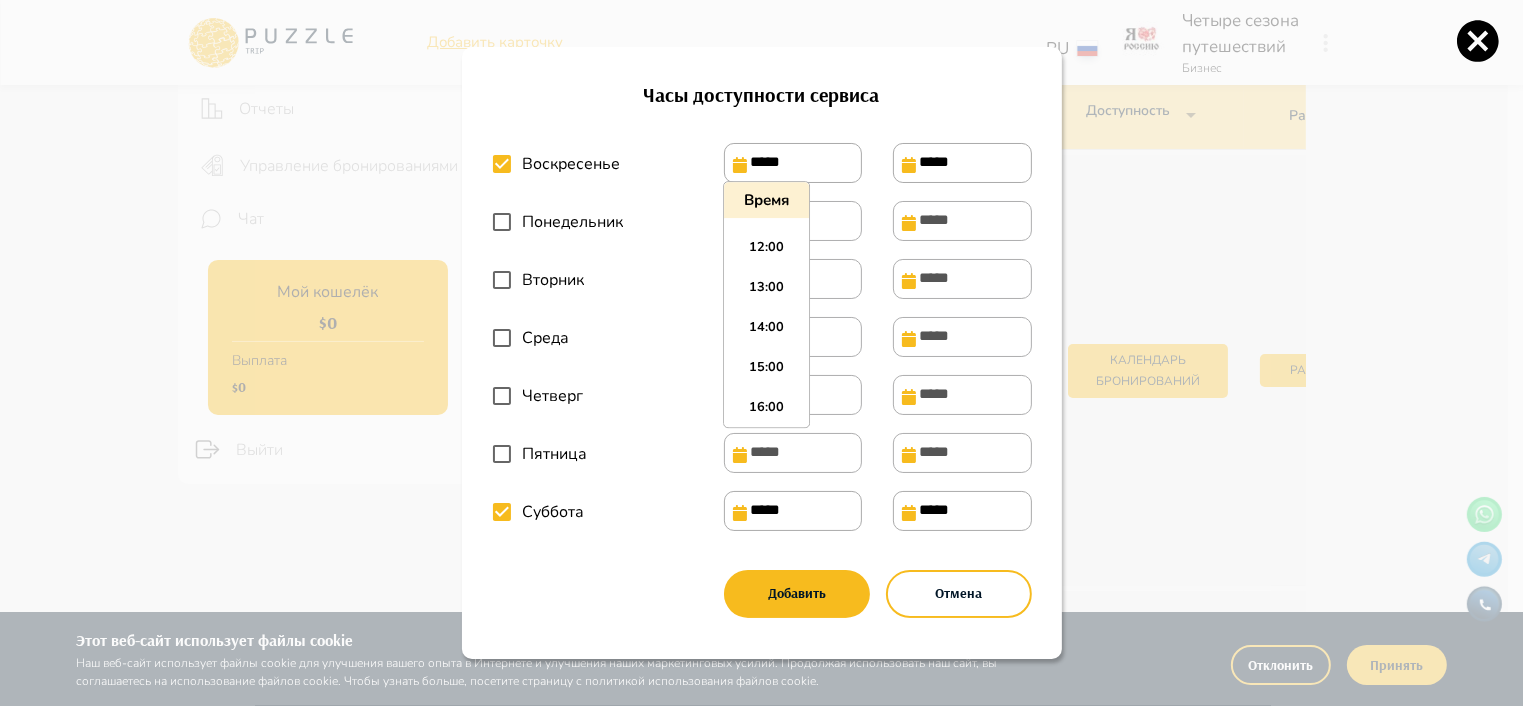 scroll, scrollTop: 515, scrollLeft: 0, axis: vertical 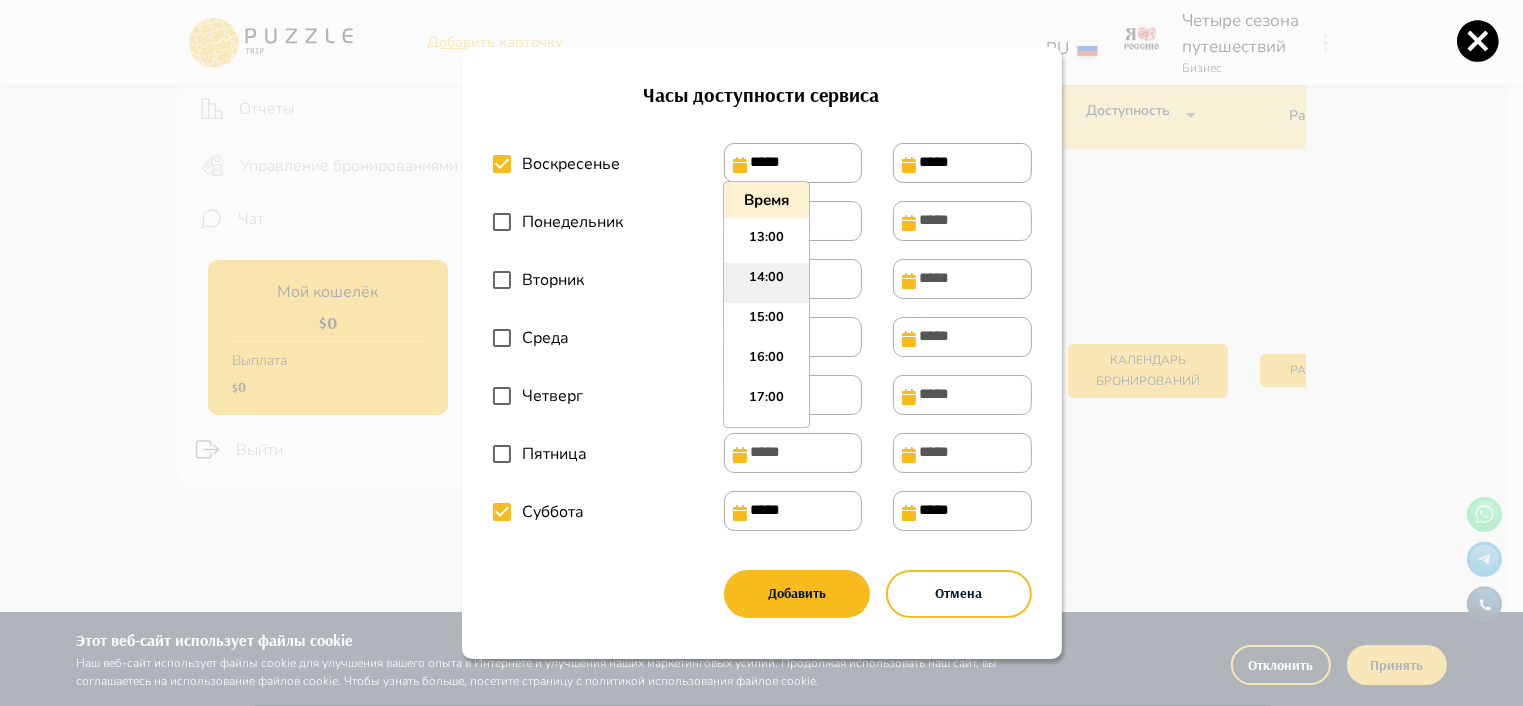 click on "14:00" at bounding box center (766, 283) 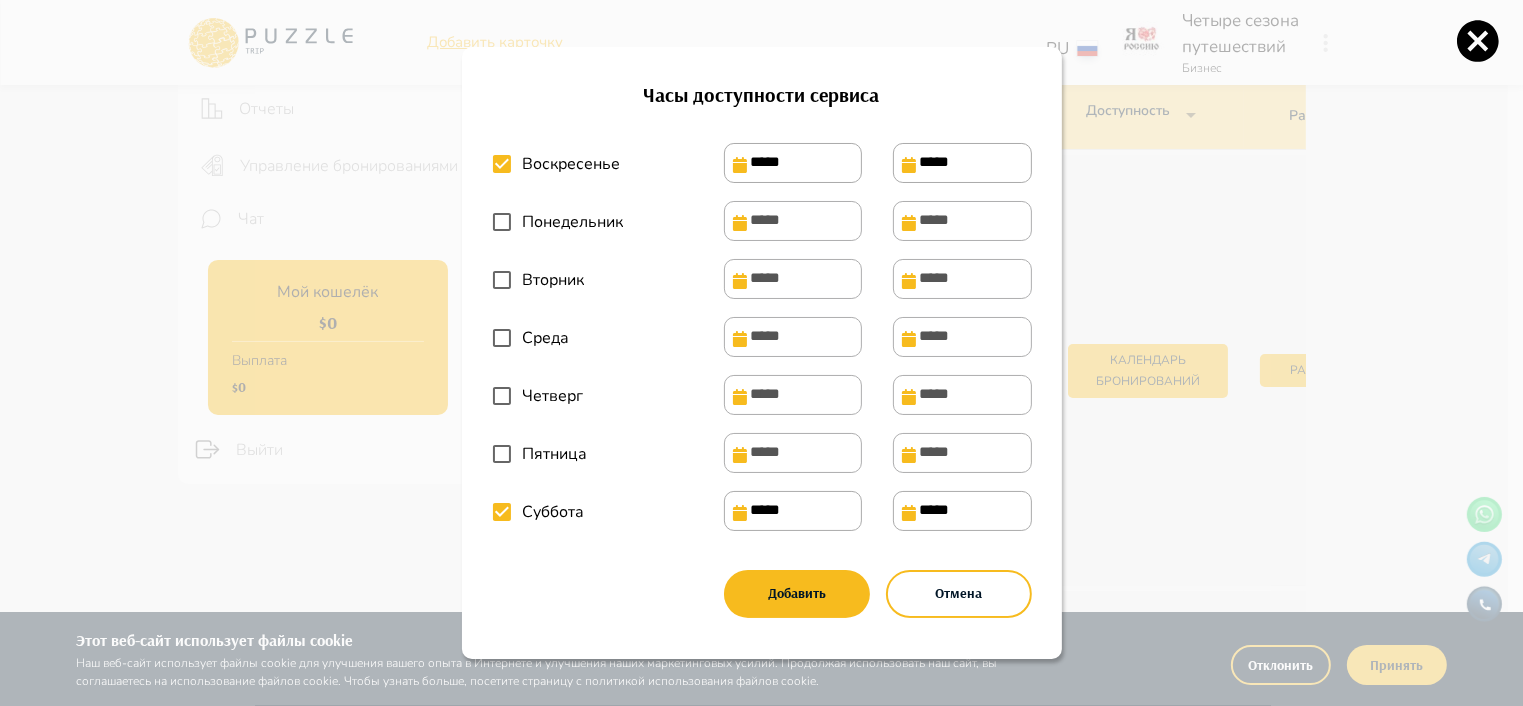 click on "*****" at bounding box center (962, 163) 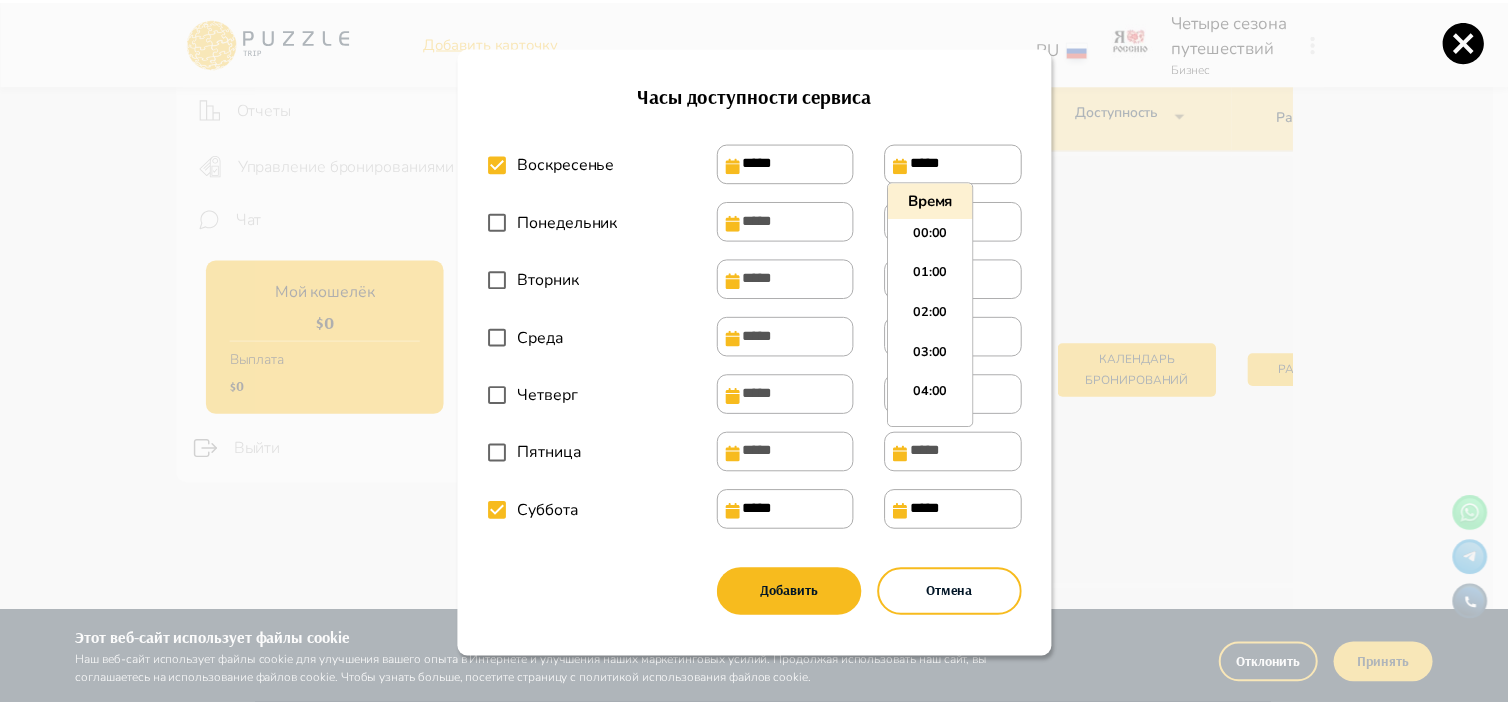 scroll, scrollTop: 675, scrollLeft: 0, axis: vertical 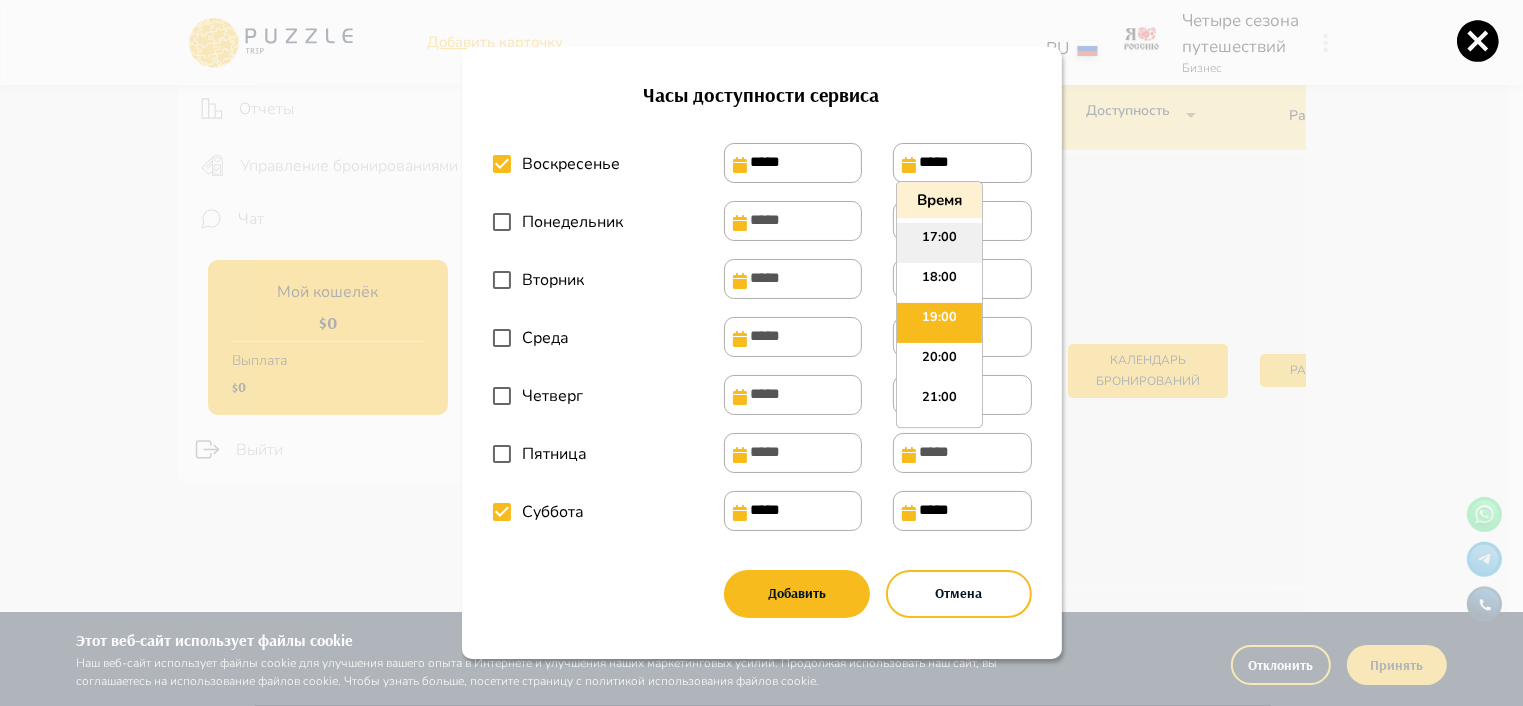 click on "17:00" at bounding box center (939, 243) 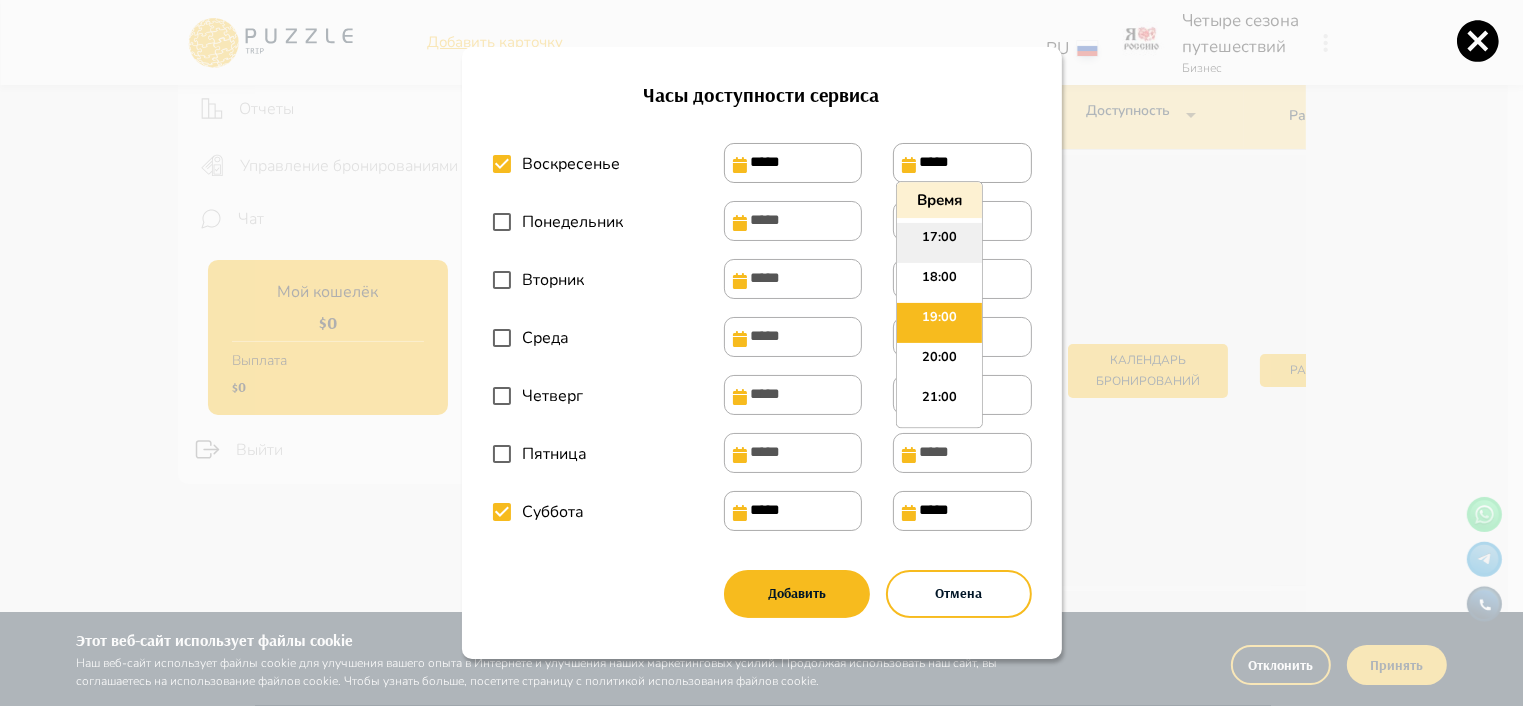 type on "*****" 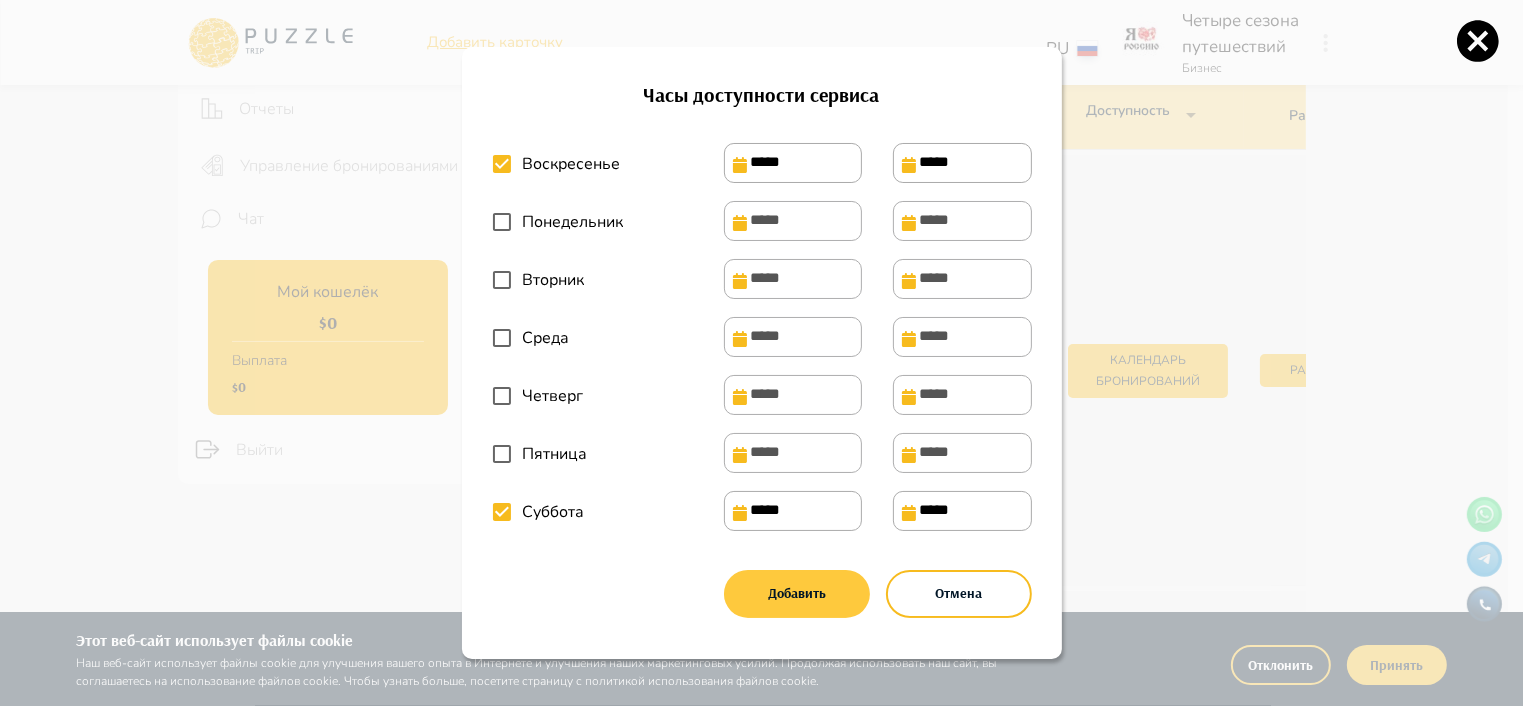 click on "Добавить" at bounding box center (797, 594) 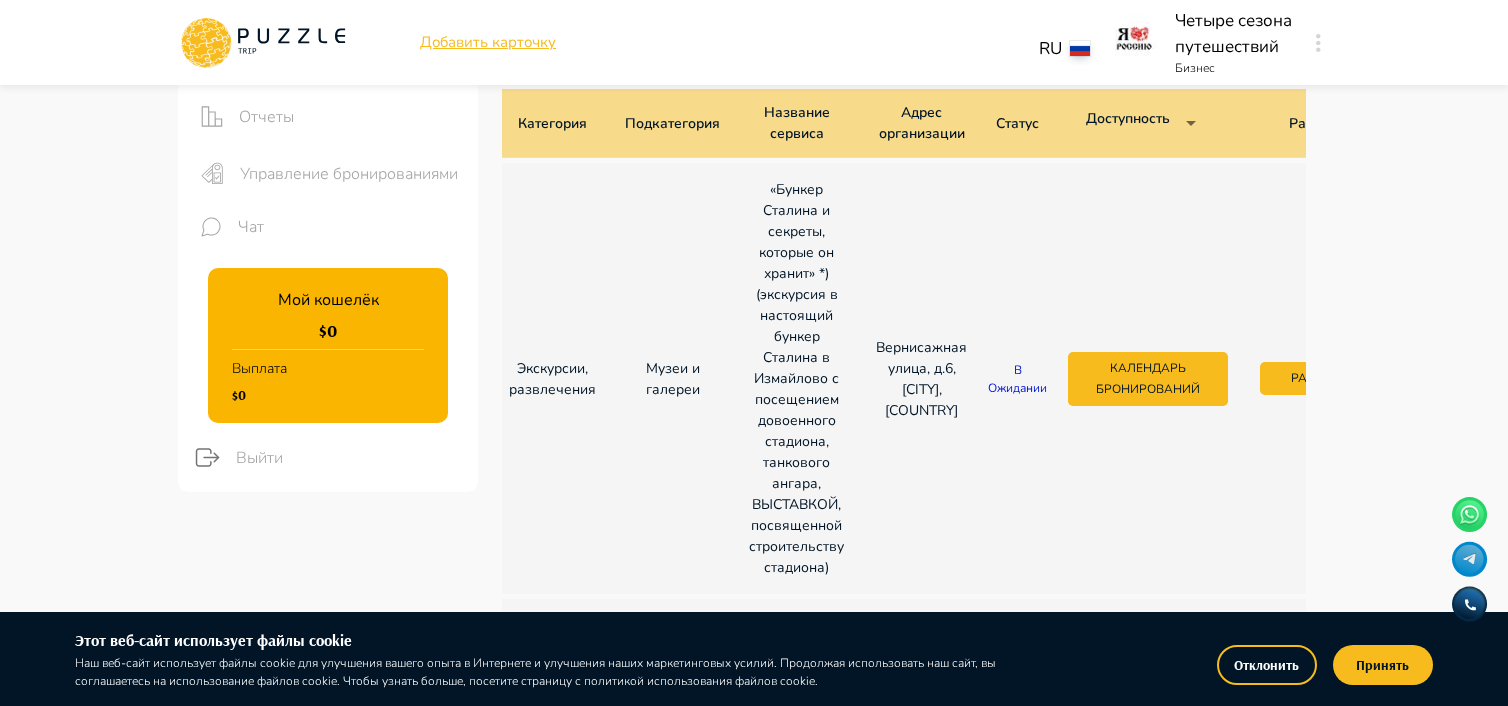 scroll, scrollTop: 200, scrollLeft: 0, axis: vertical 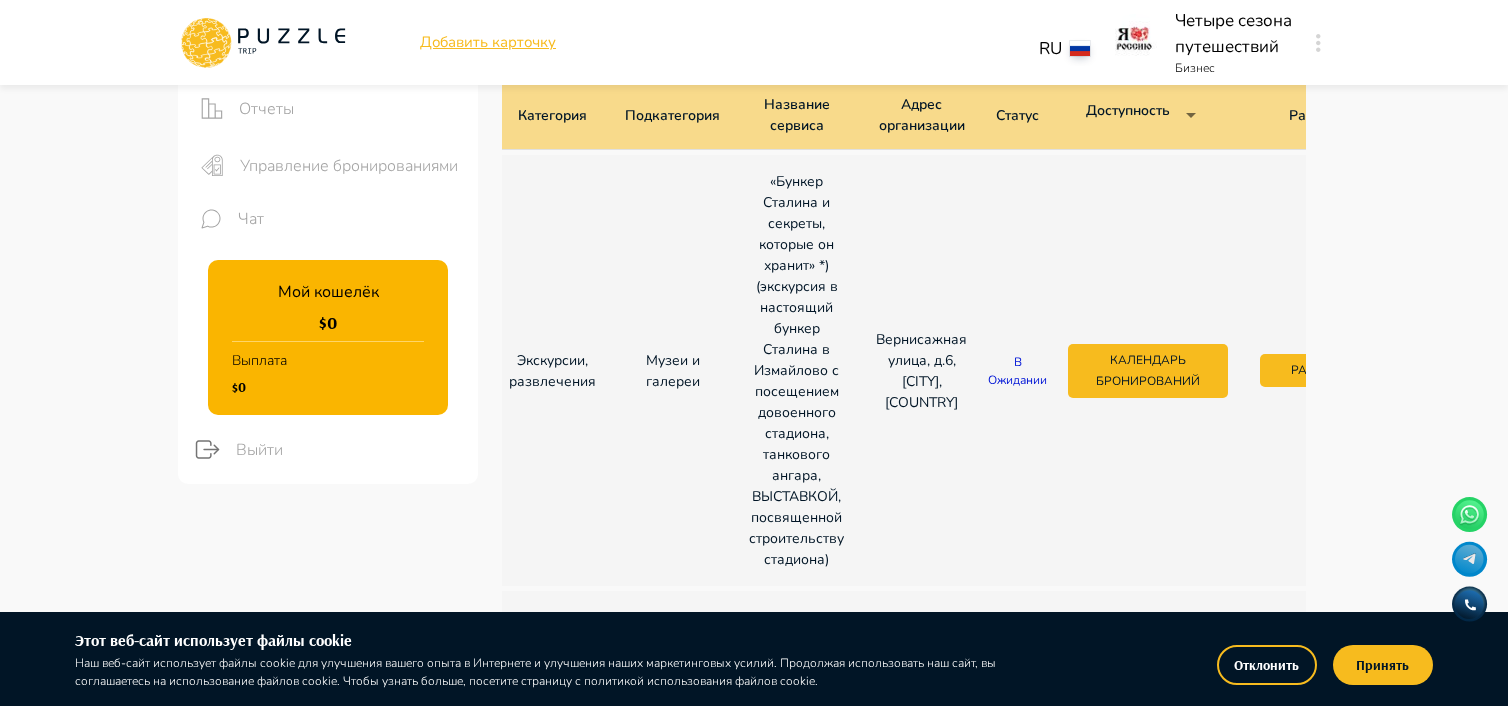 click on "Вернисажная улица, д.6, [CITY], [COUNTRY]" at bounding box center (754, 537) 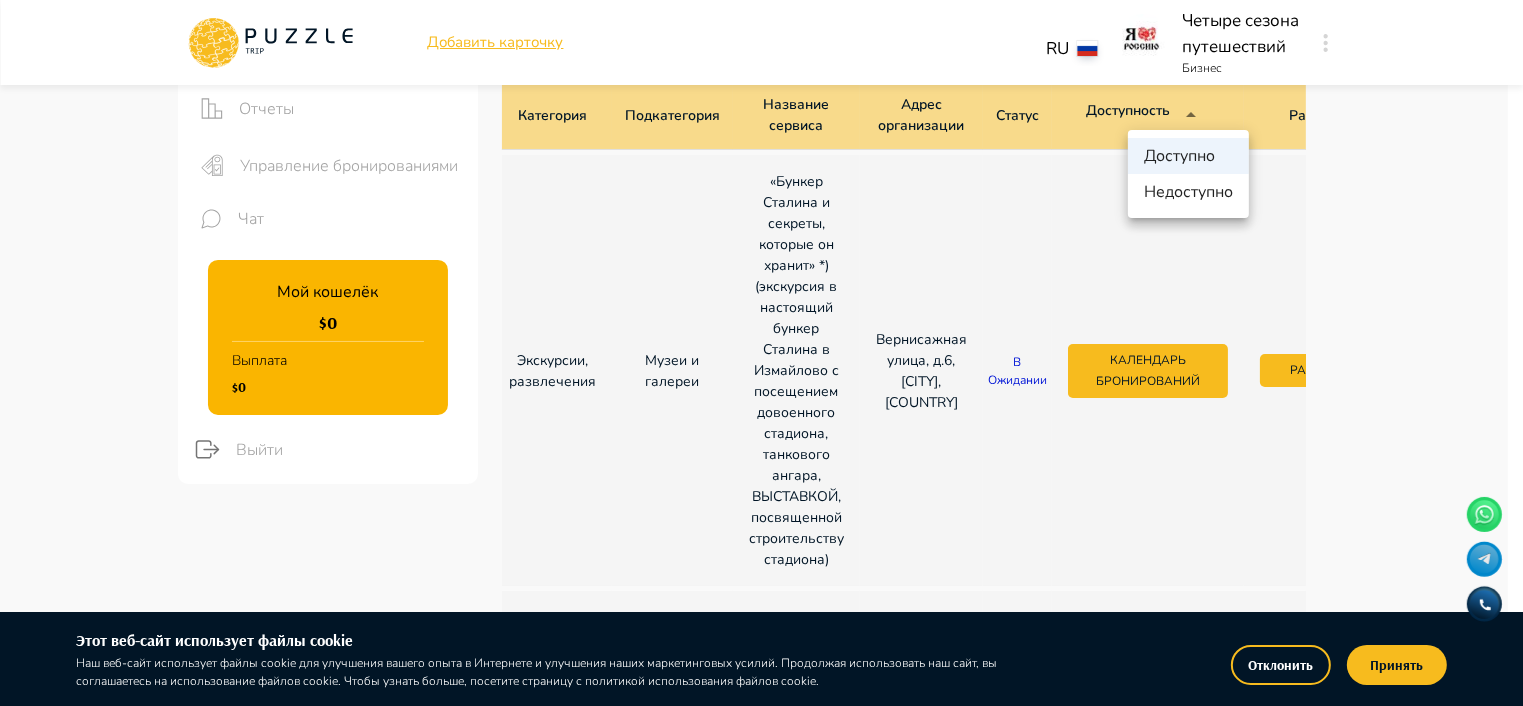 click on "Недоступно" at bounding box center [1188, 192] 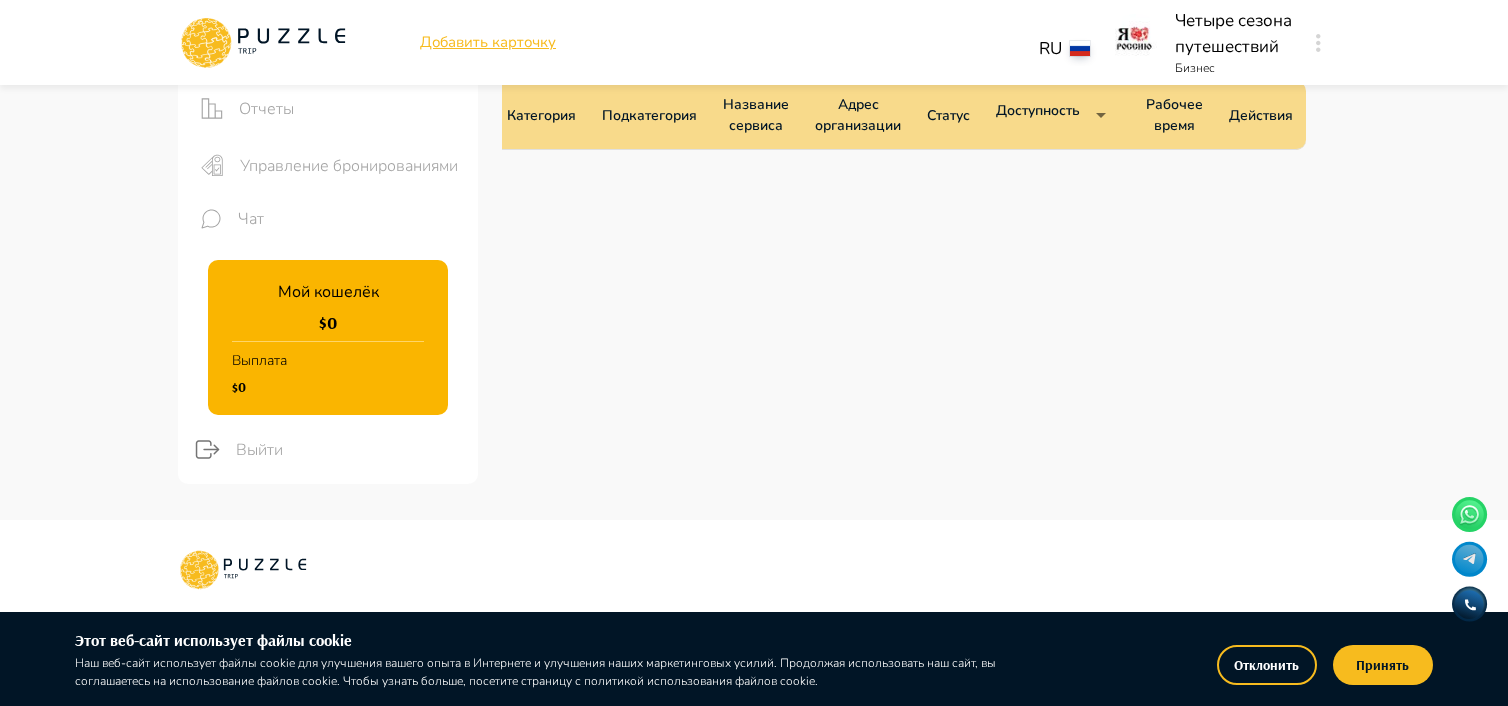 click on "Действия" at bounding box center (1261, 115) 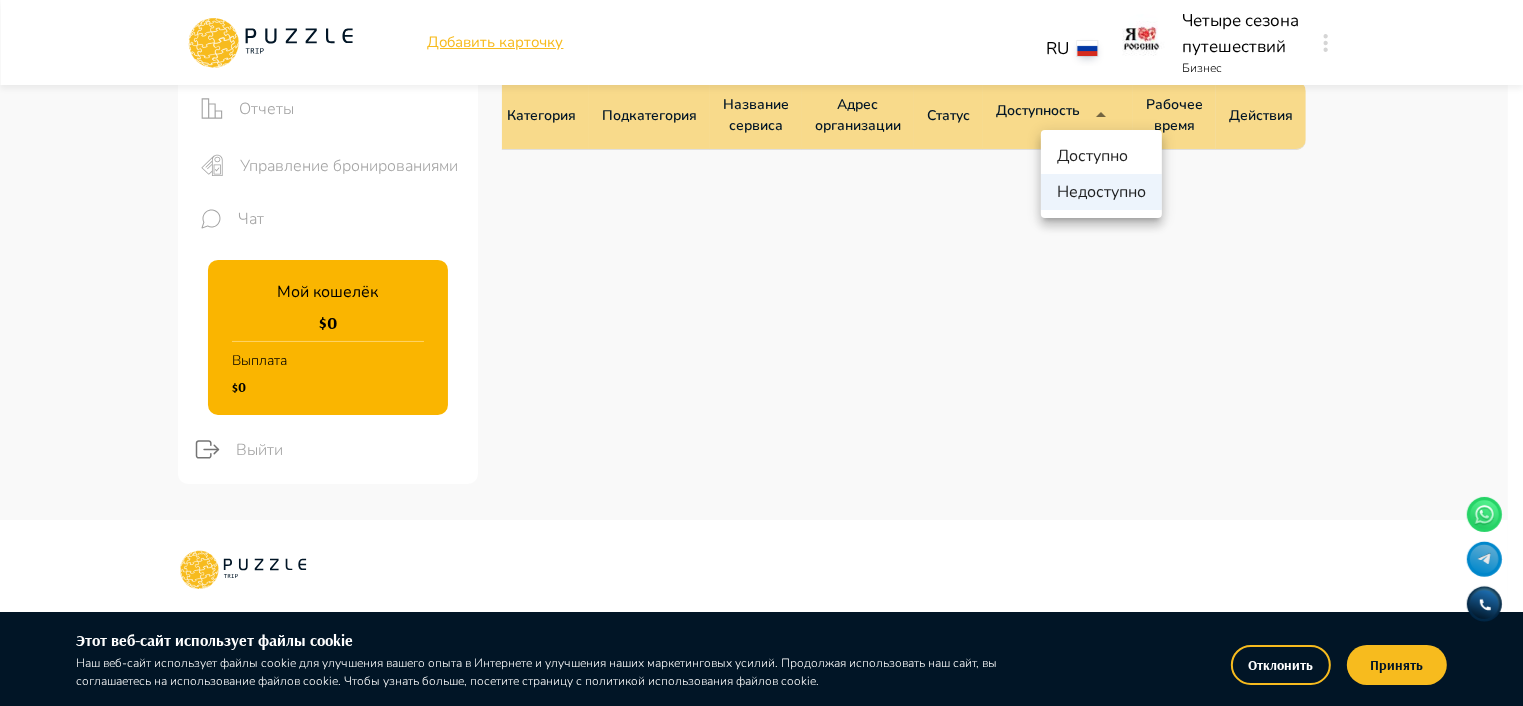 click on "Доступнo" at bounding box center (1101, 156) 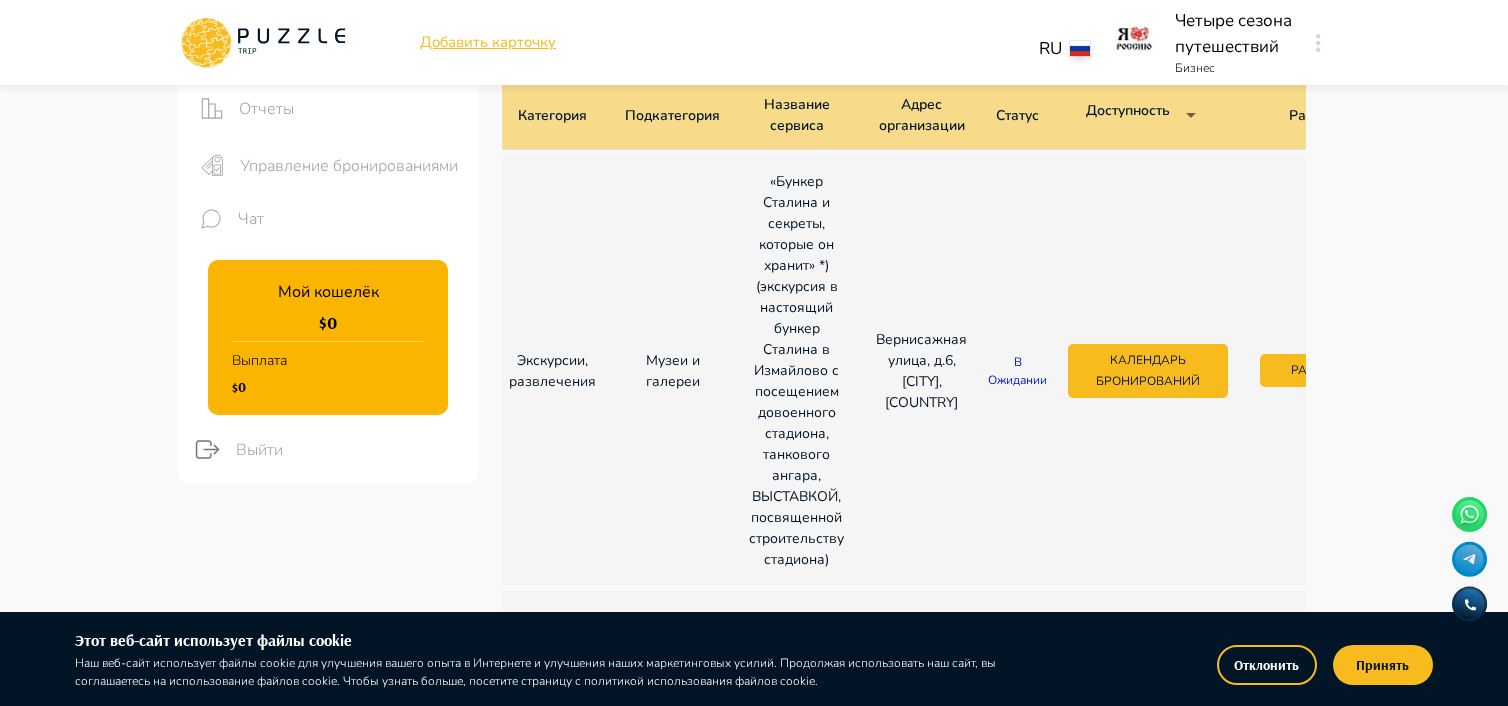 click on "Доступнoсть Доступнo ********* ​" at bounding box center [1148, 115] 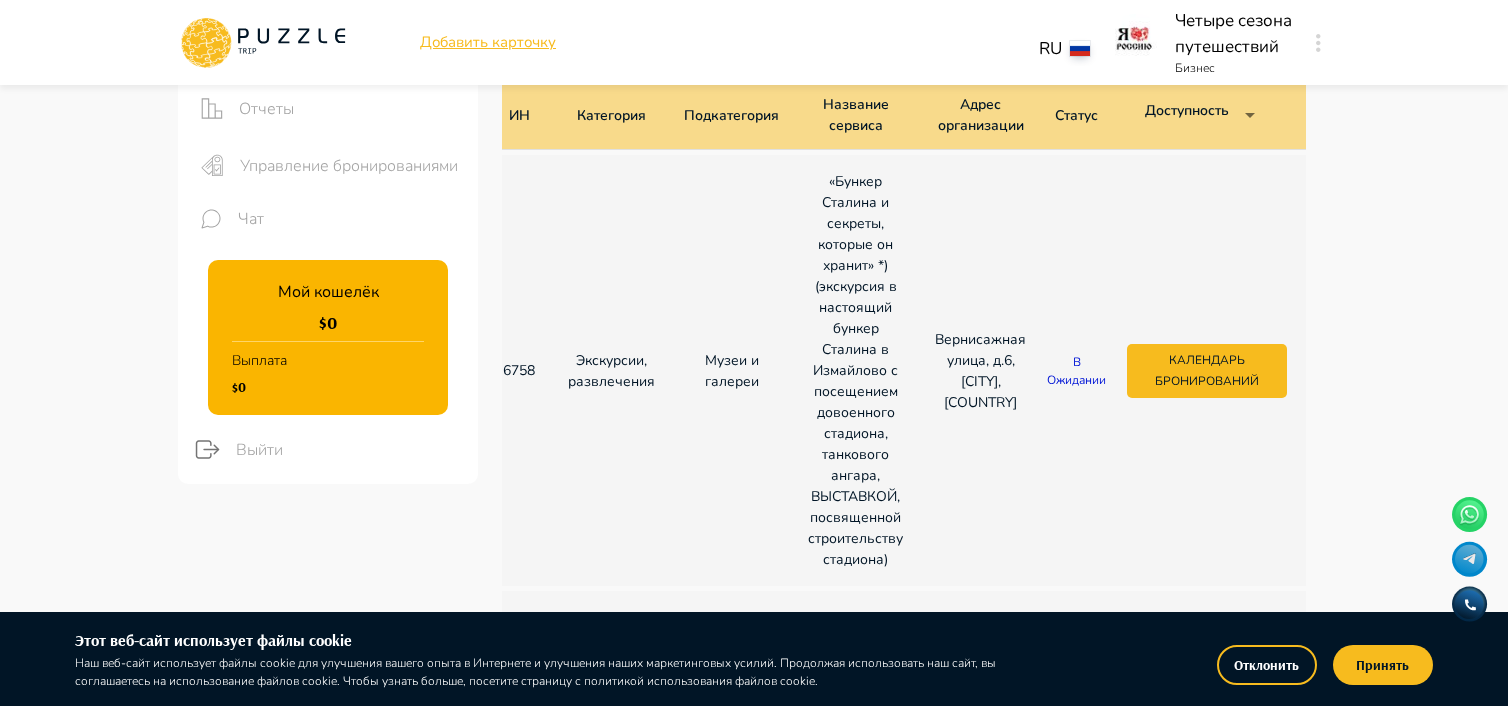 scroll, scrollTop: 0, scrollLeft: 286, axis: horizontal 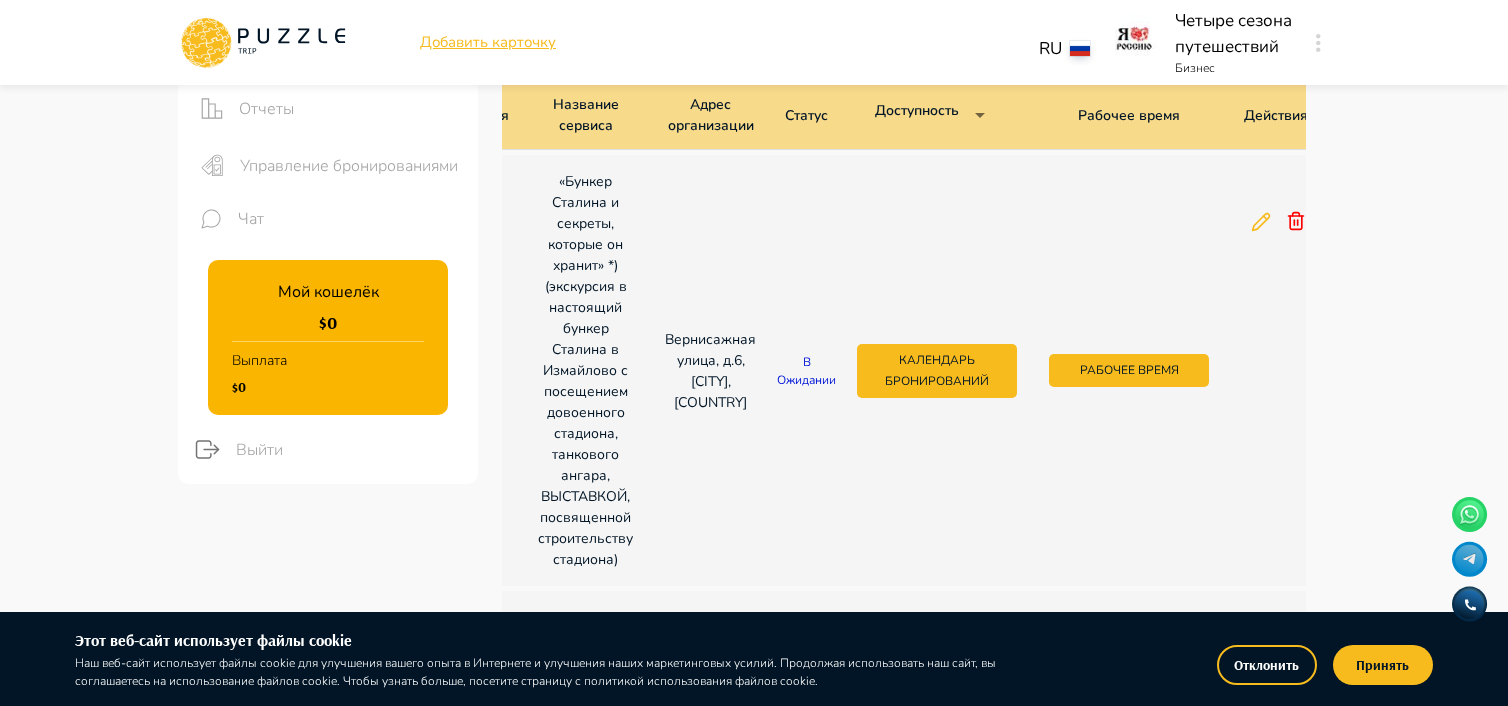 click on "Действия" at bounding box center (1276, 115) 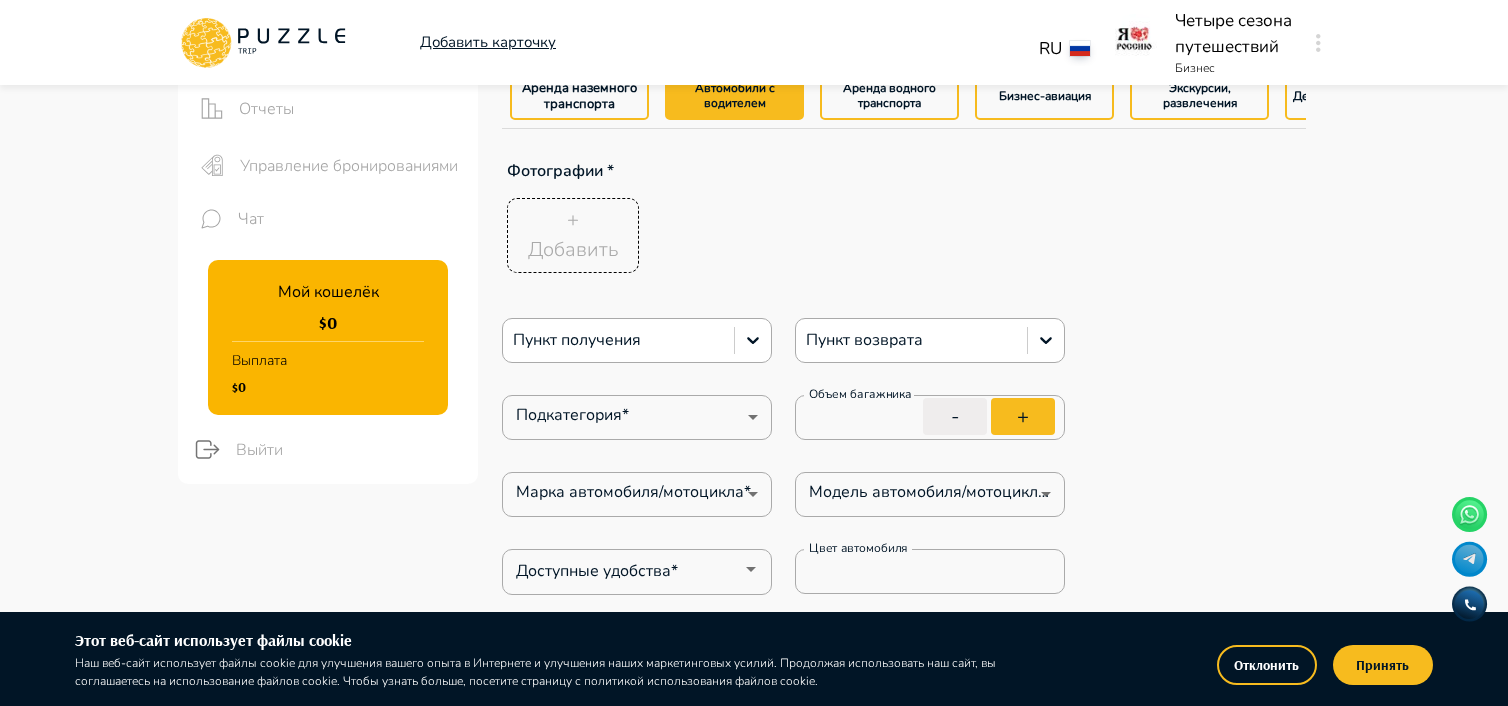 scroll, scrollTop: 0, scrollLeft: 0, axis: both 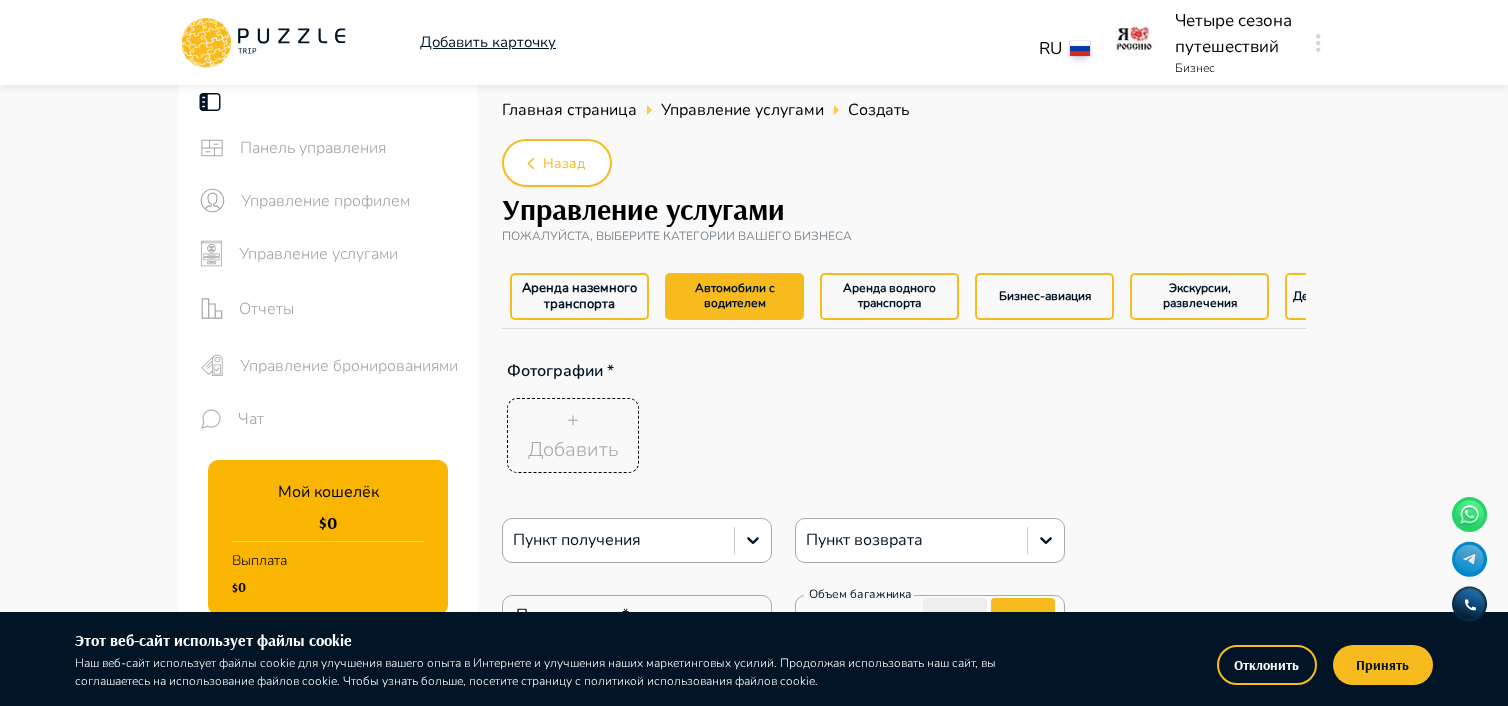 type on "*" 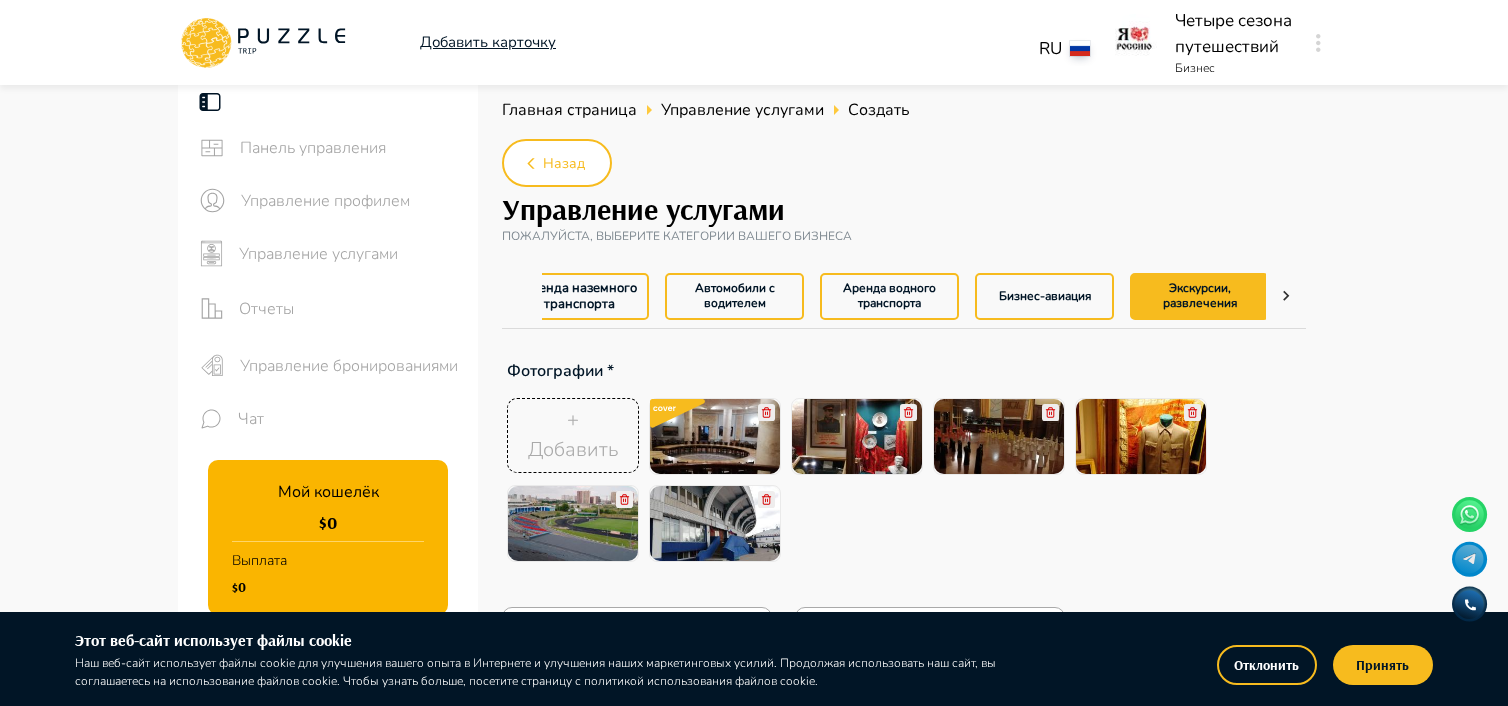 type on "*" 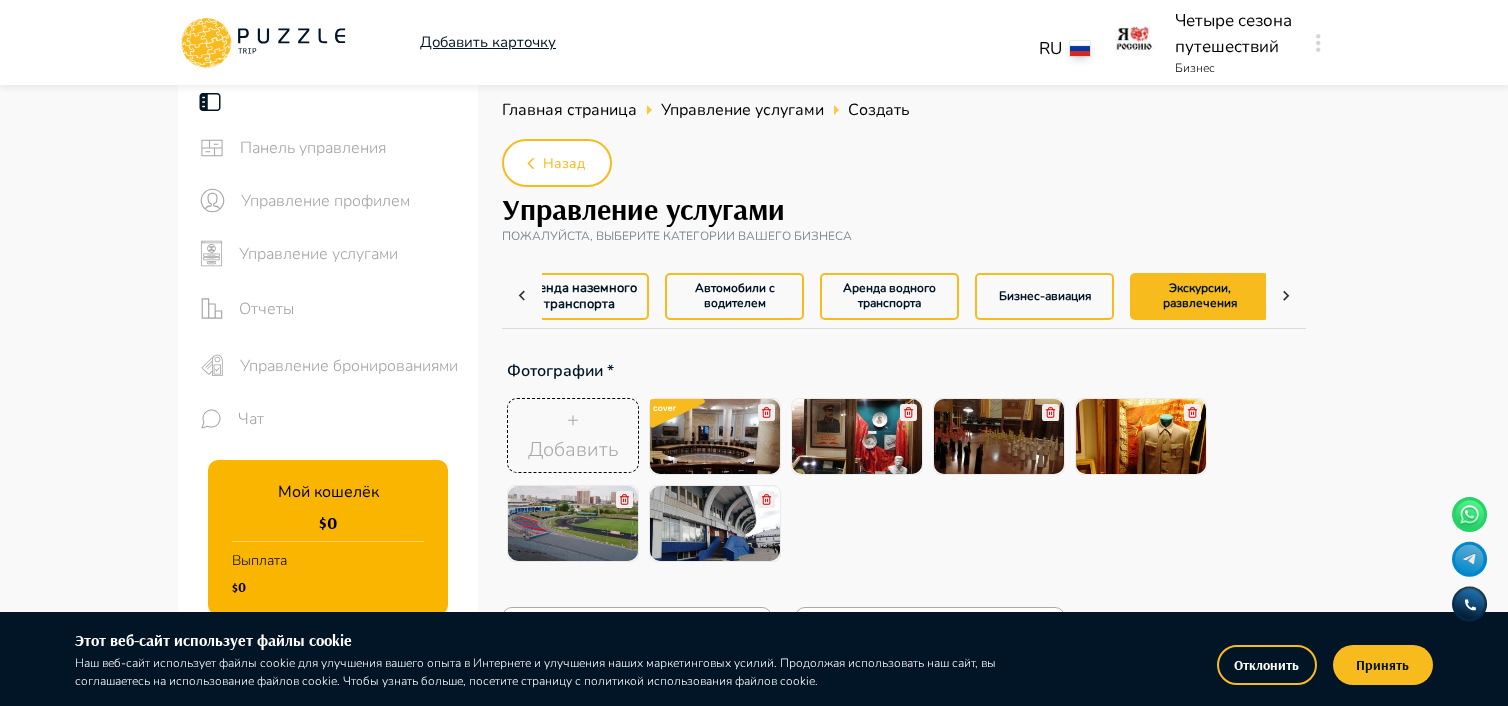 scroll, scrollTop: 0, scrollLeft: 43, axis: horizontal 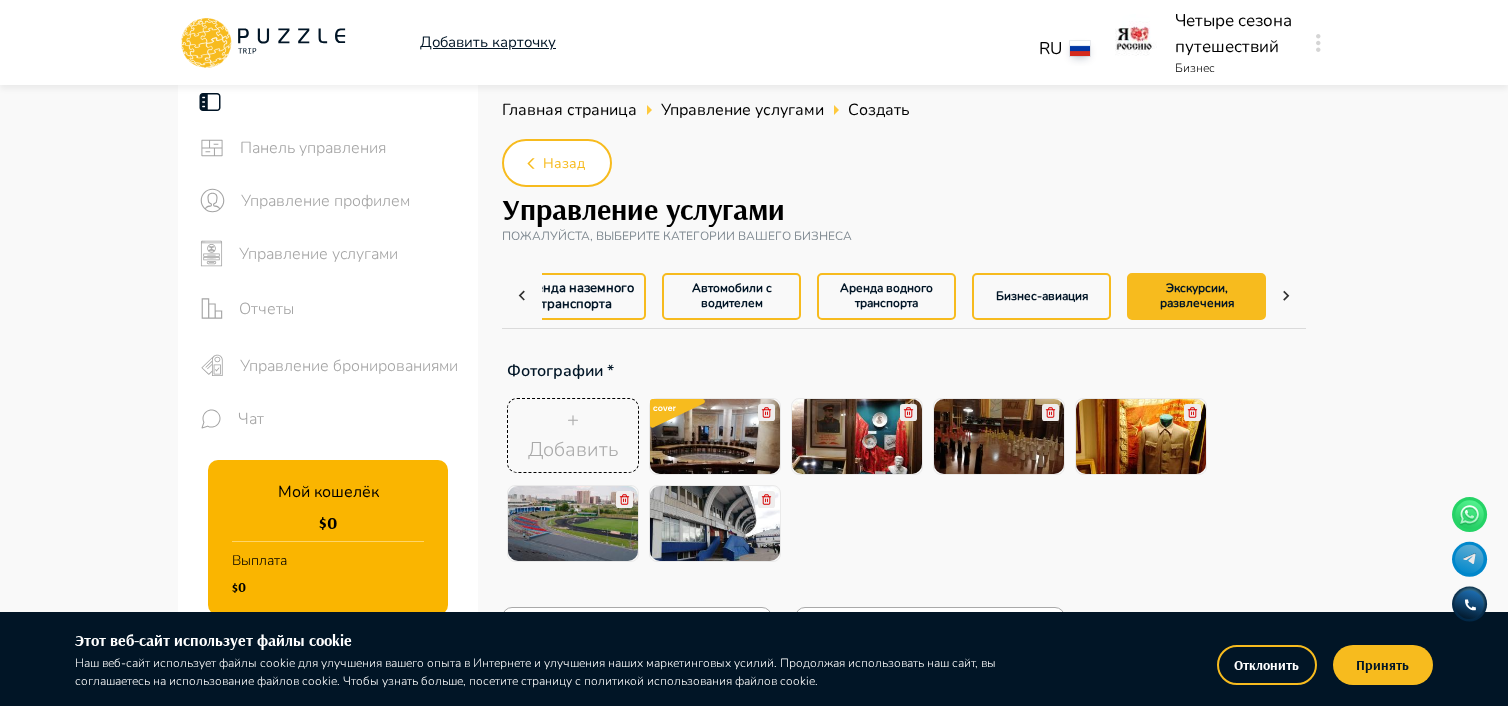 type on "*" 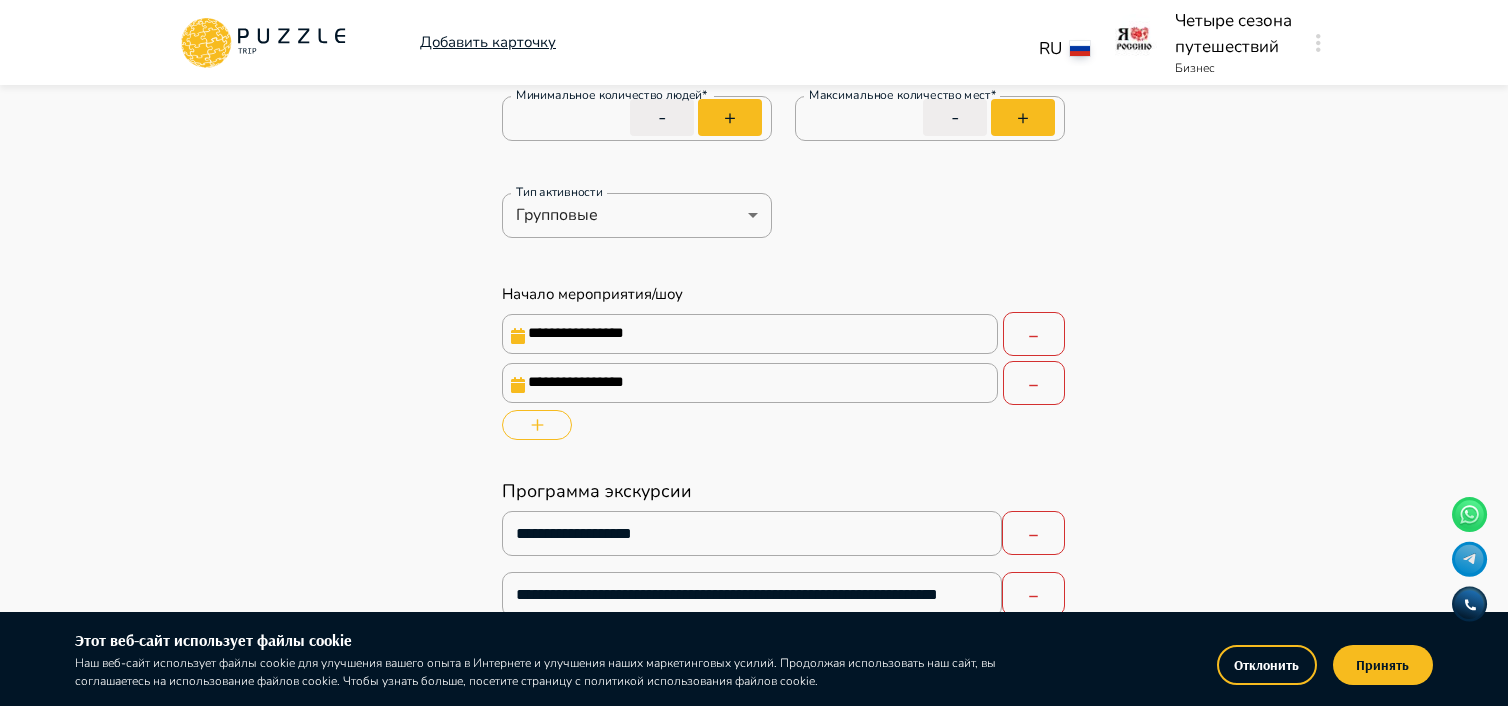 scroll, scrollTop: 700, scrollLeft: 0, axis: vertical 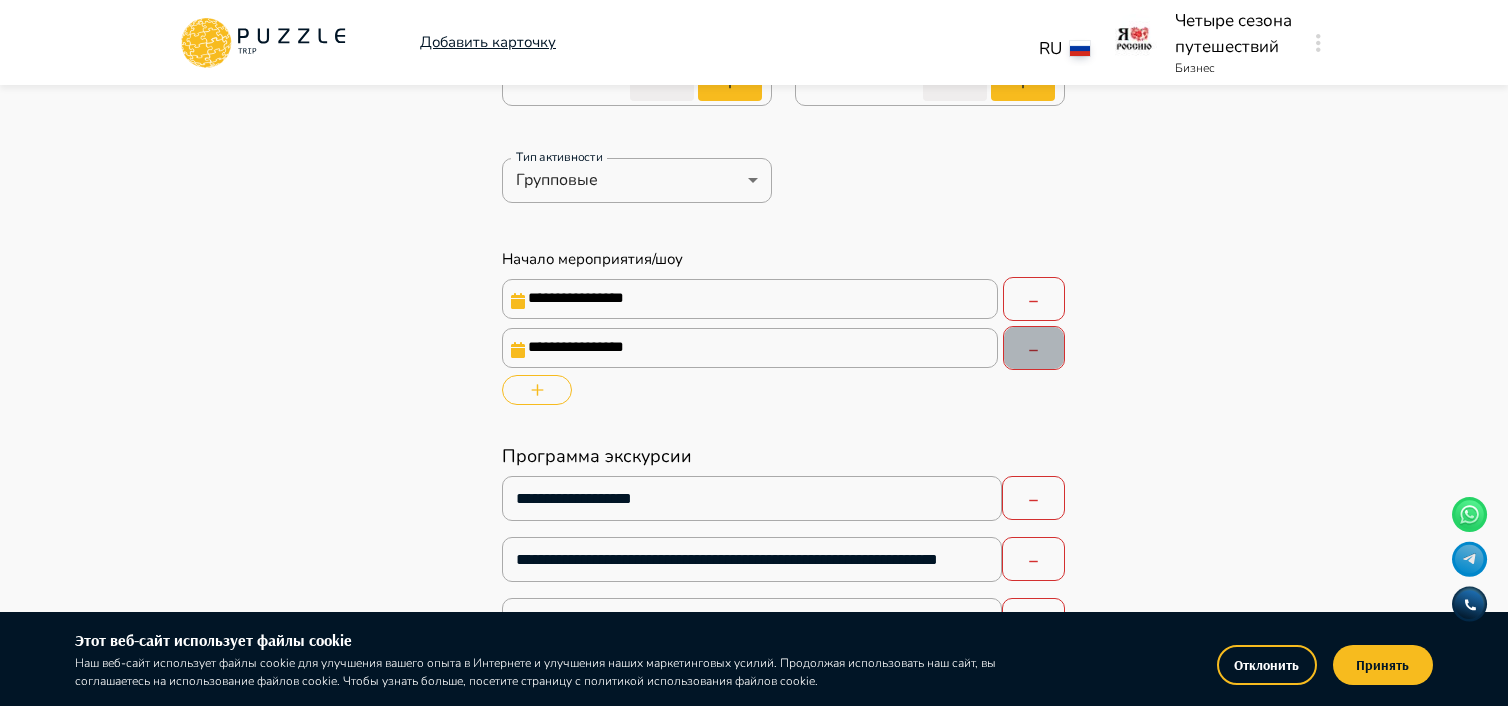 click 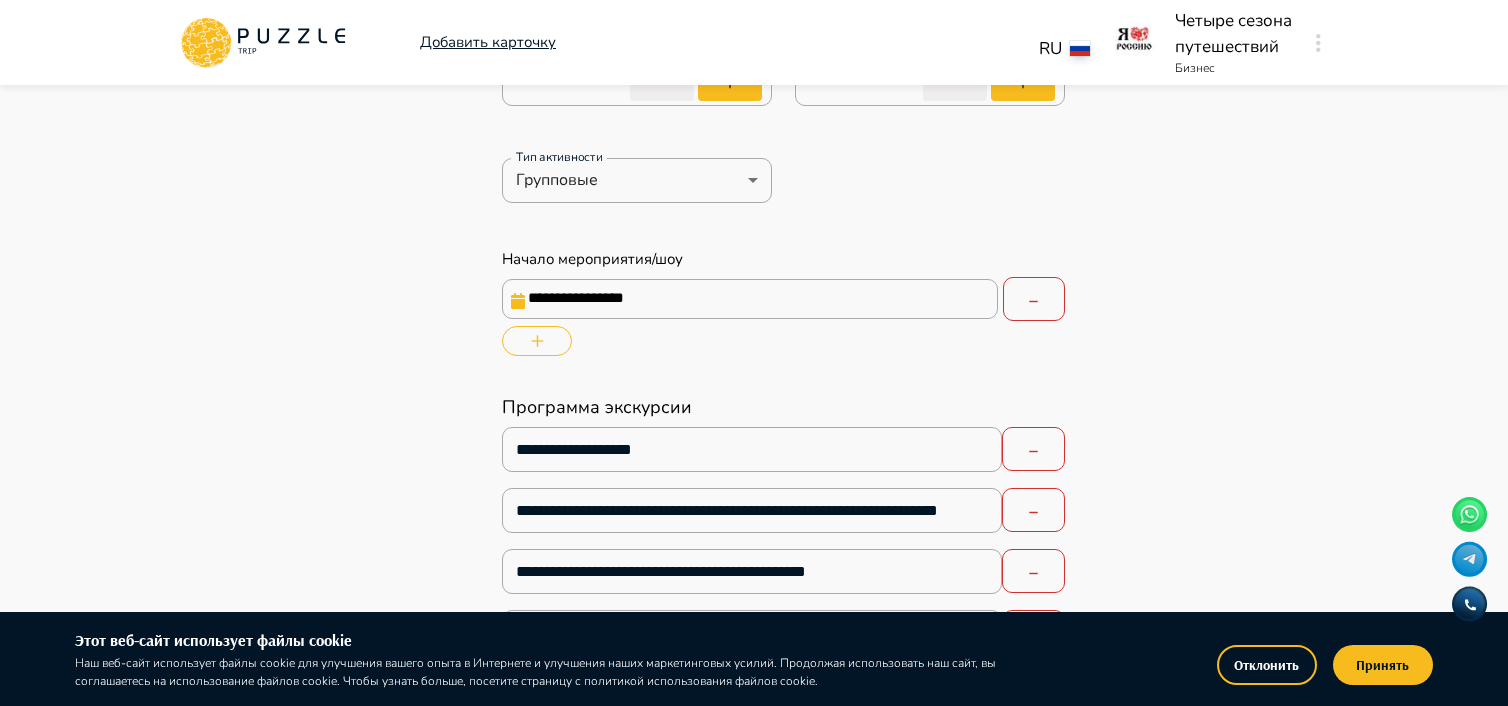 type on "*" 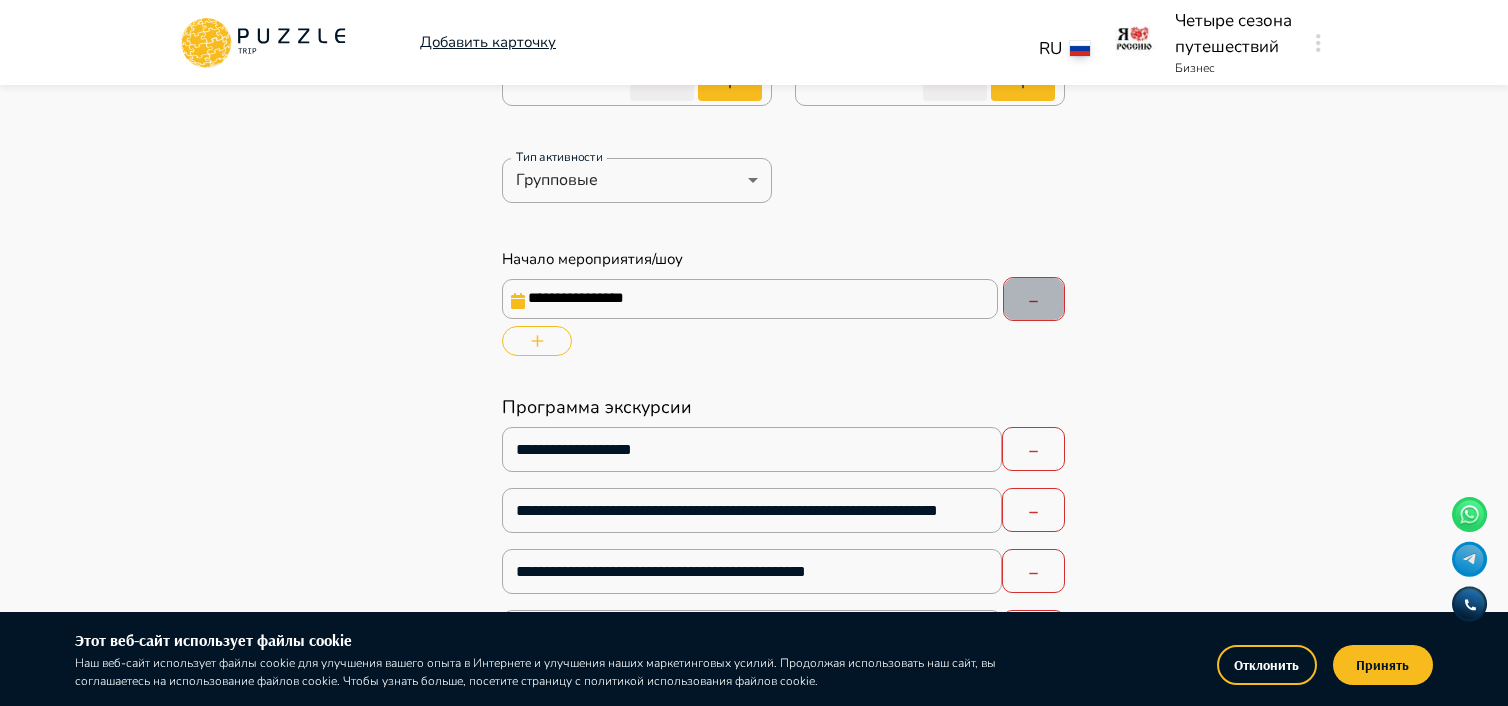 click at bounding box center [1034, 299] 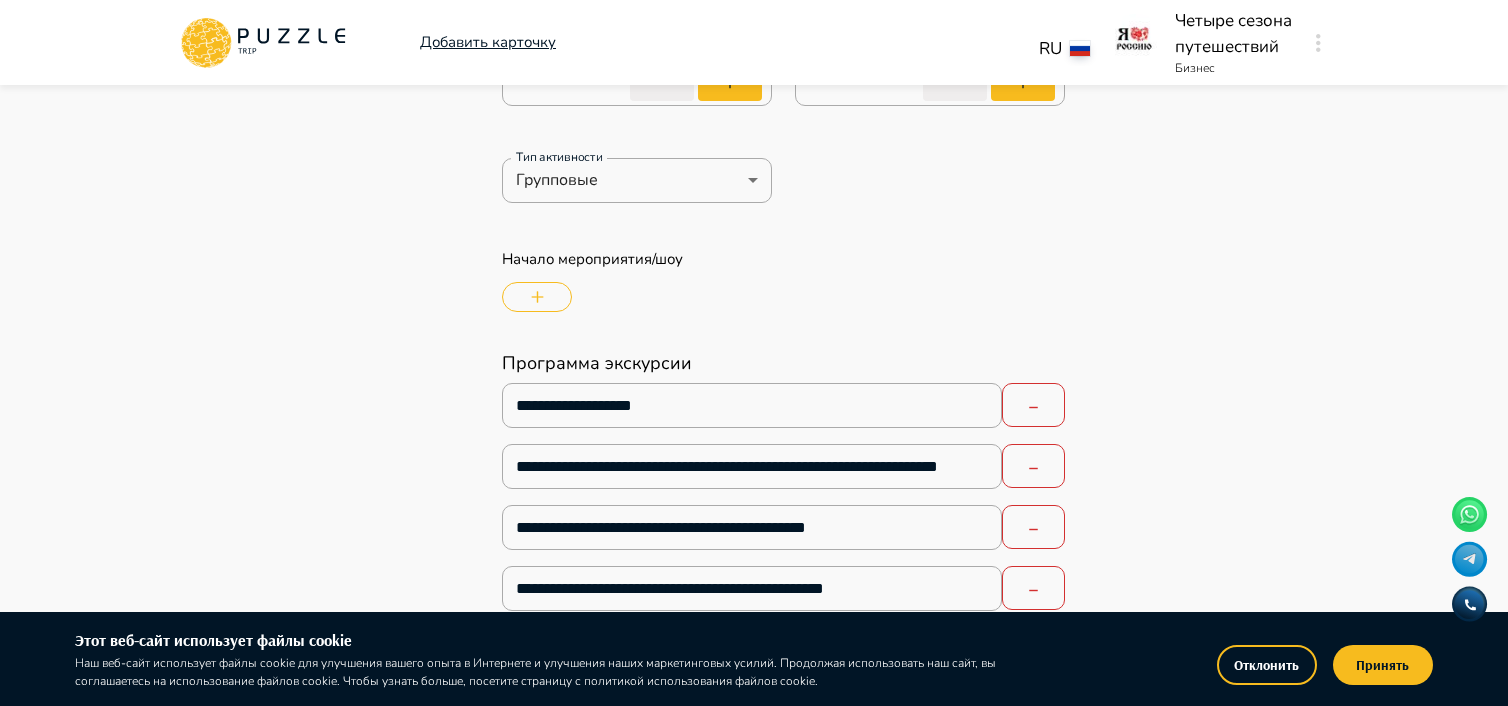 type on "*" 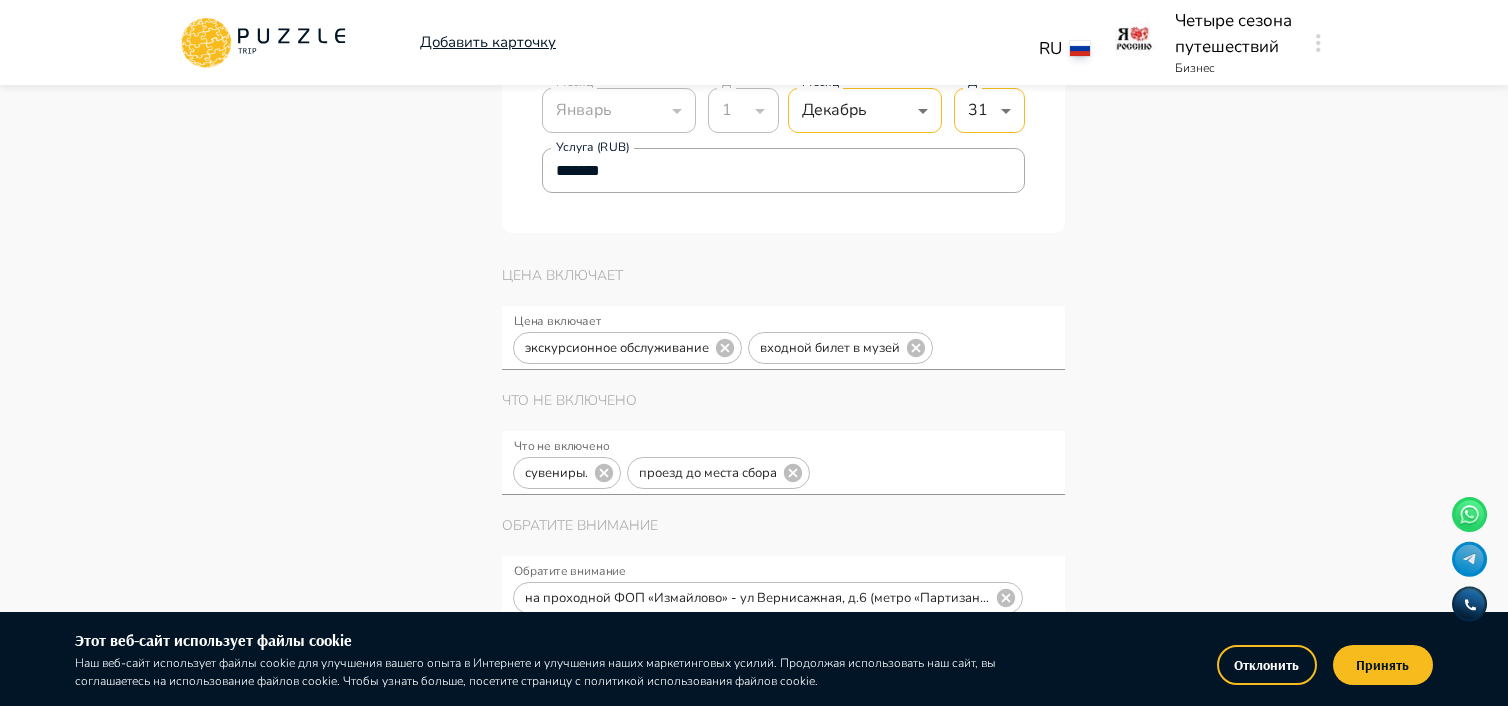 scroll, scrollTop: 5300, scrollLeft: 0, axis: vertical 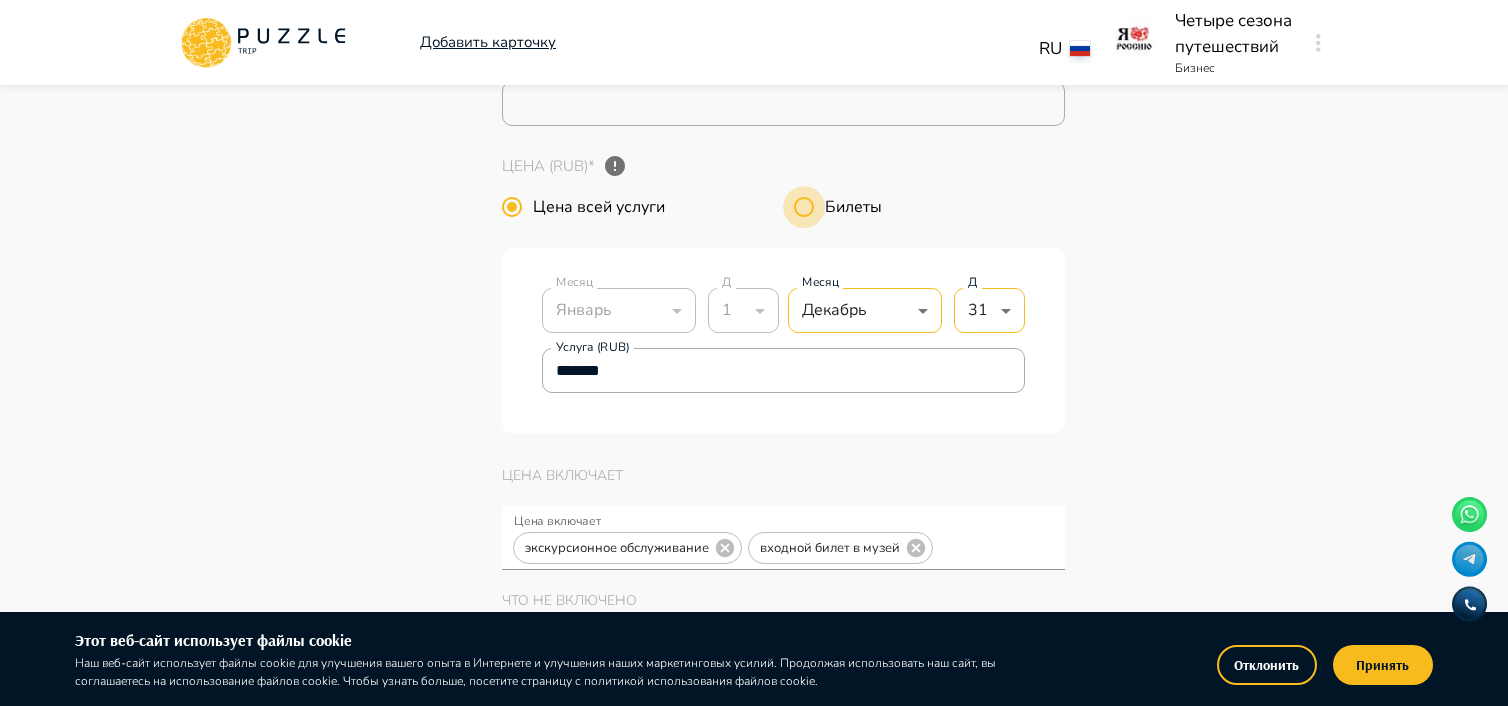type on "*" 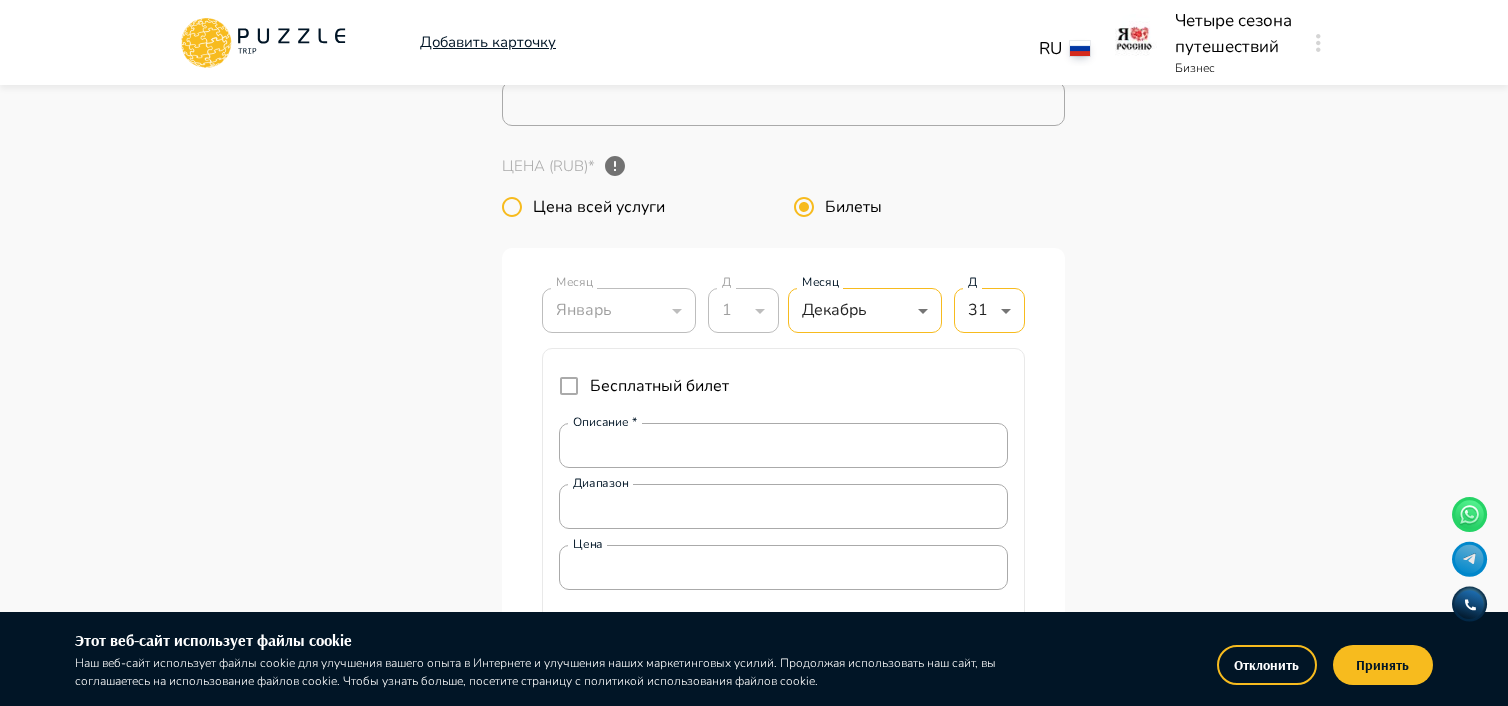 type on "*" 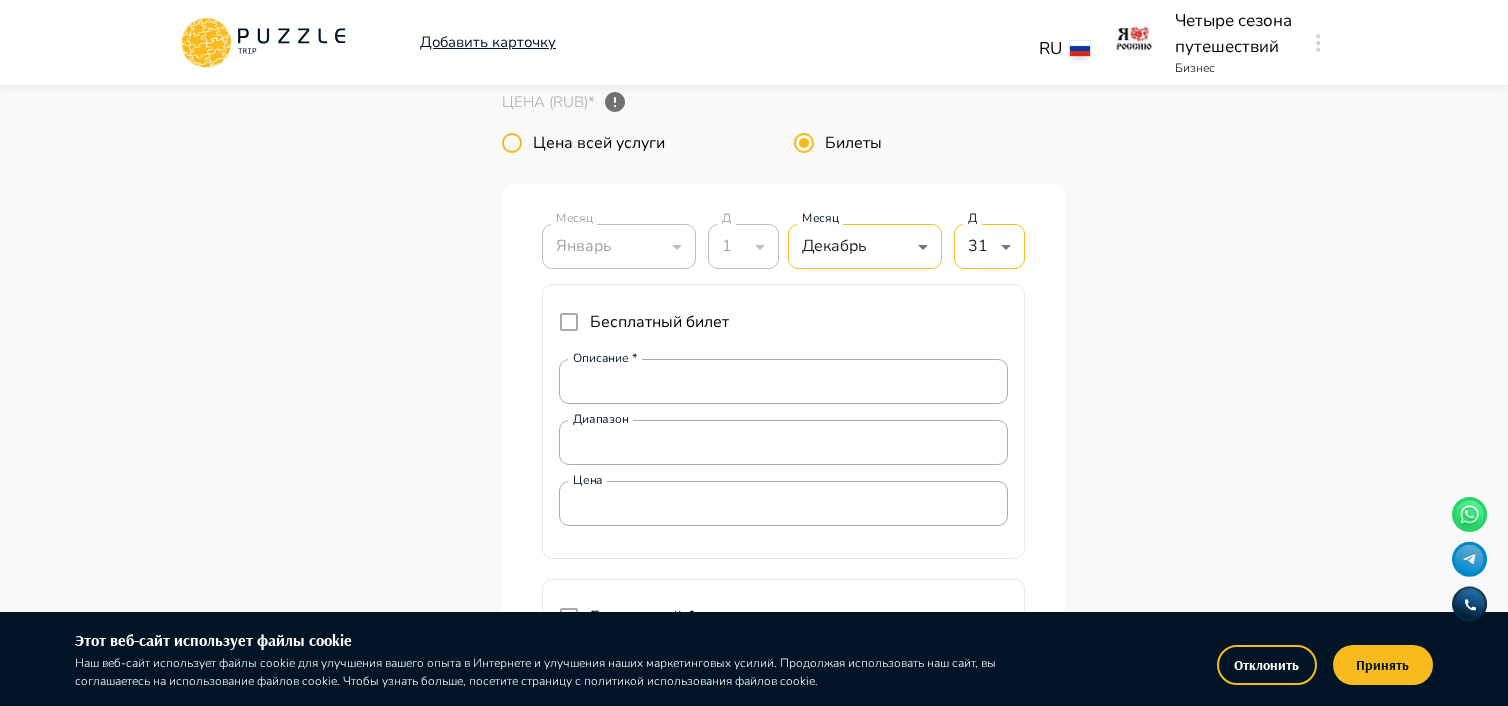 scroll, scrollTop: 5400, scrollLeft: 0, axis: vertical 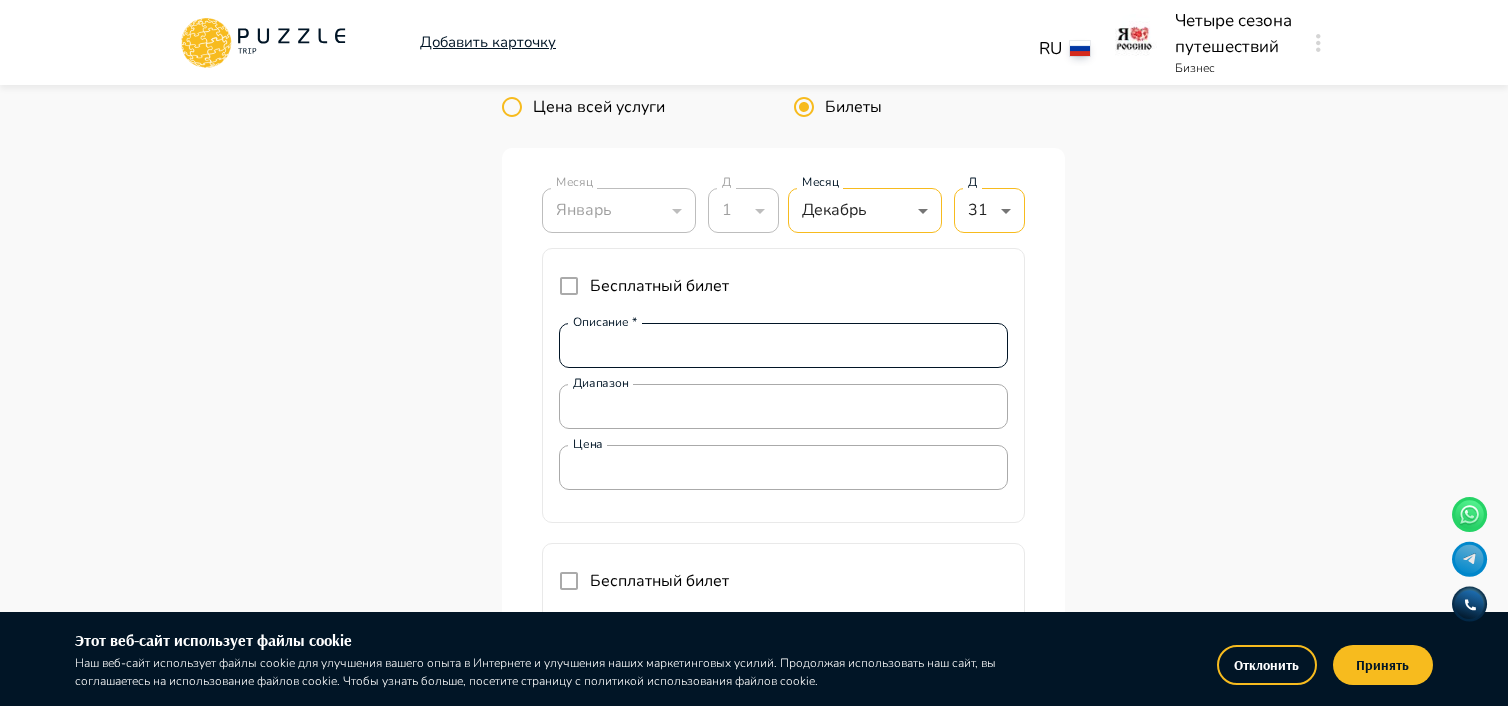 click on "Описание *" at bounding box center [783, 346] 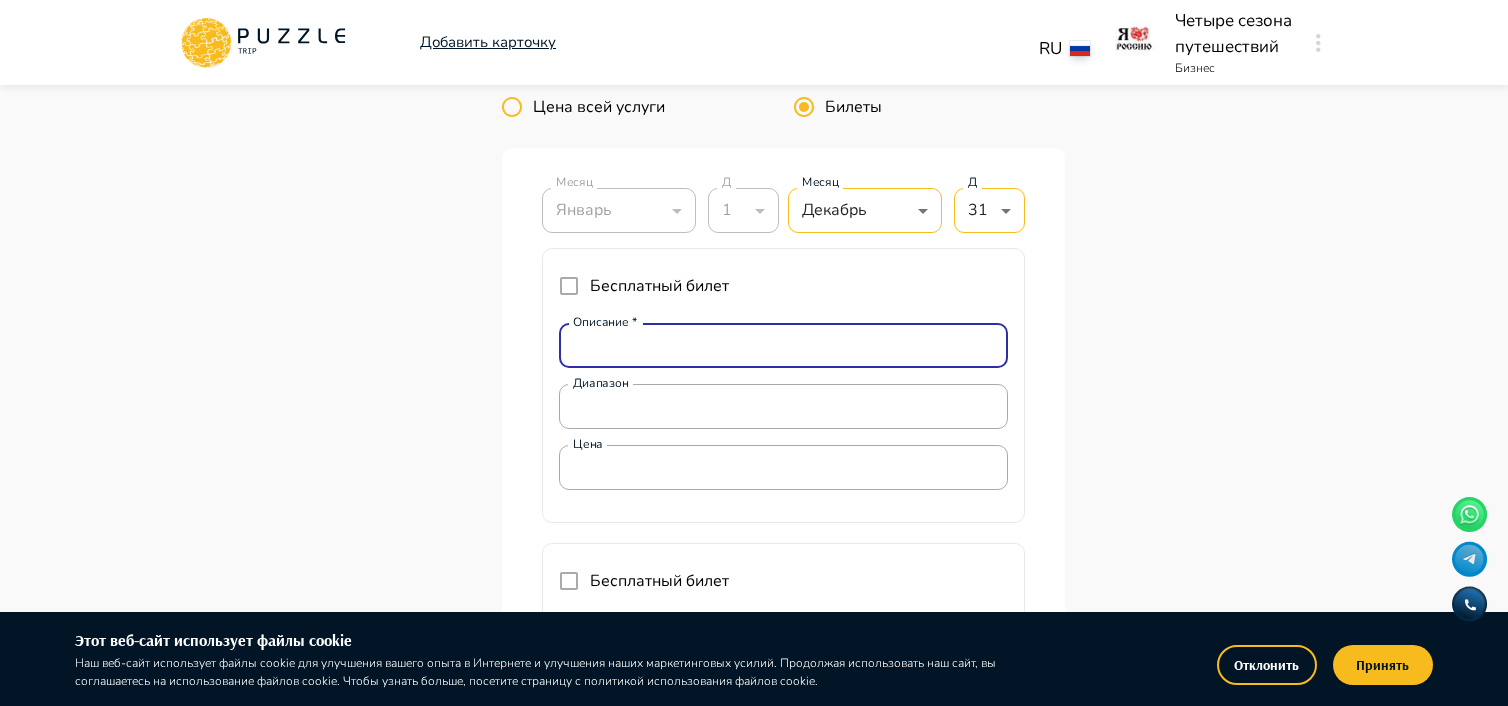 type on "*" 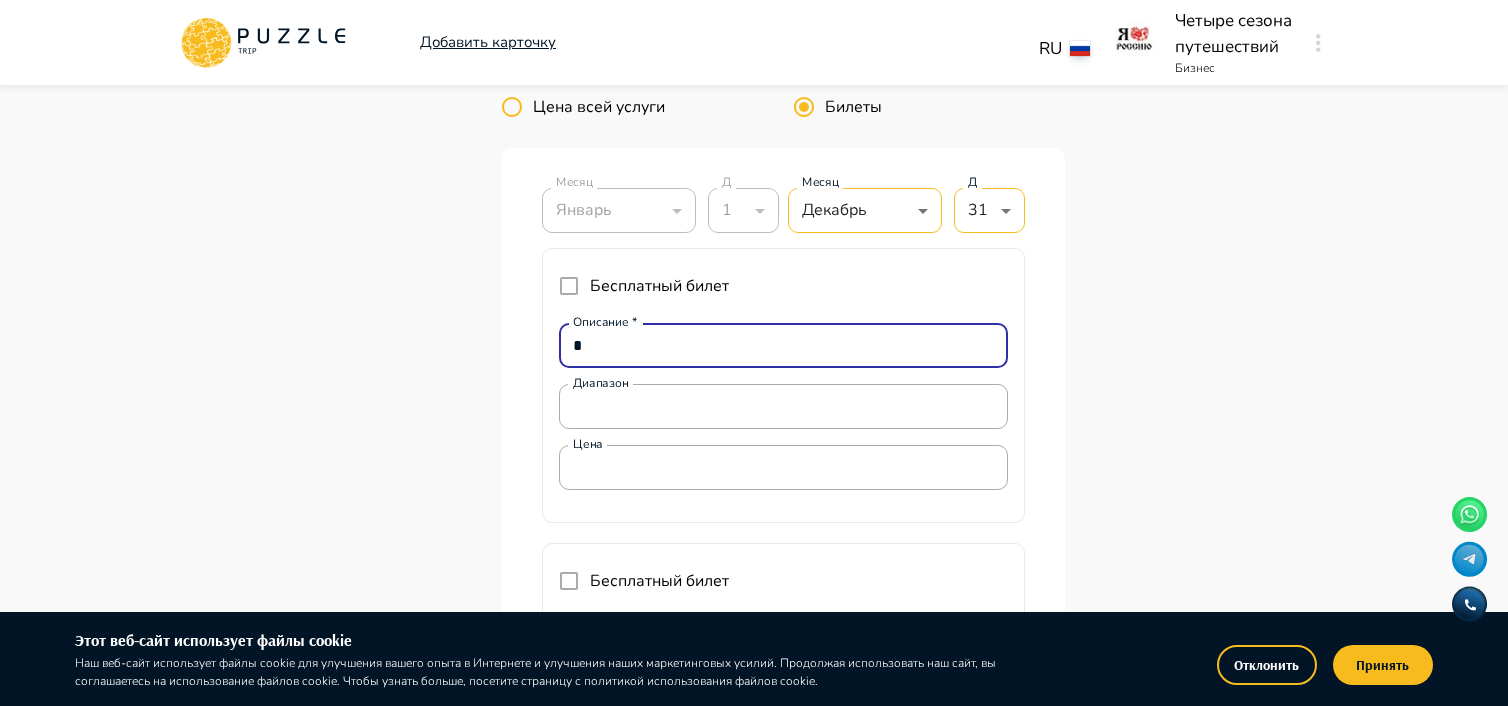 type on "*" 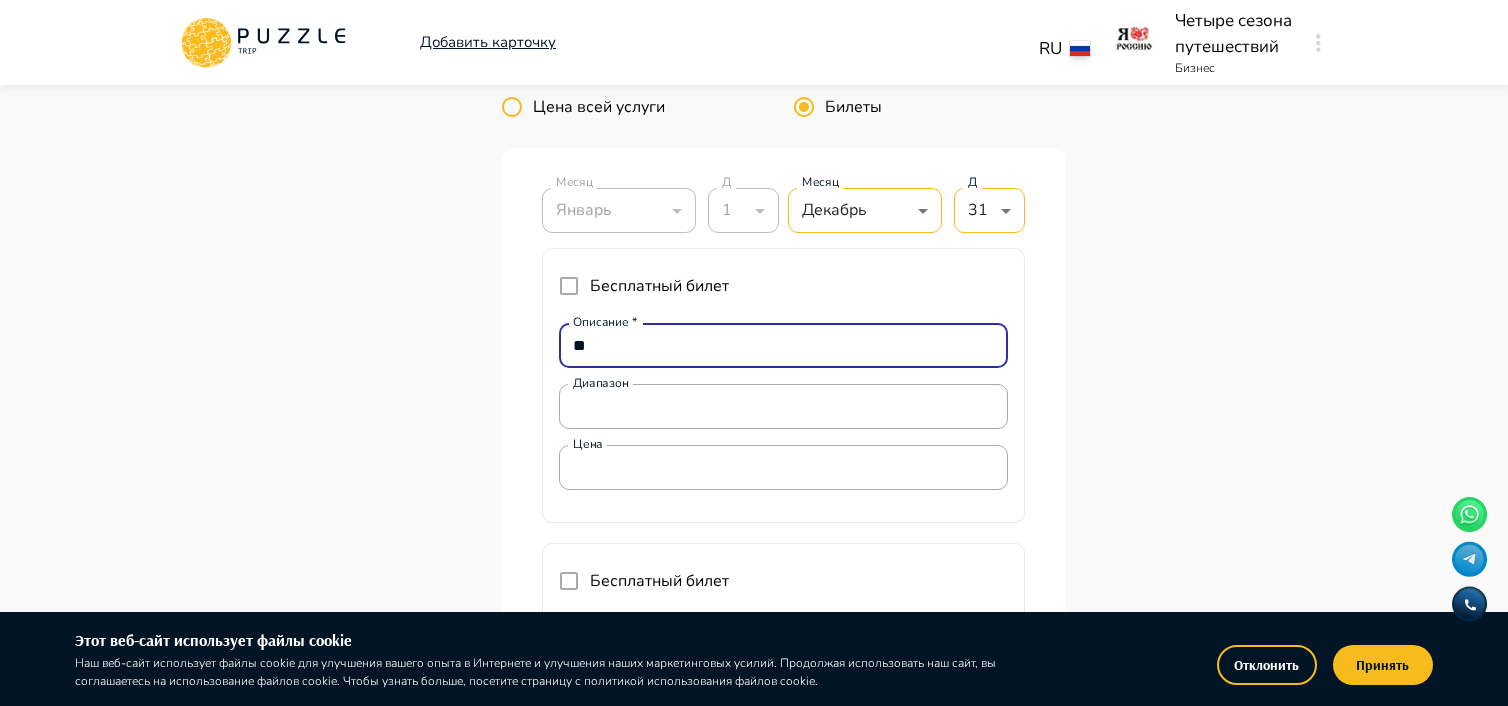 type on "***" 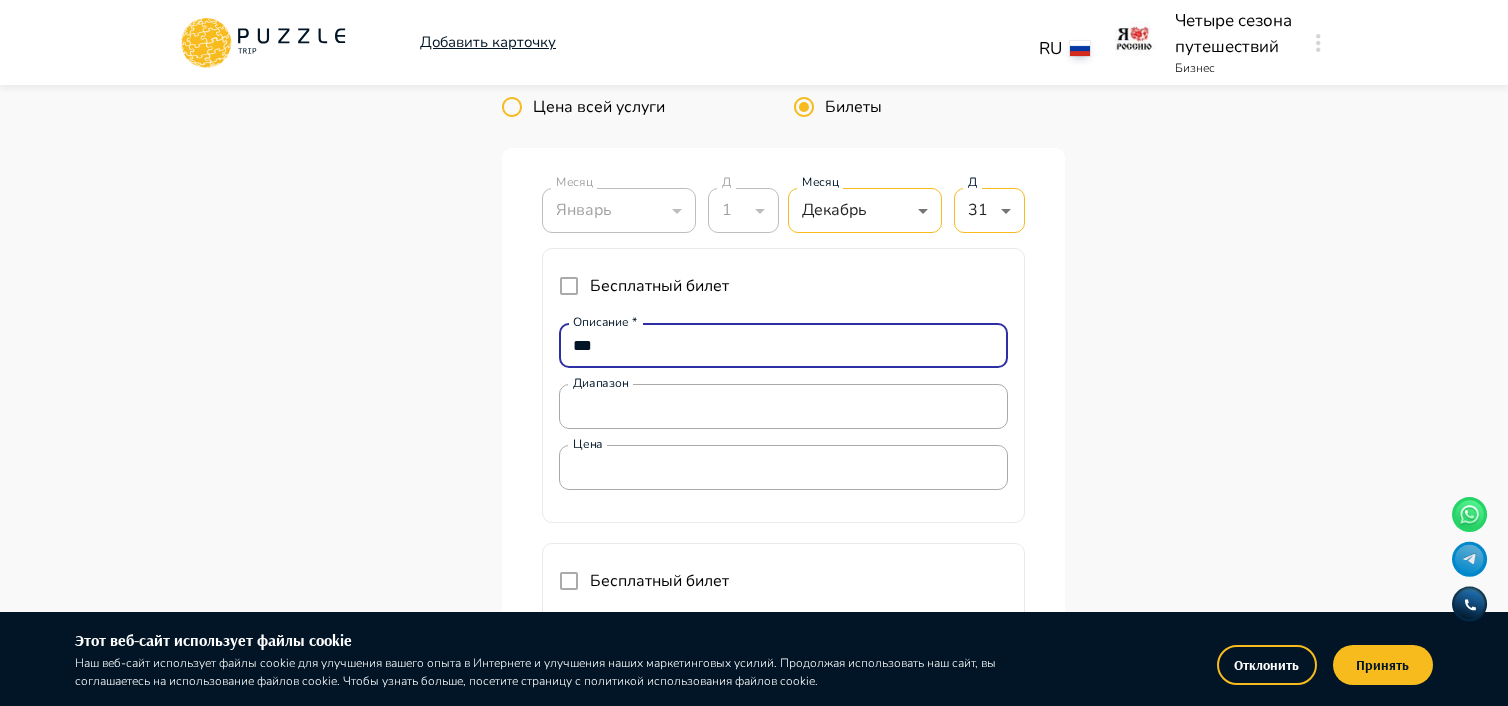 type on "****" 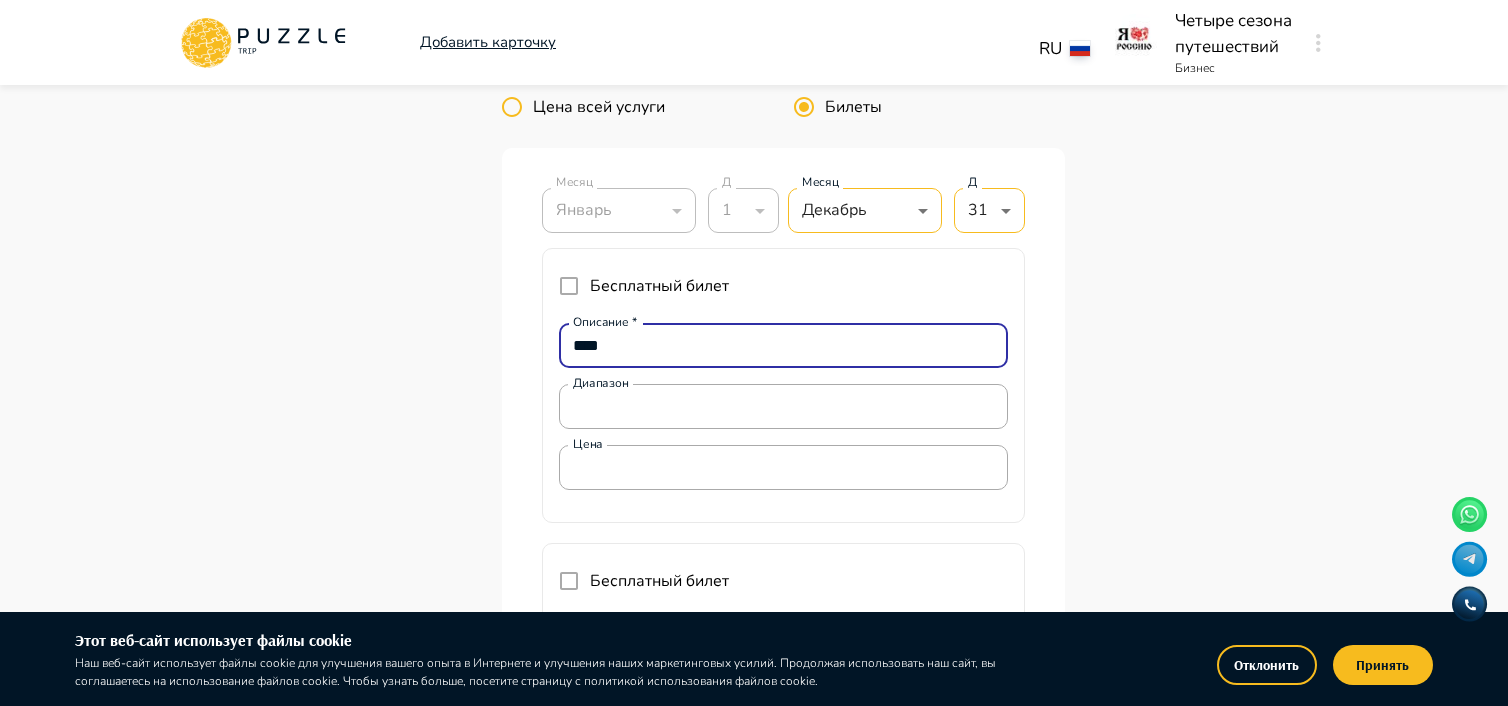 type on "*" 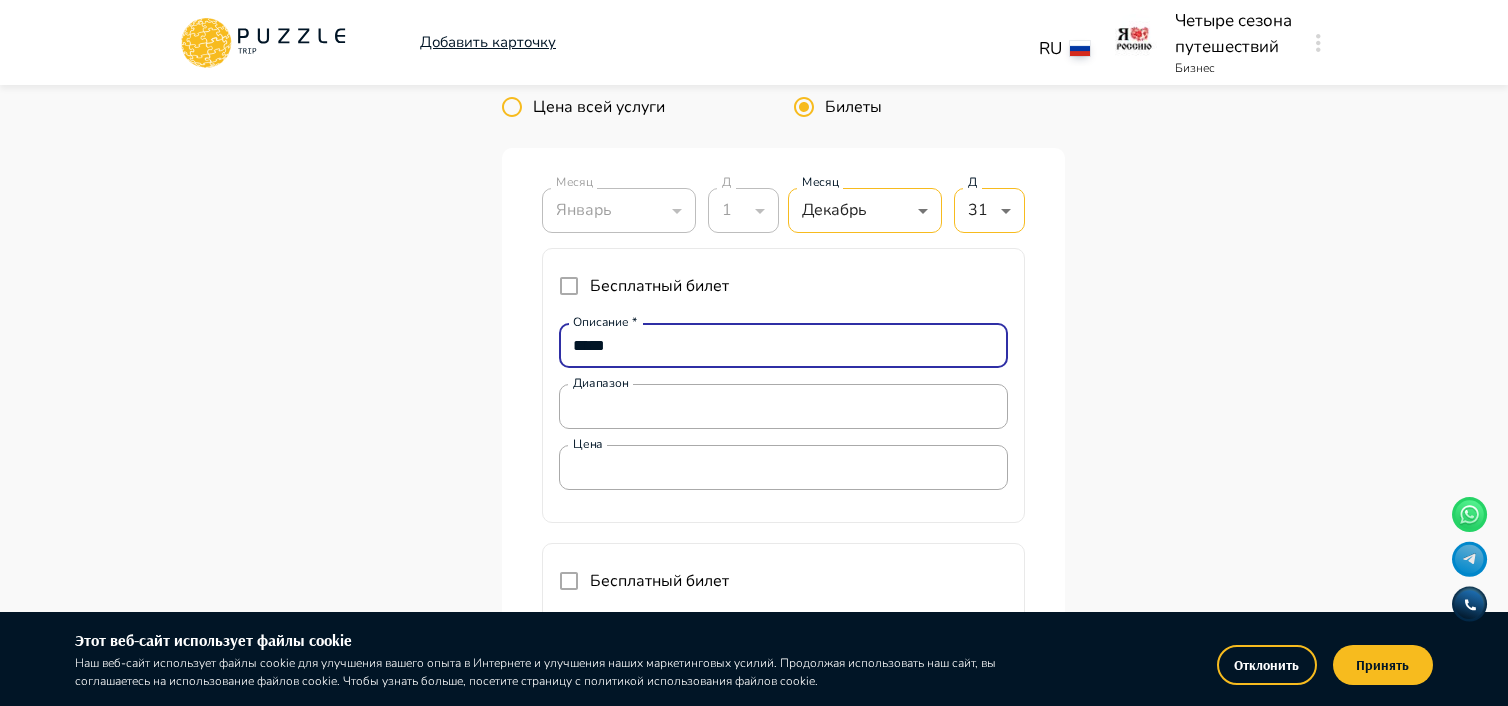 type on "*" 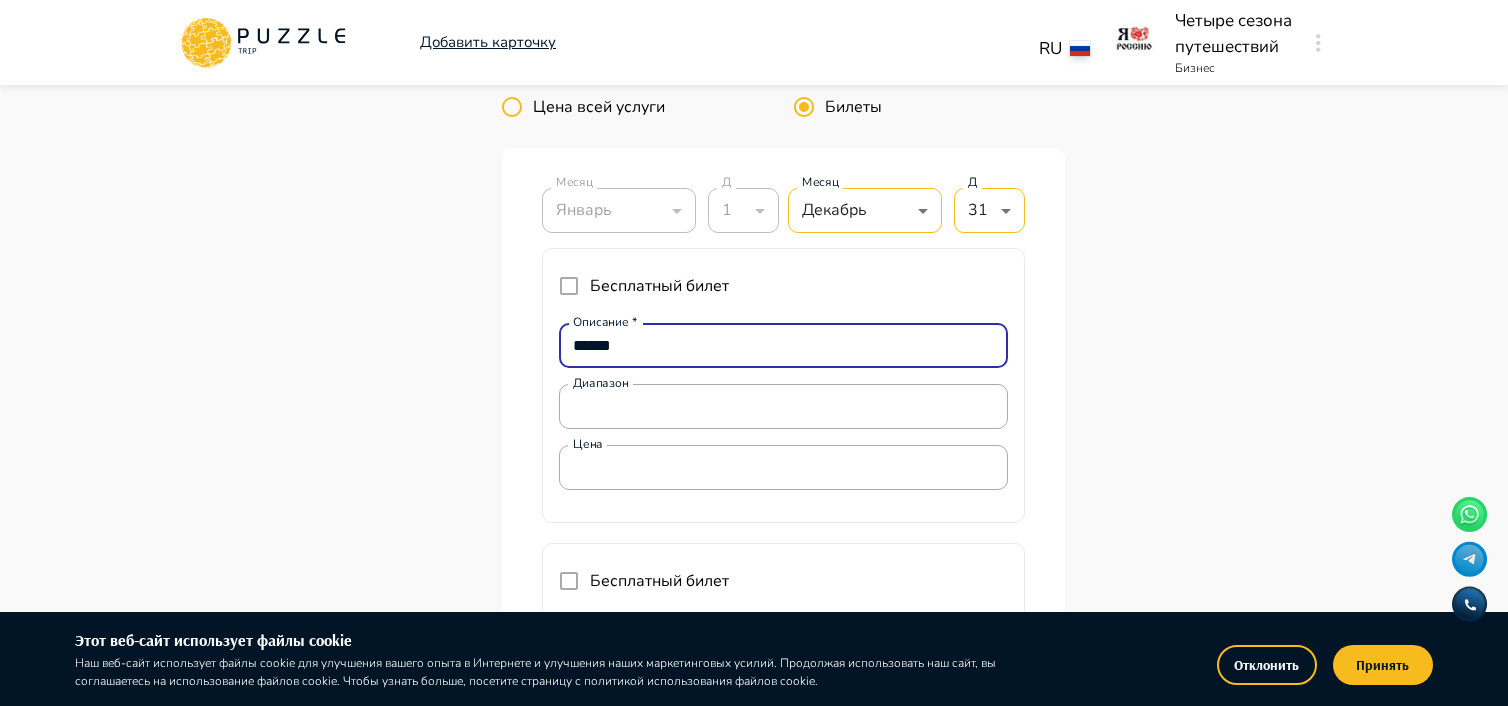 type on "*******" 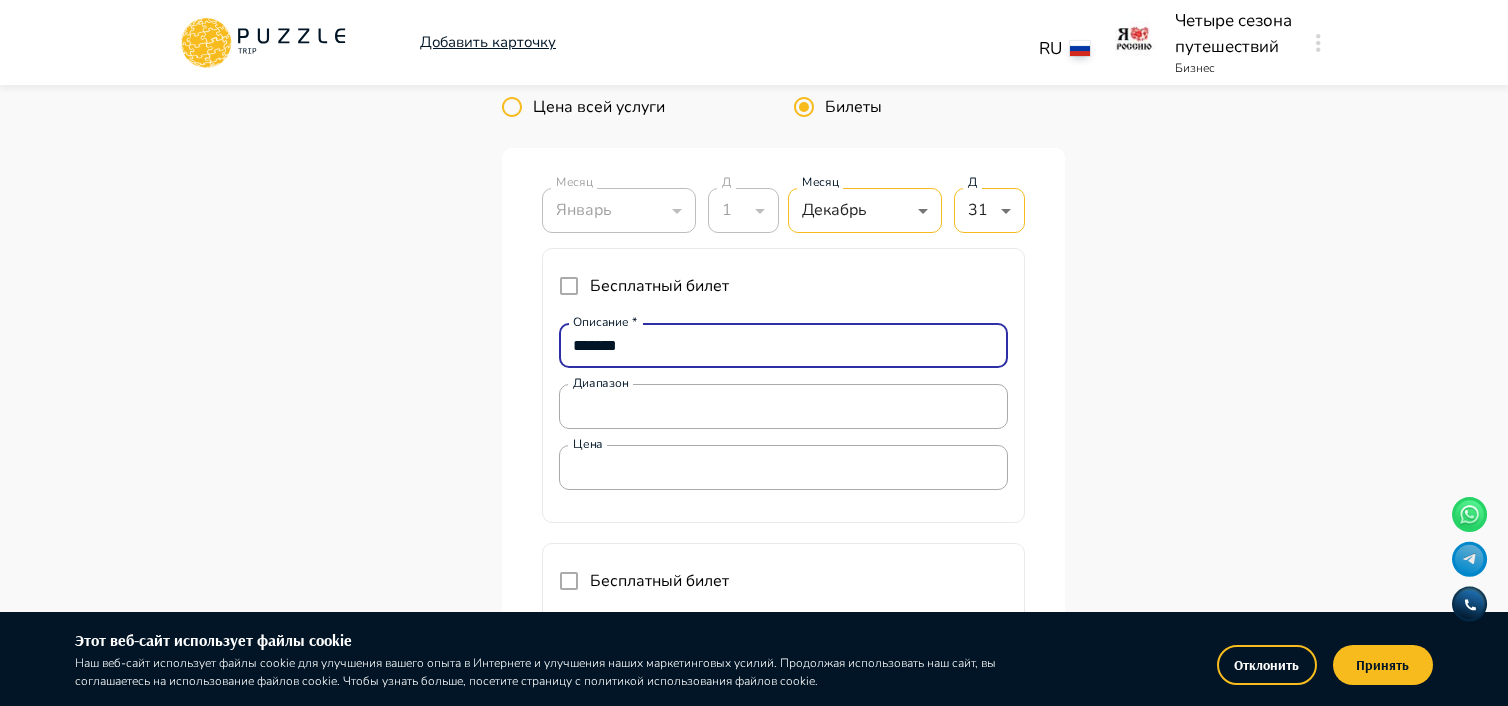 type on "*" 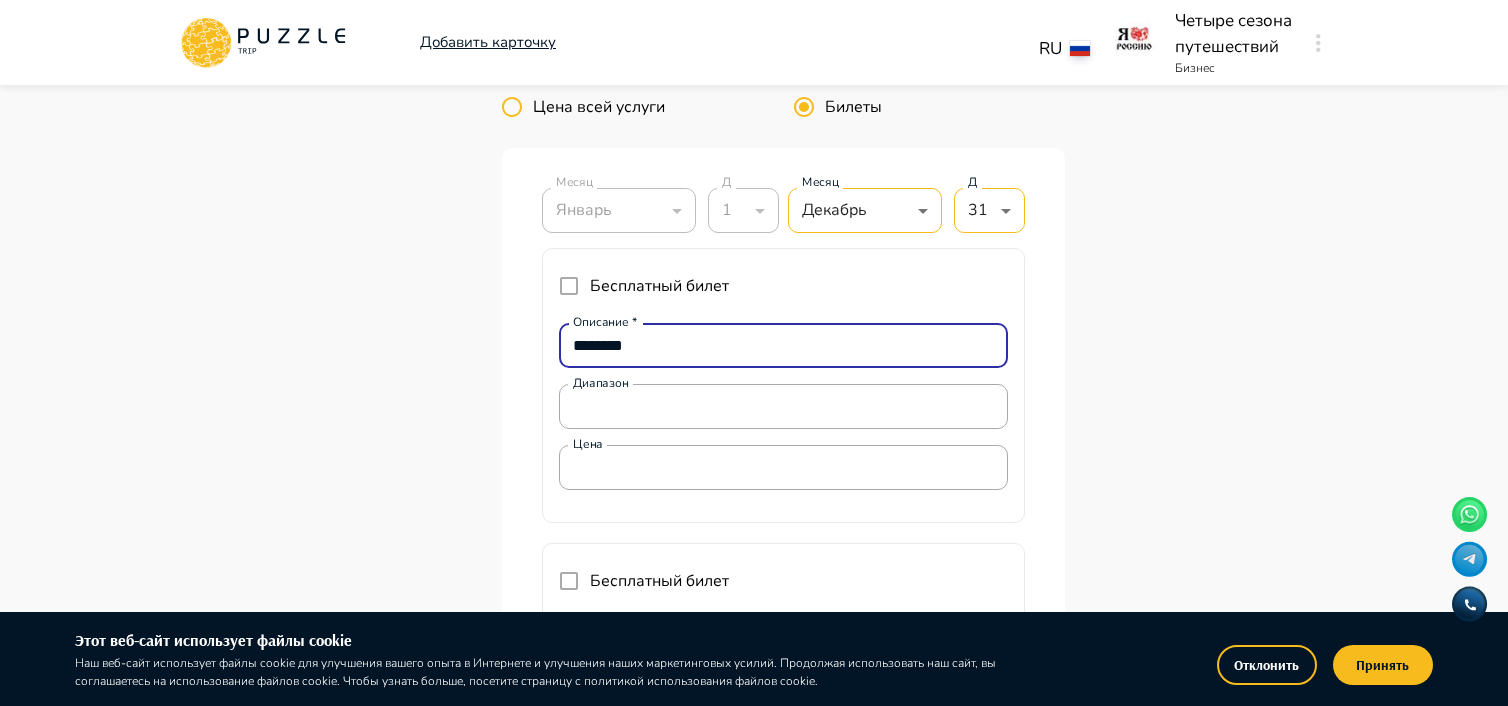 type on "*" 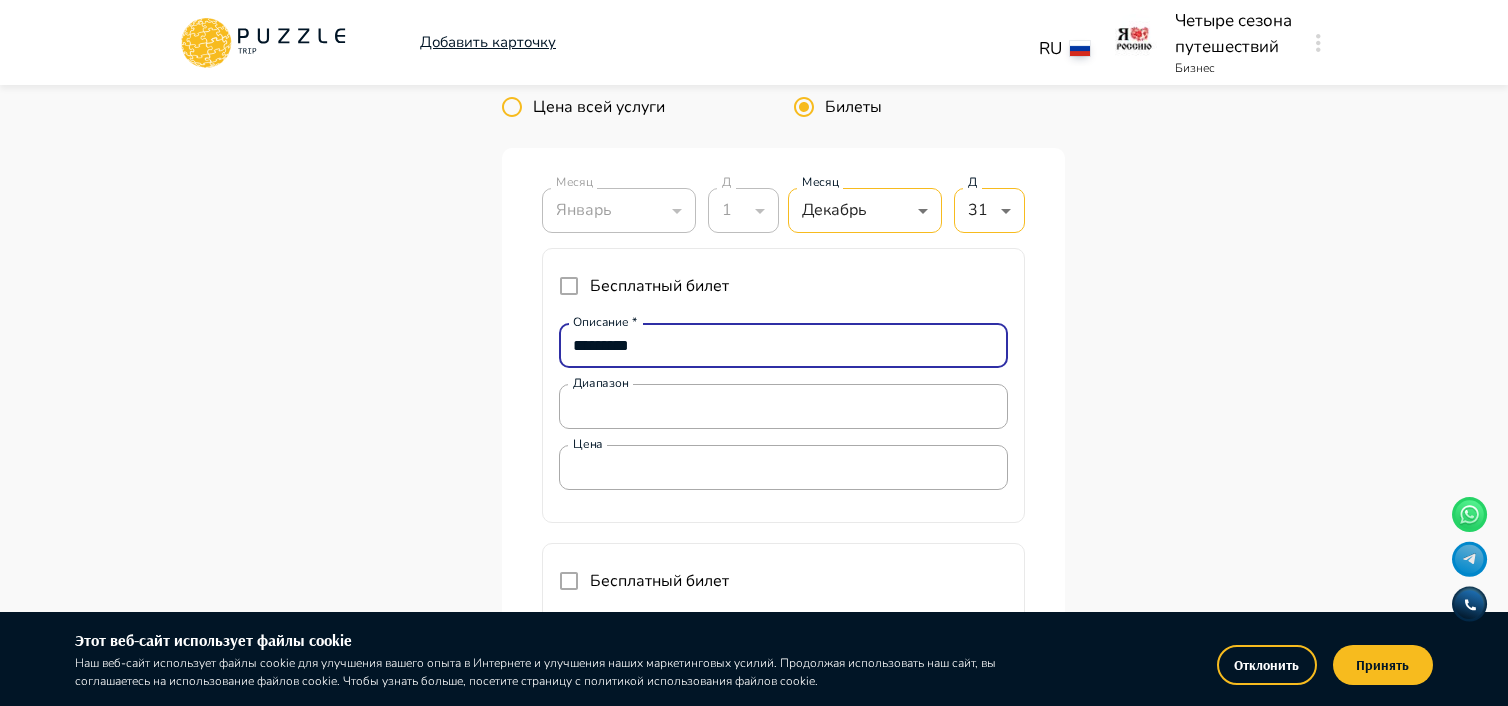 type on "*" 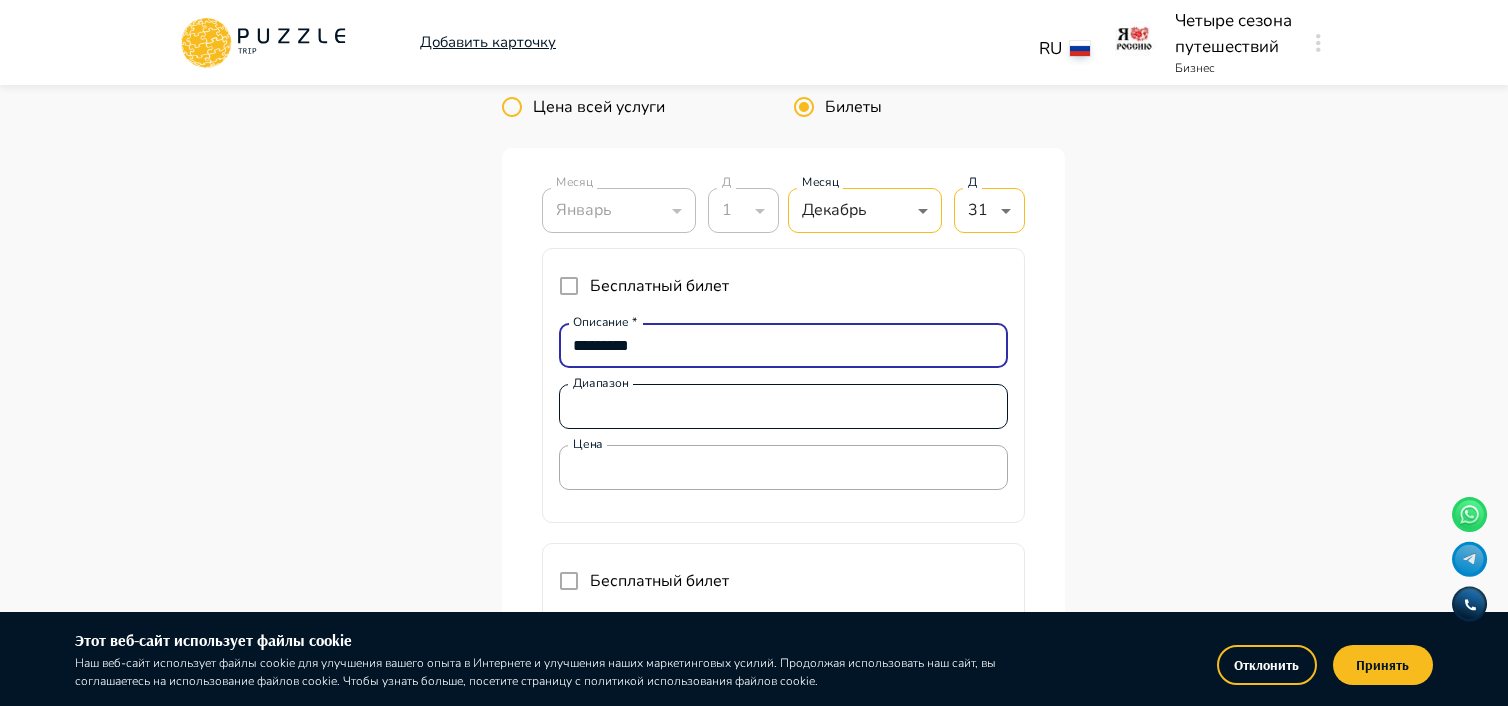 type on "********" 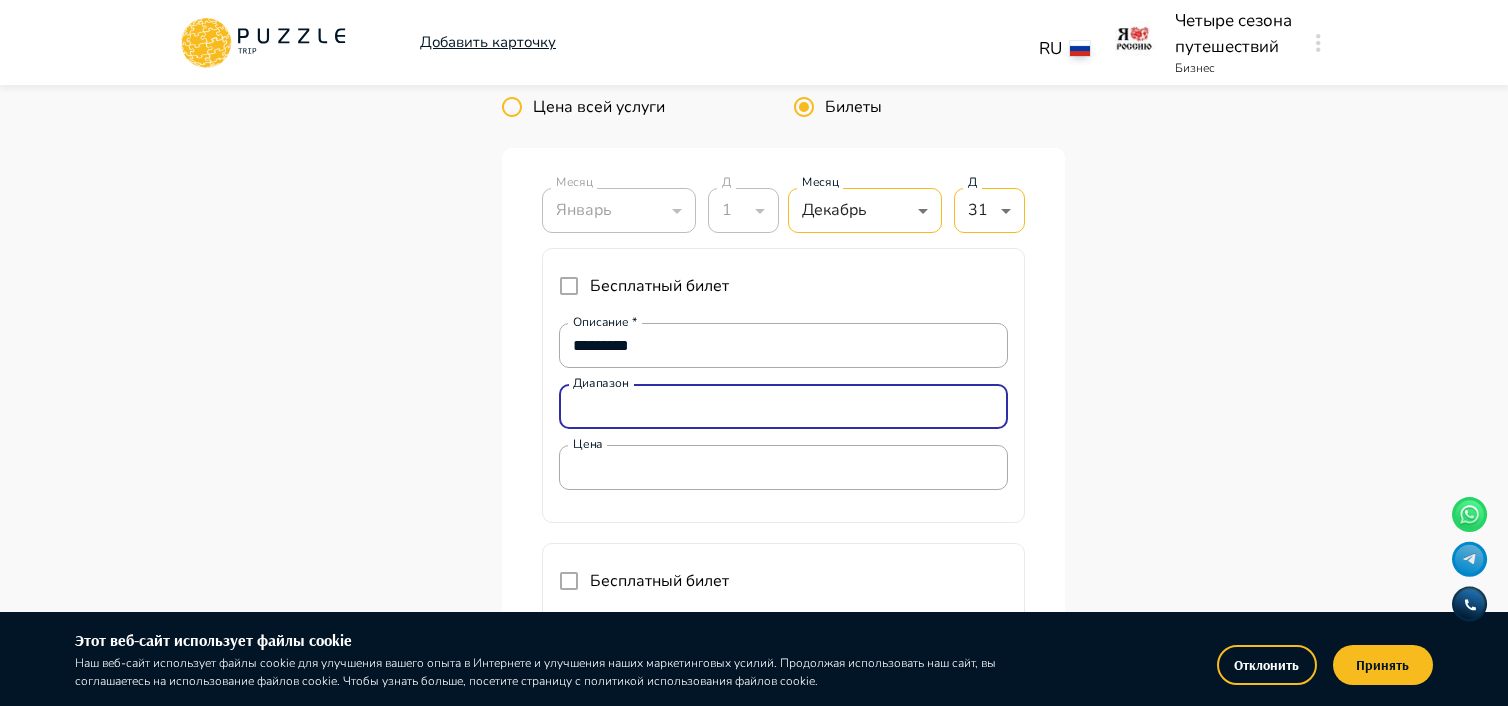 type on "*" 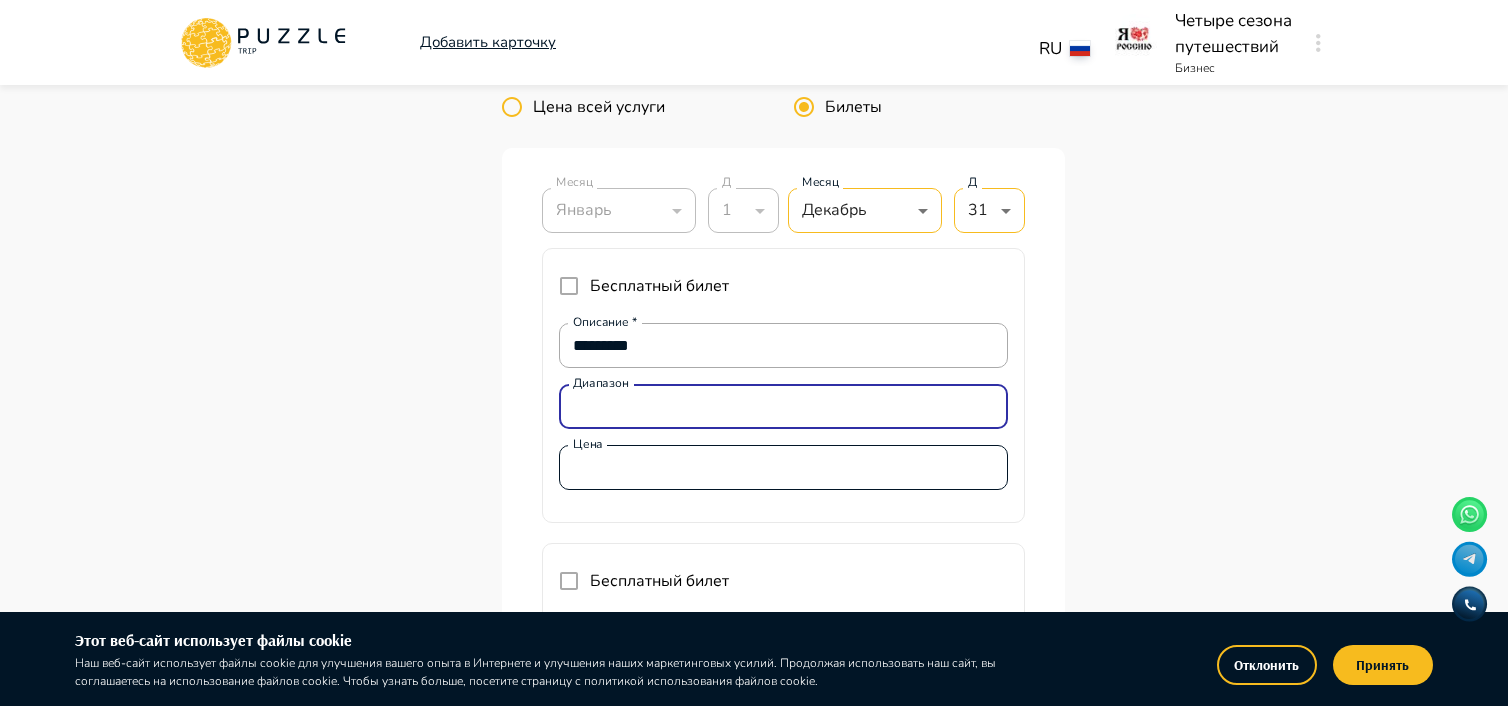 type on "*" 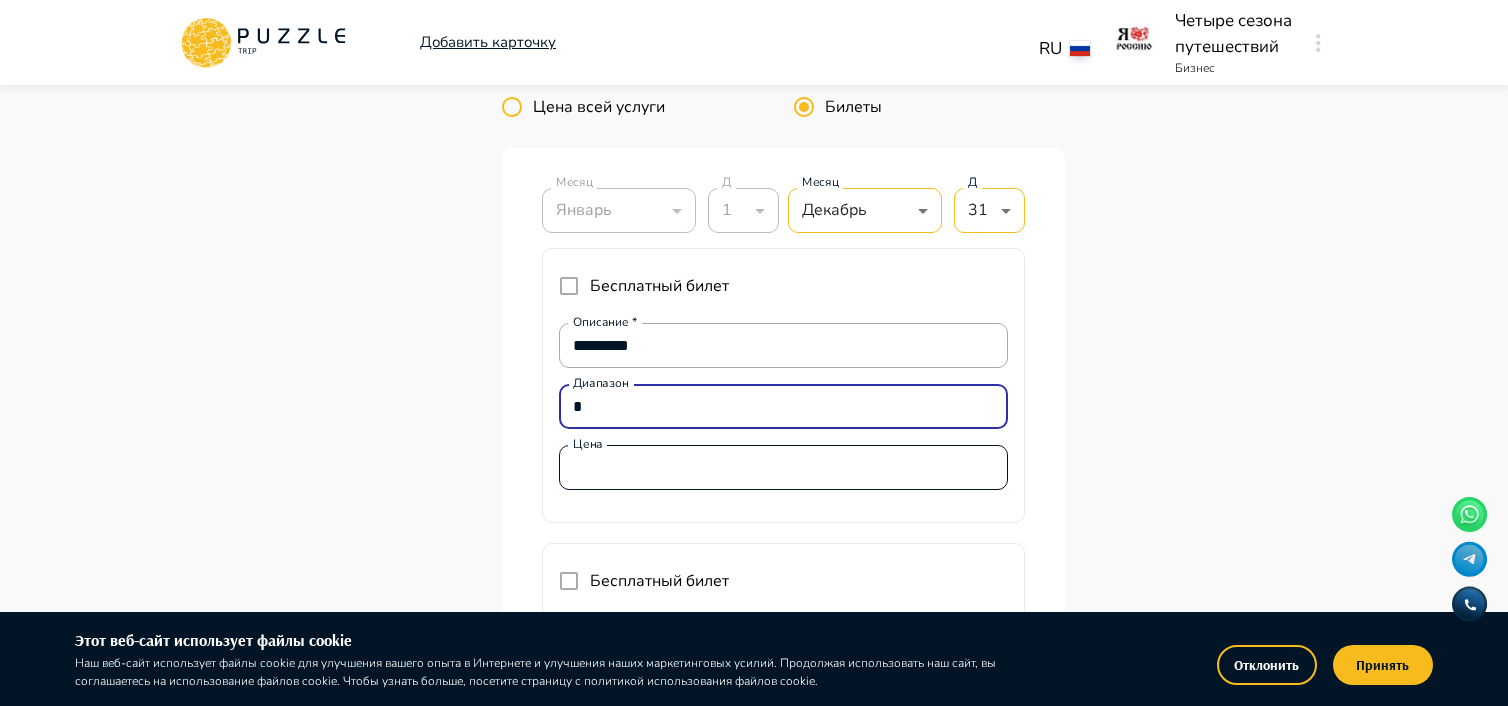 type on "*" 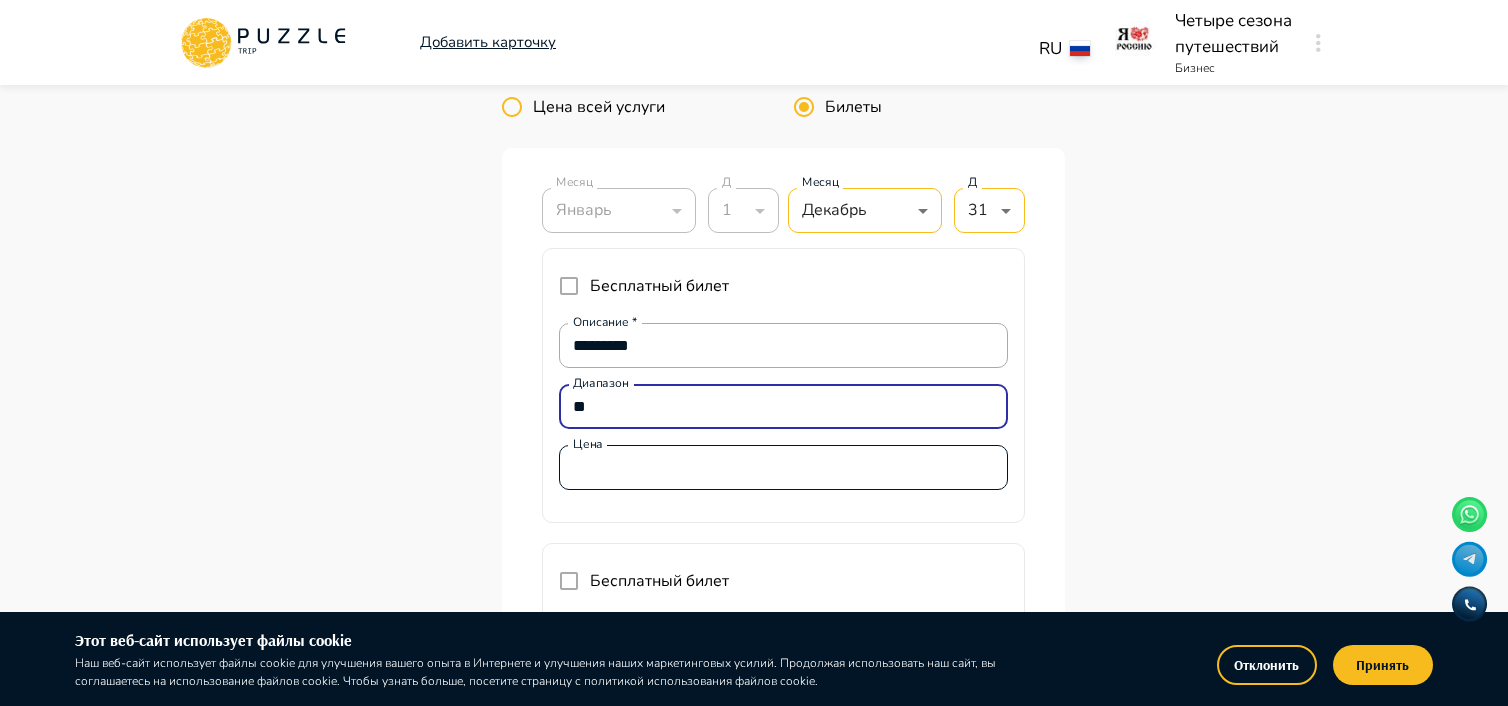 type on "*" 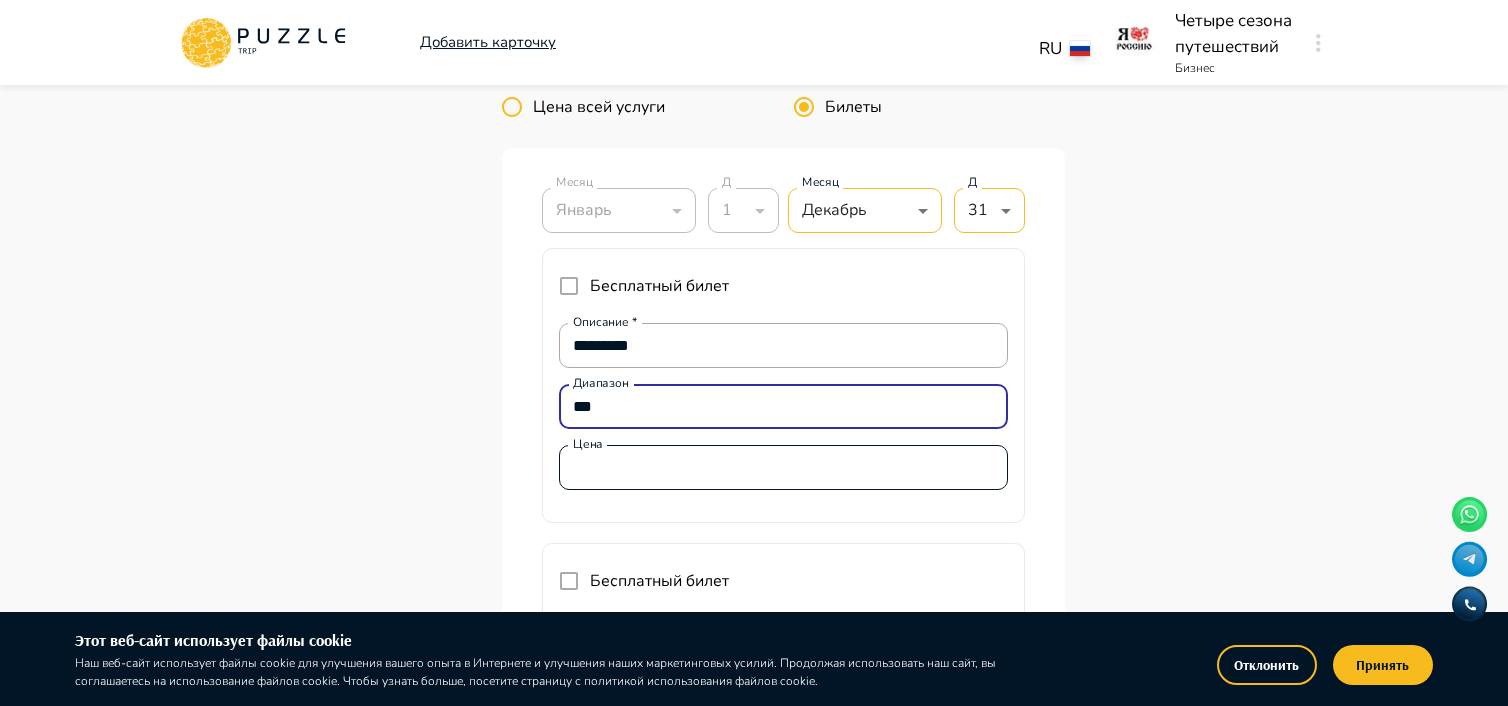 type on "*" 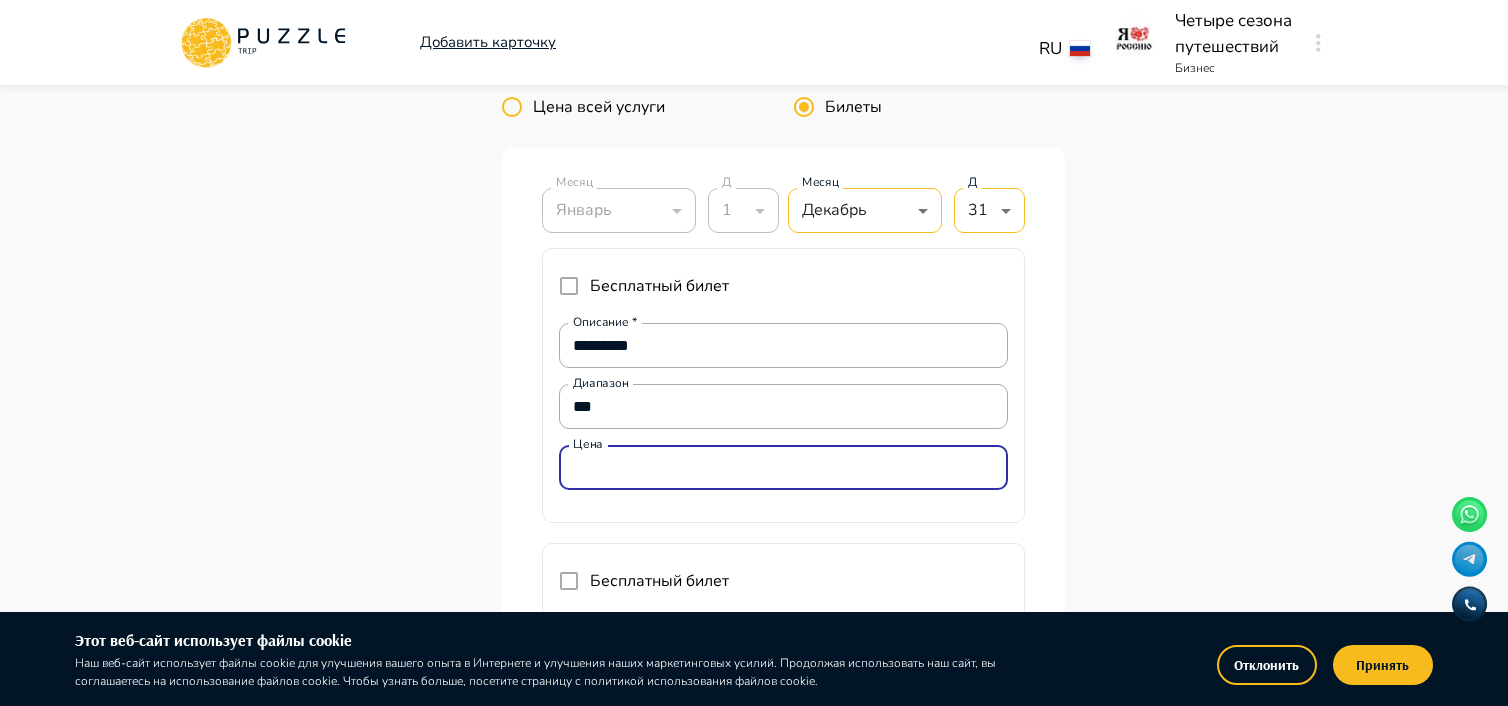type on "*" 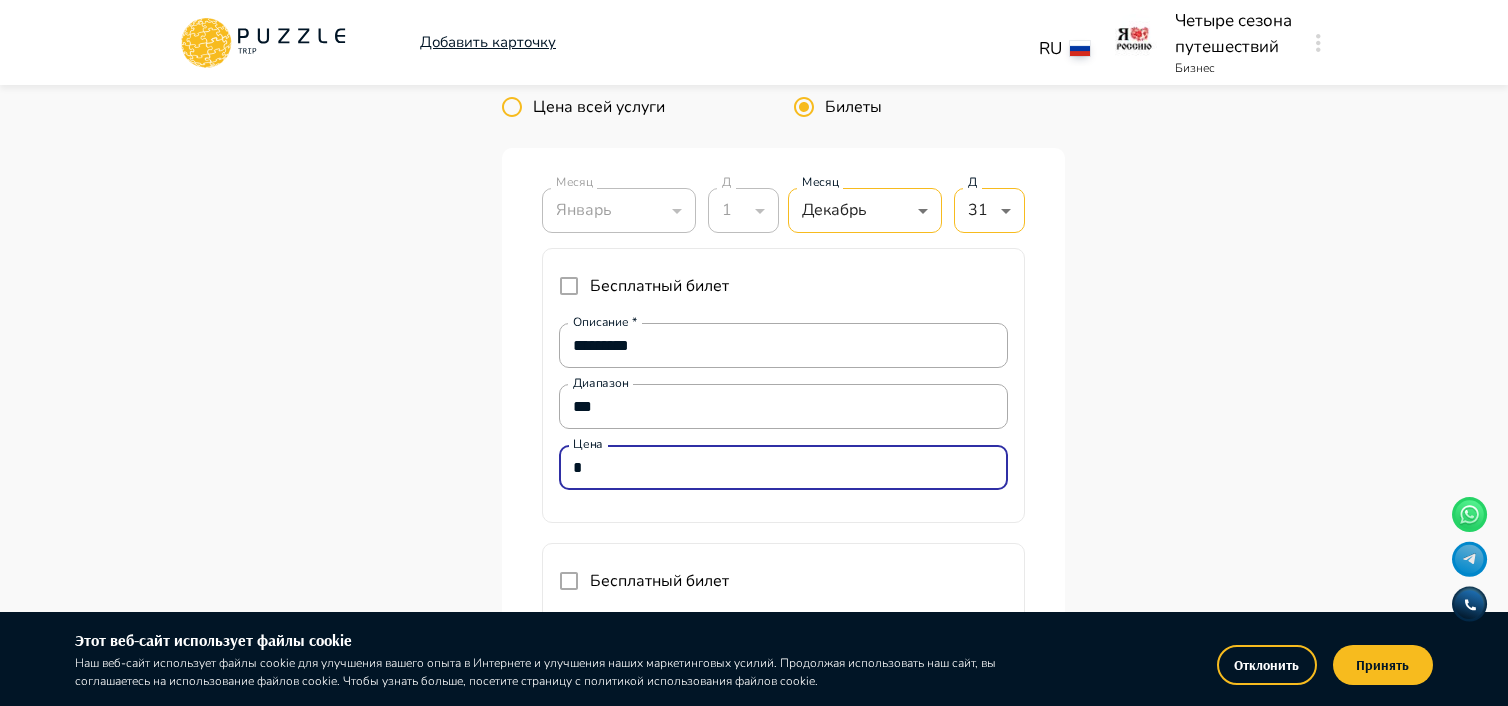 type on "*" 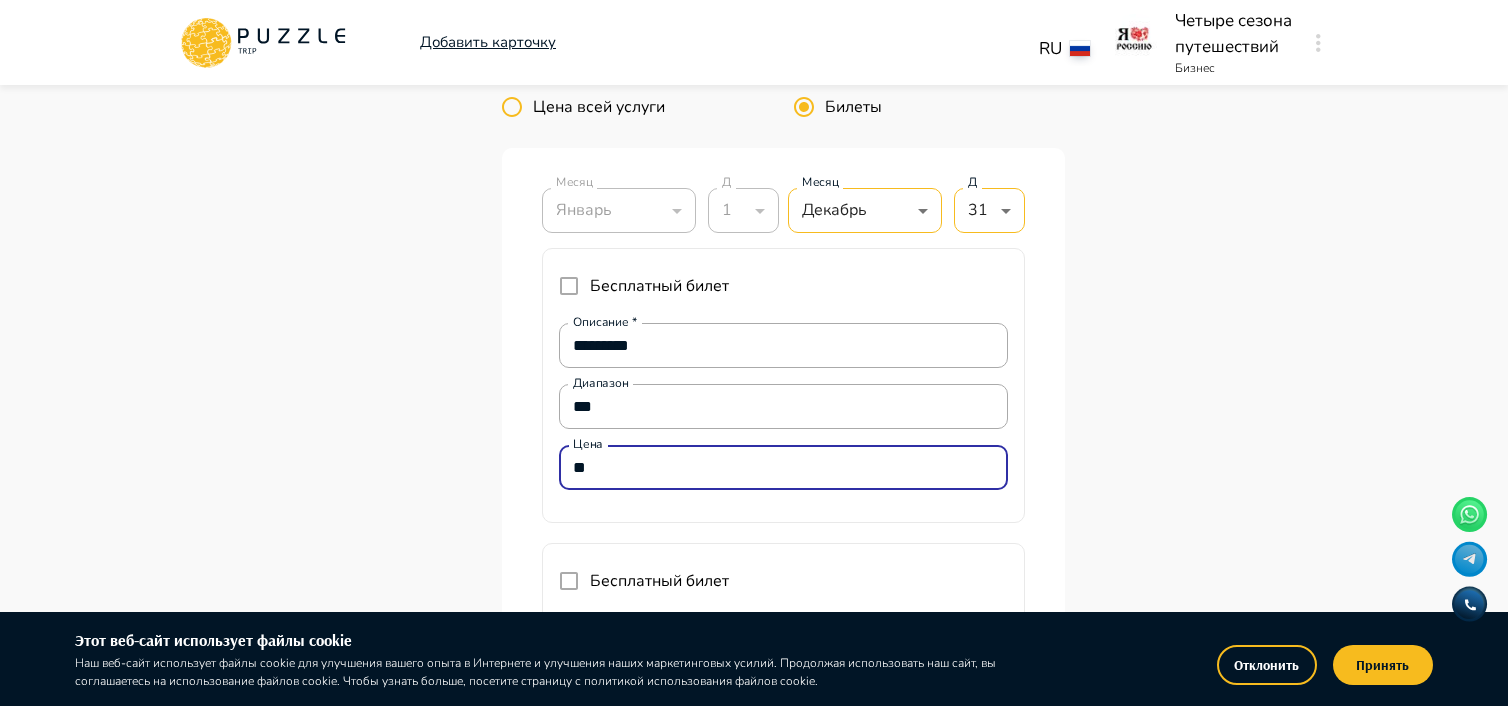 type on "*" 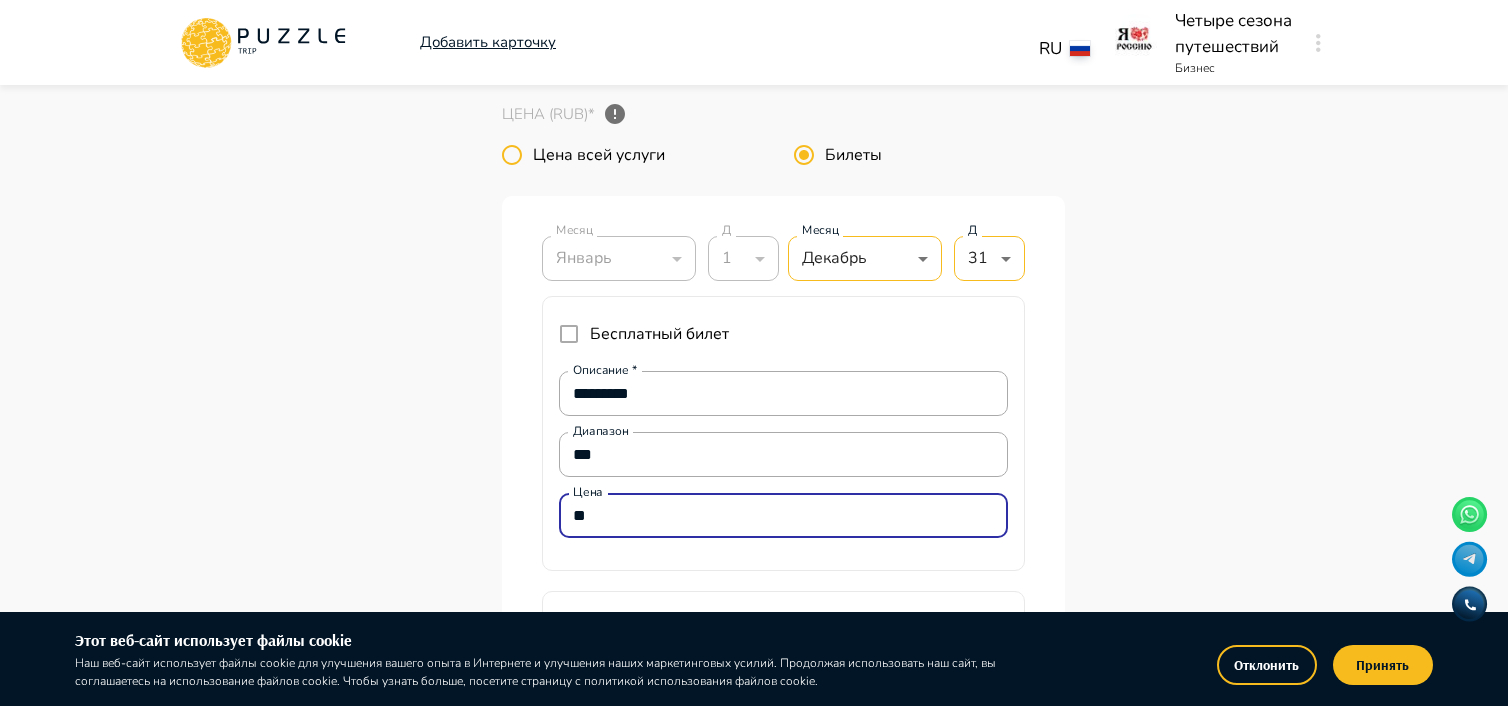 type on "*" 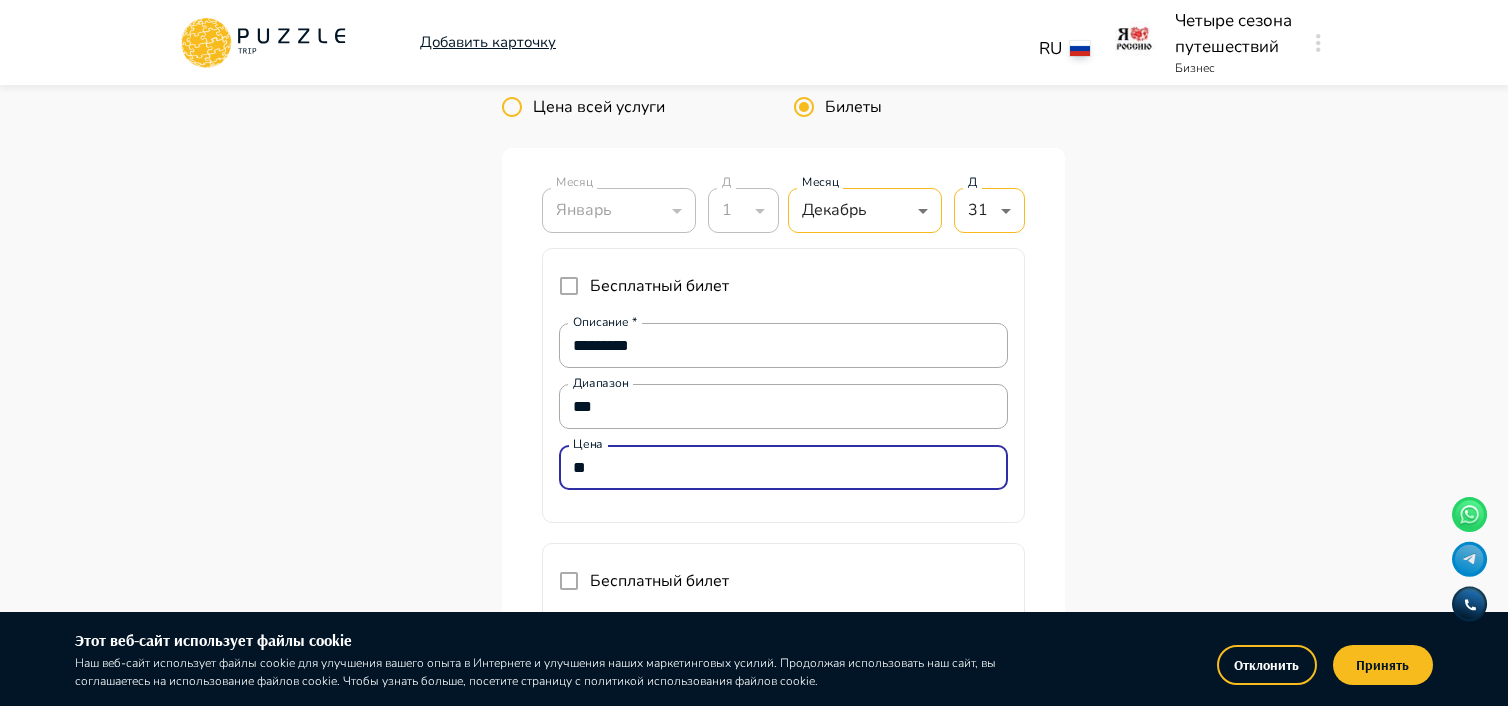 type on "***" 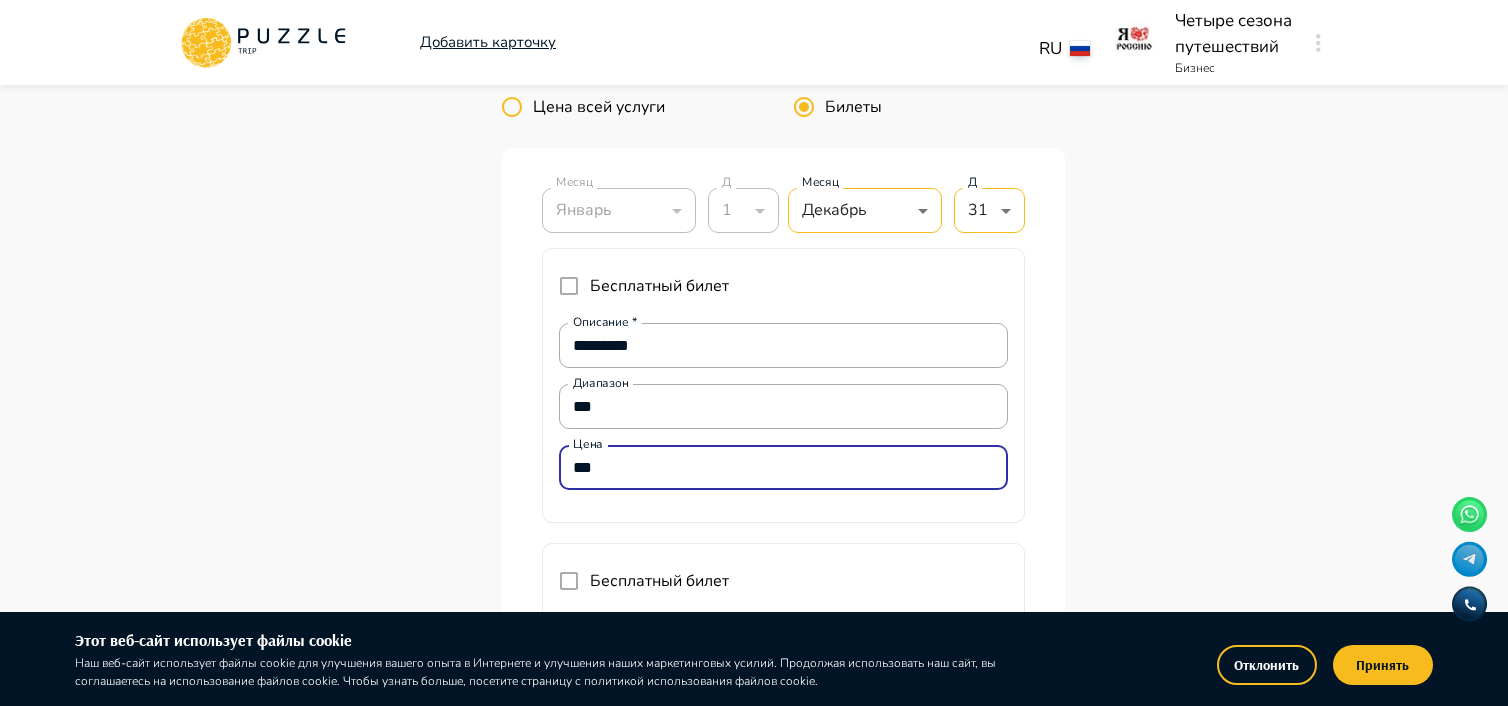 type on "****" 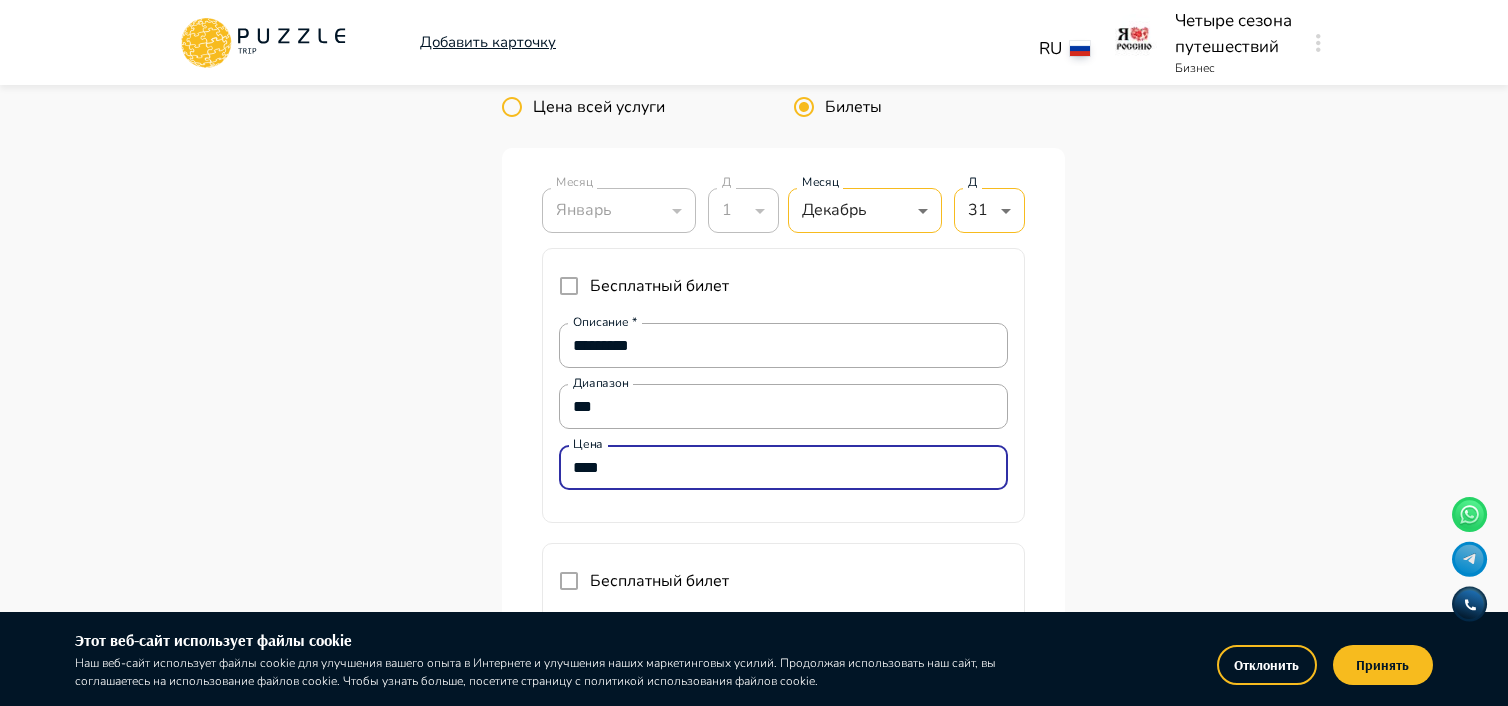type on "*" 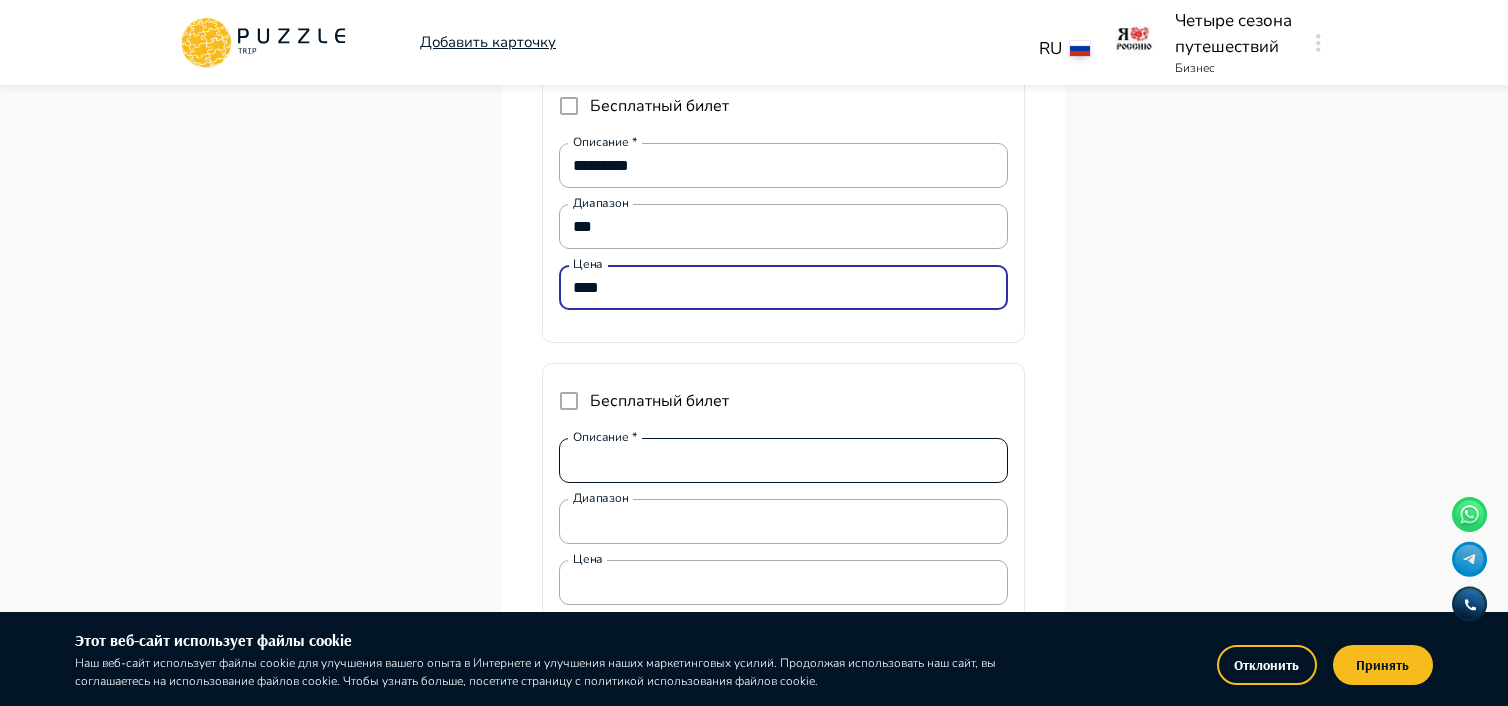 scroll, scrollTop: 5600, scrollLeft: 0, axis: vertical 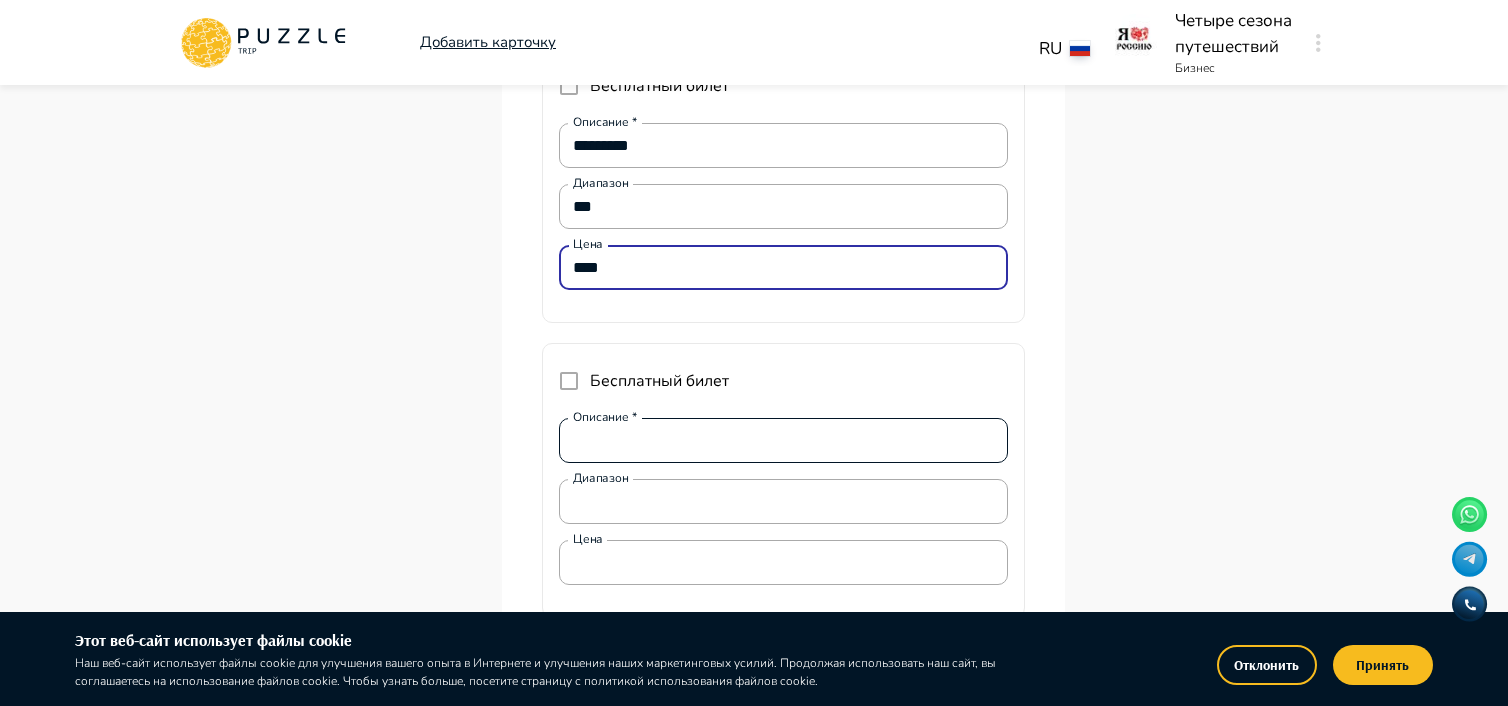 type on "****" 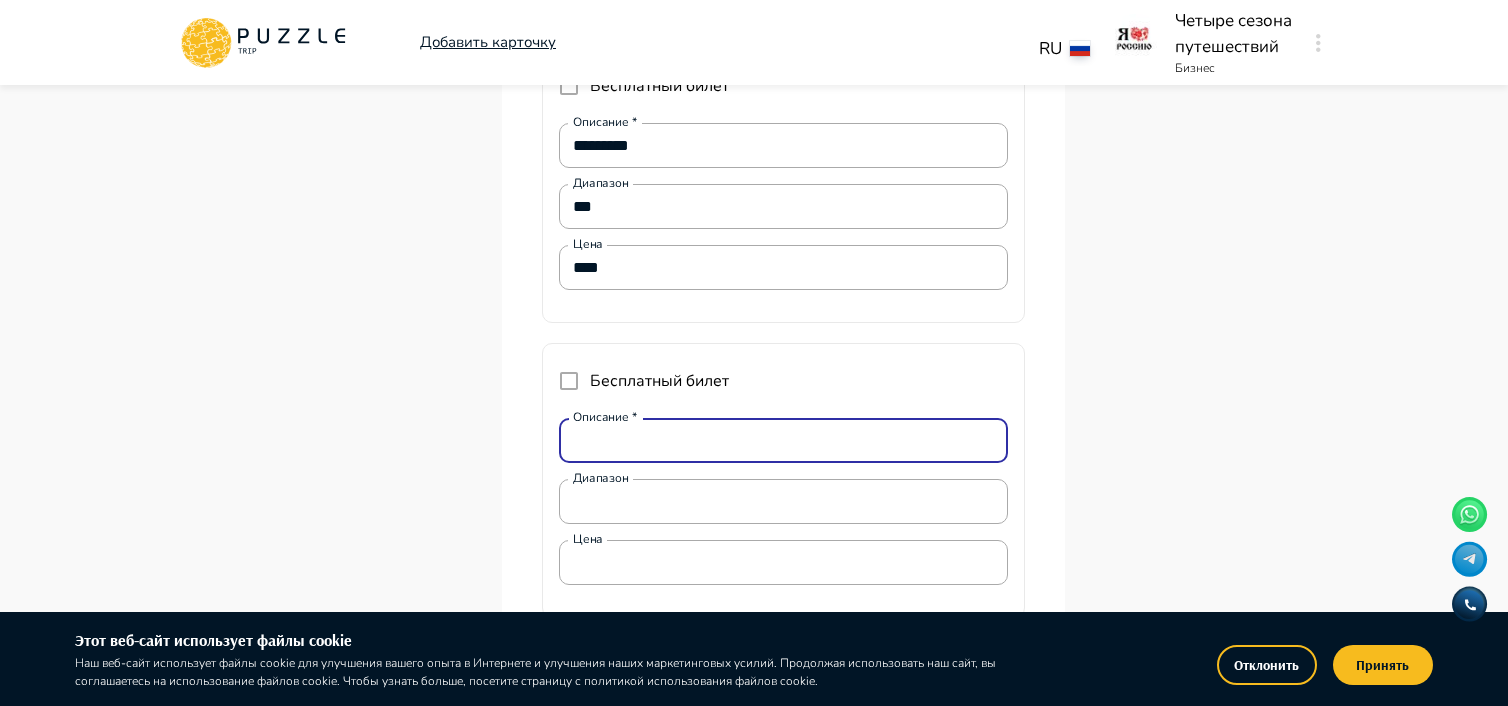 type on "*" 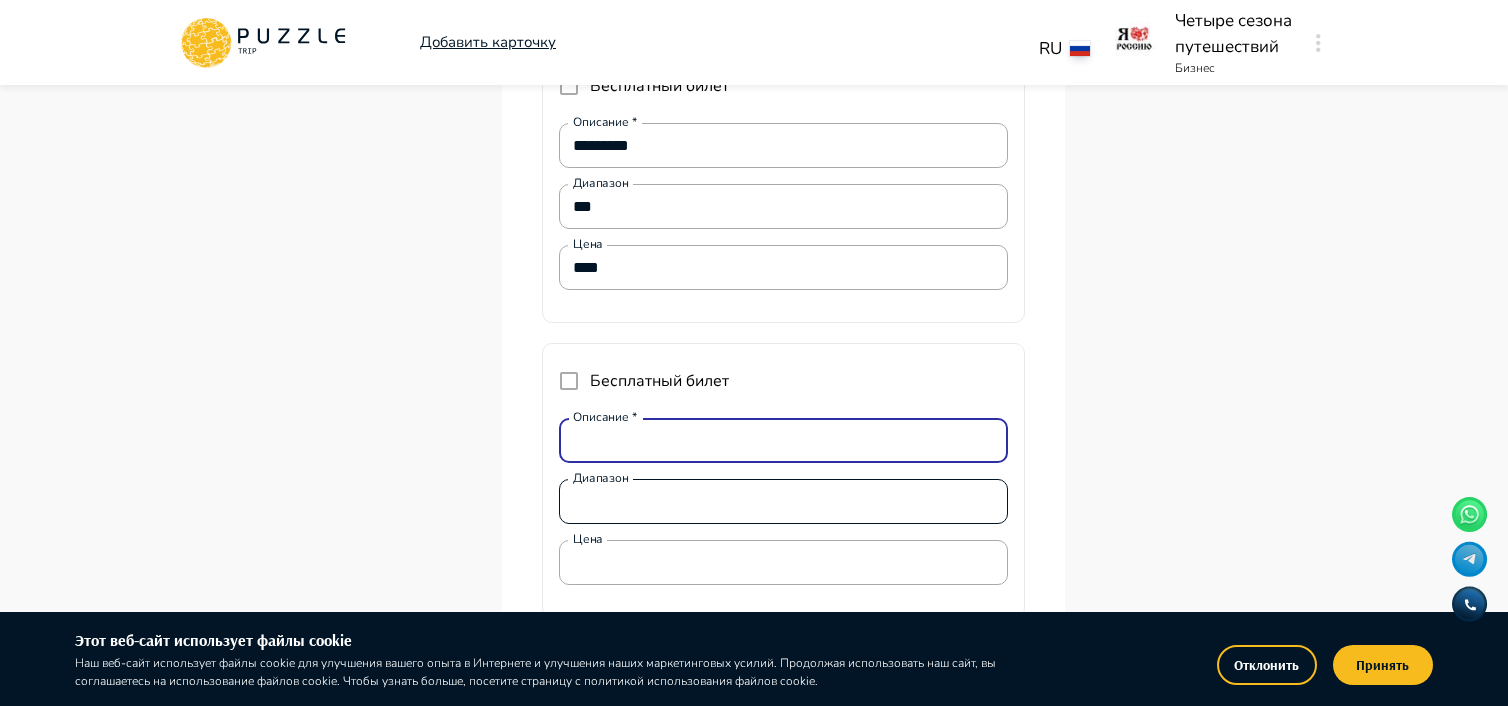 type on "*" 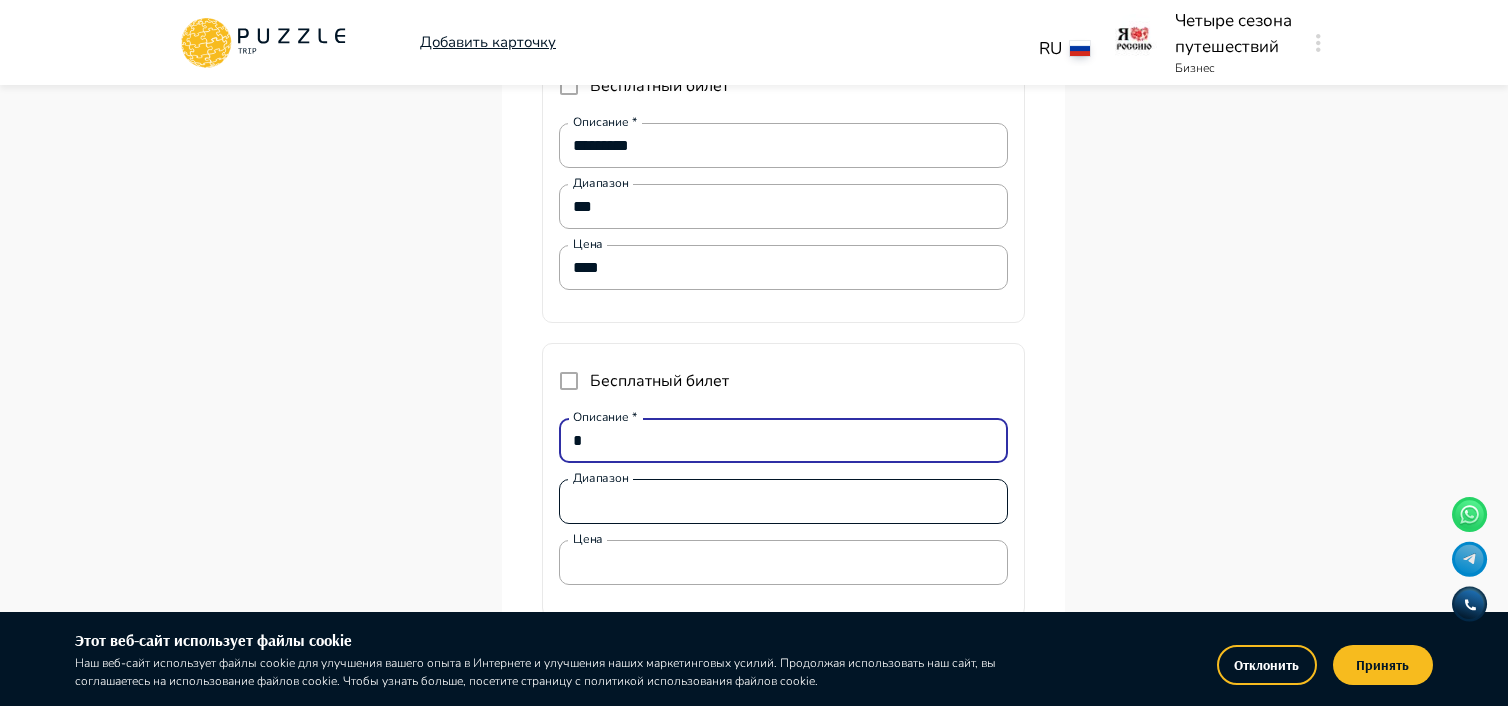 type on "*" 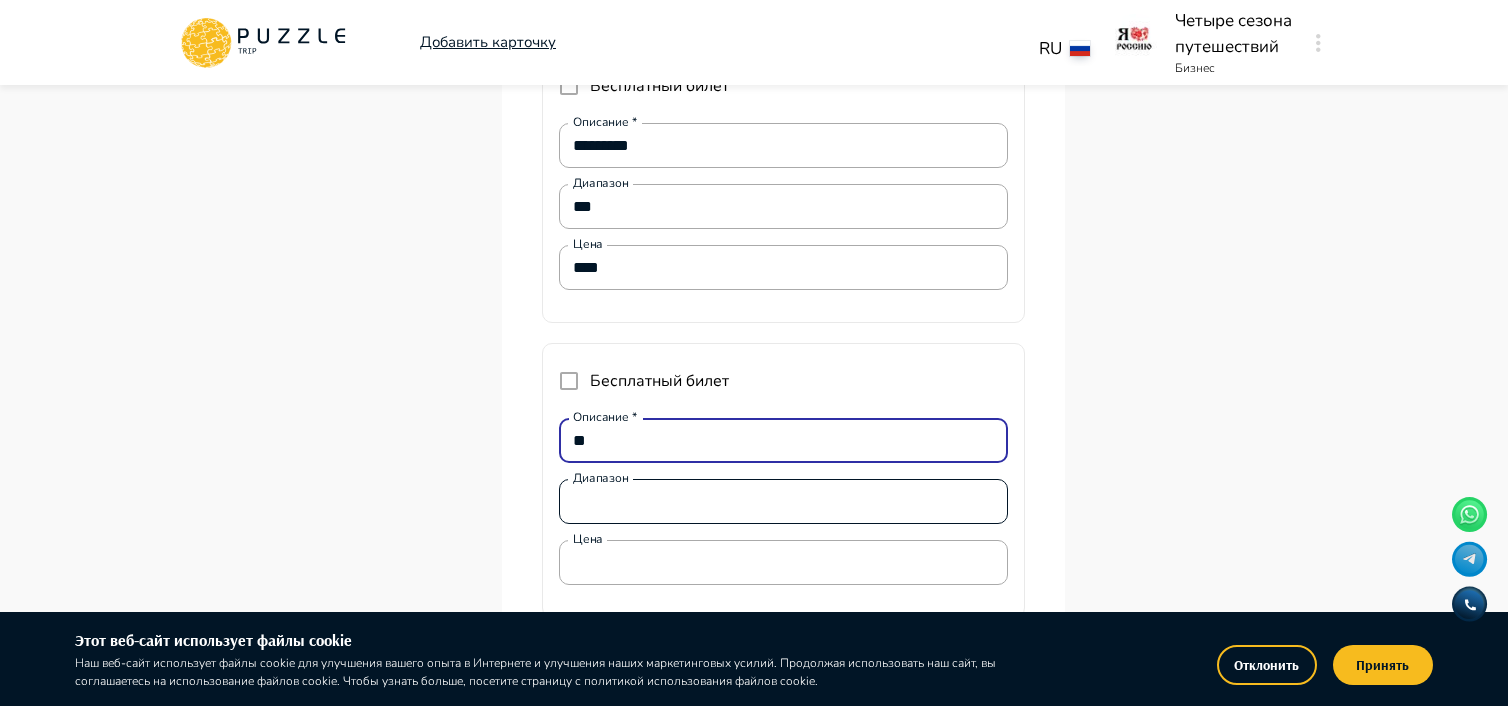 type on "*" 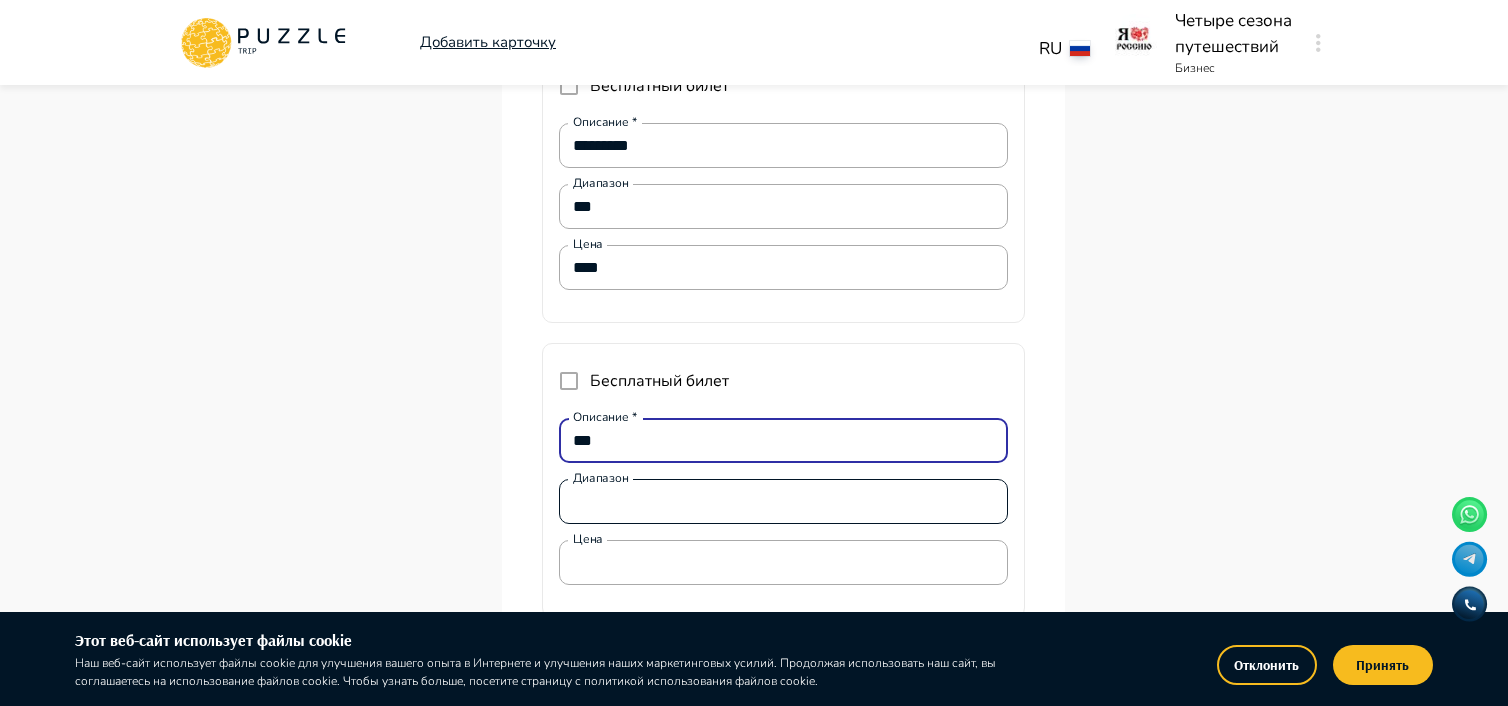 type on "*" 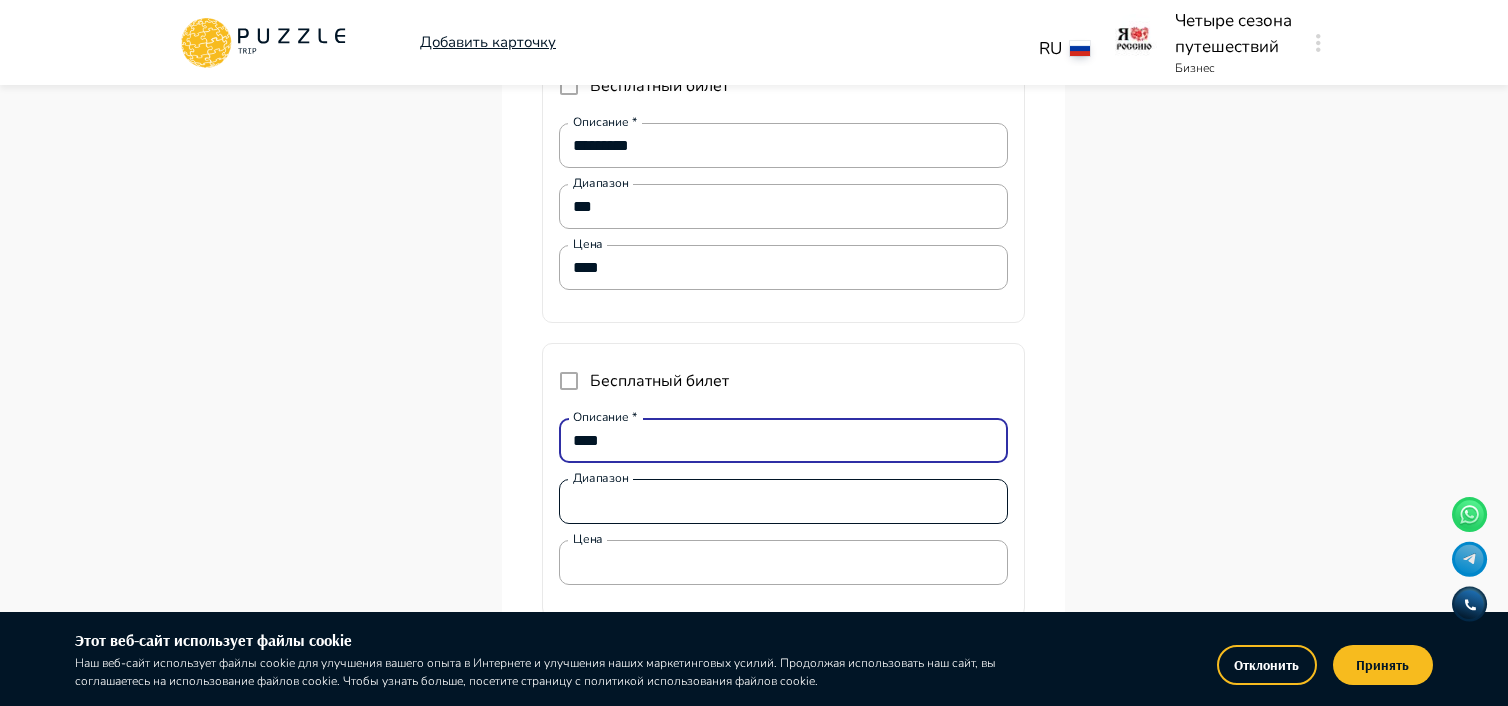 type on "*****" 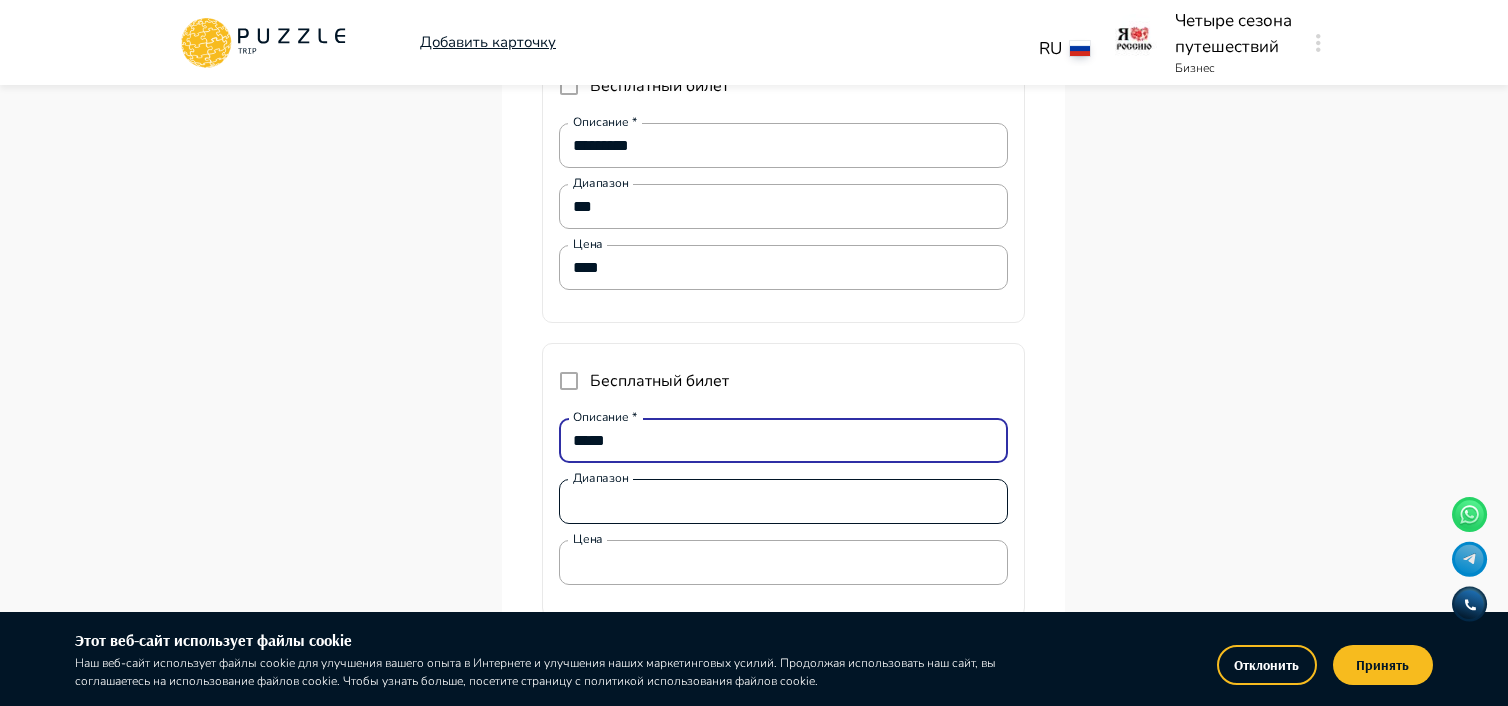 type on "*" 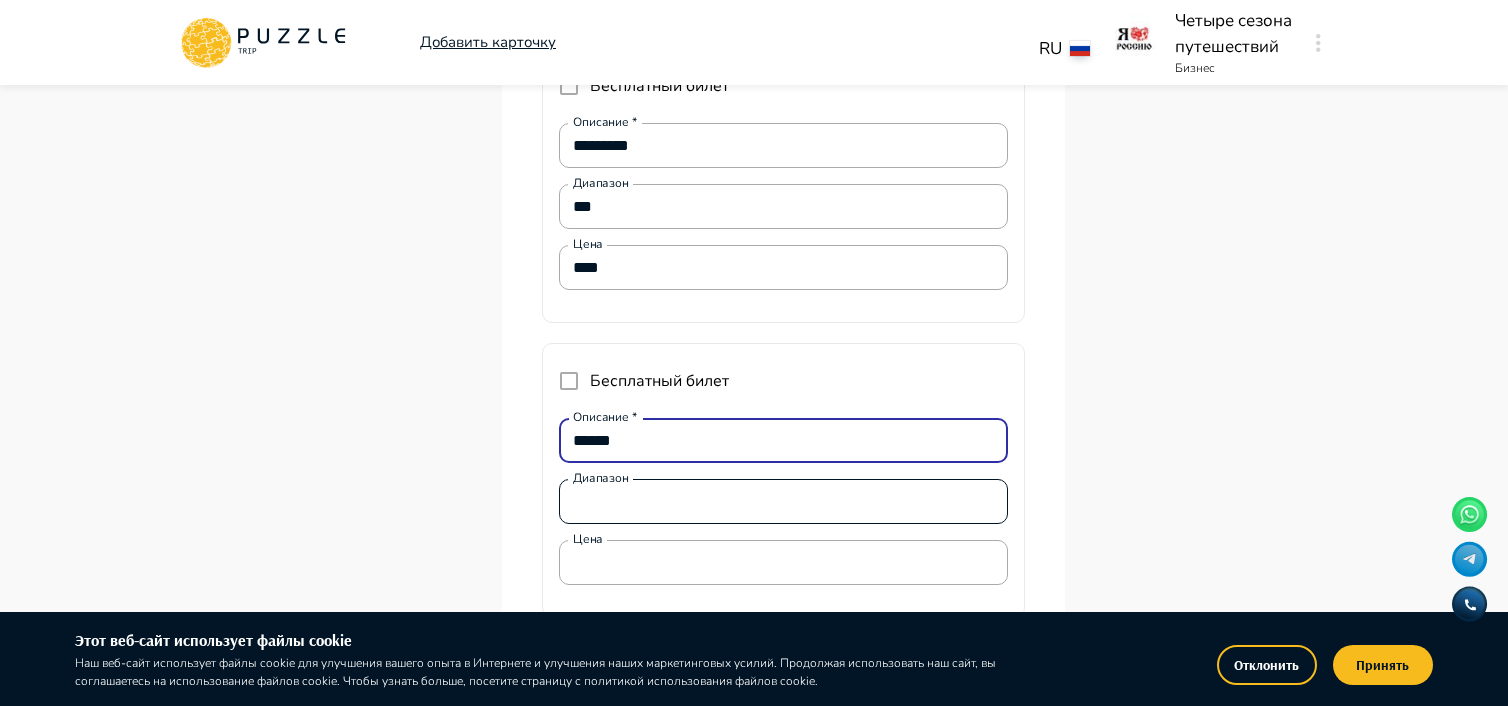 type on "*******" 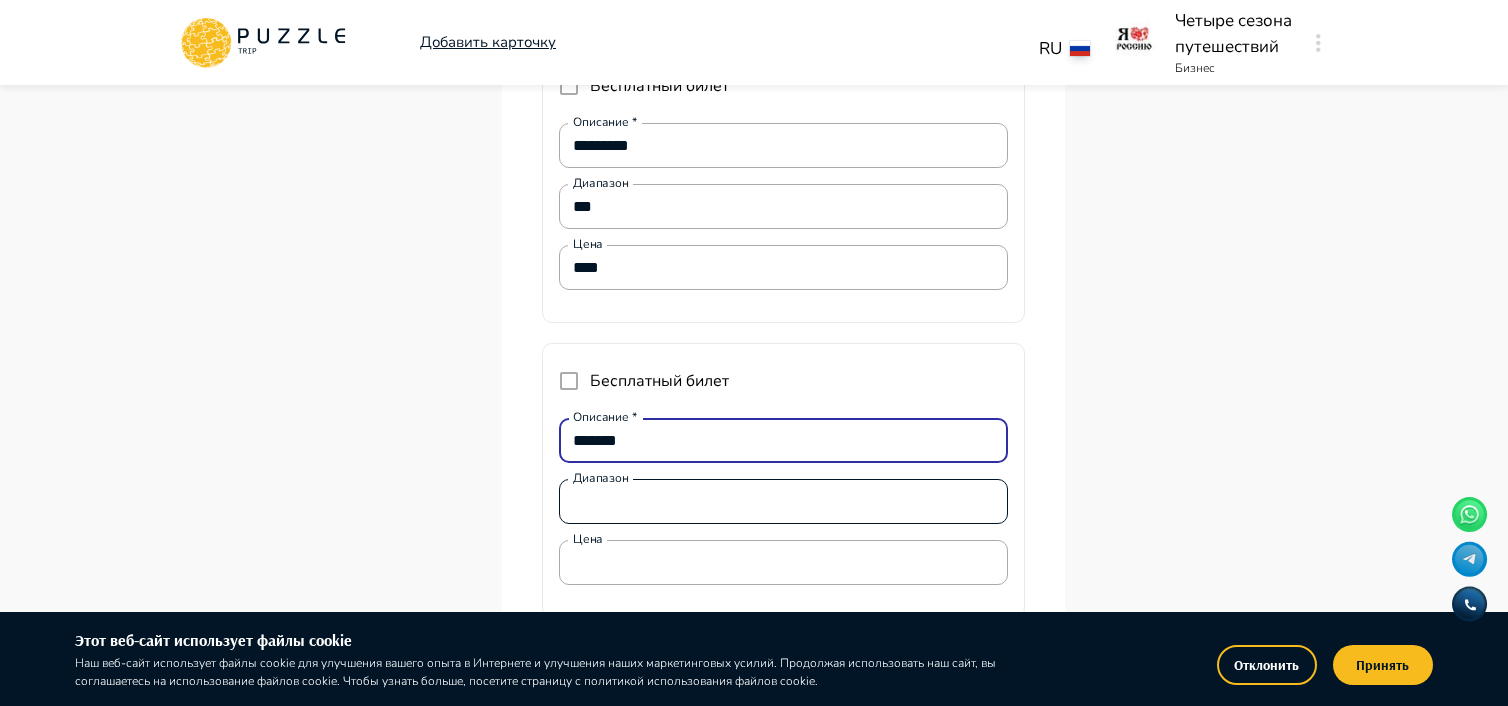 type on "*" 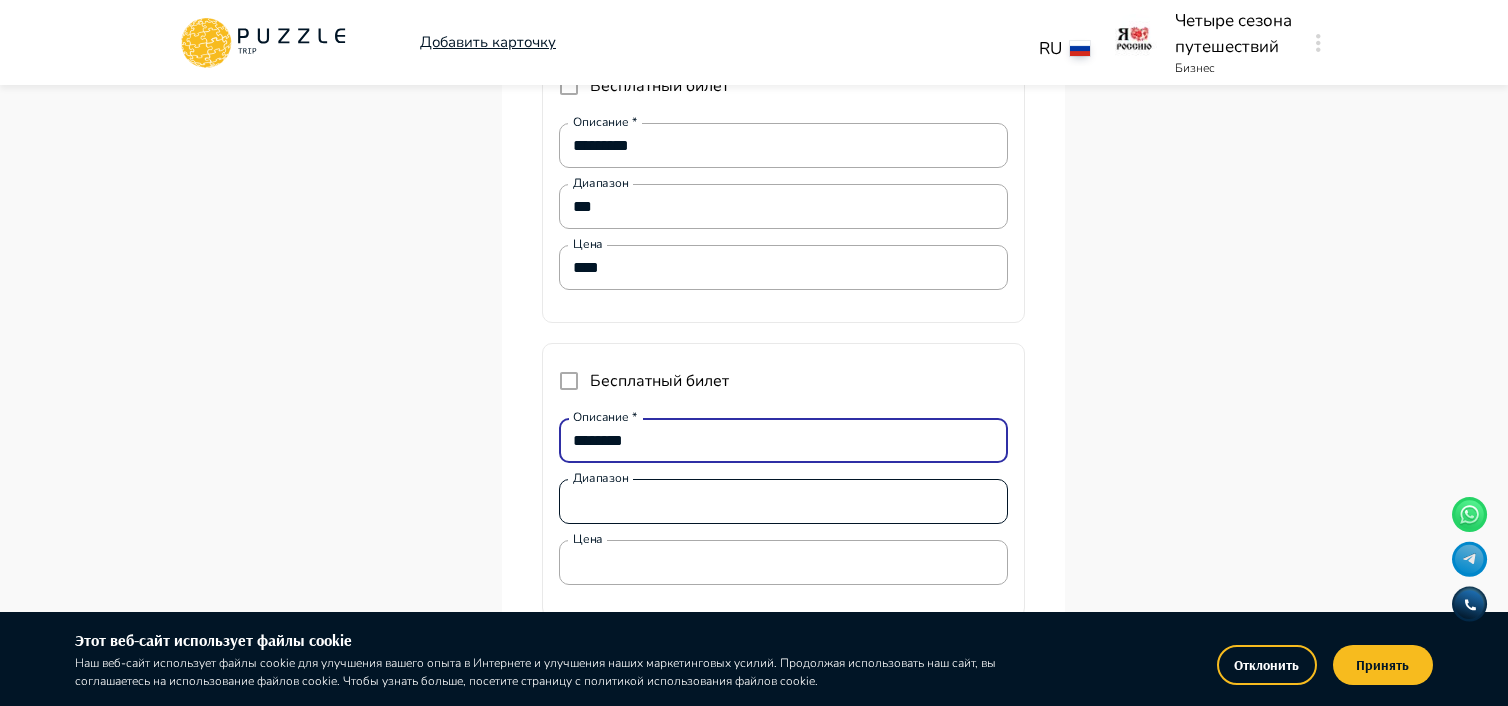 type on "*" 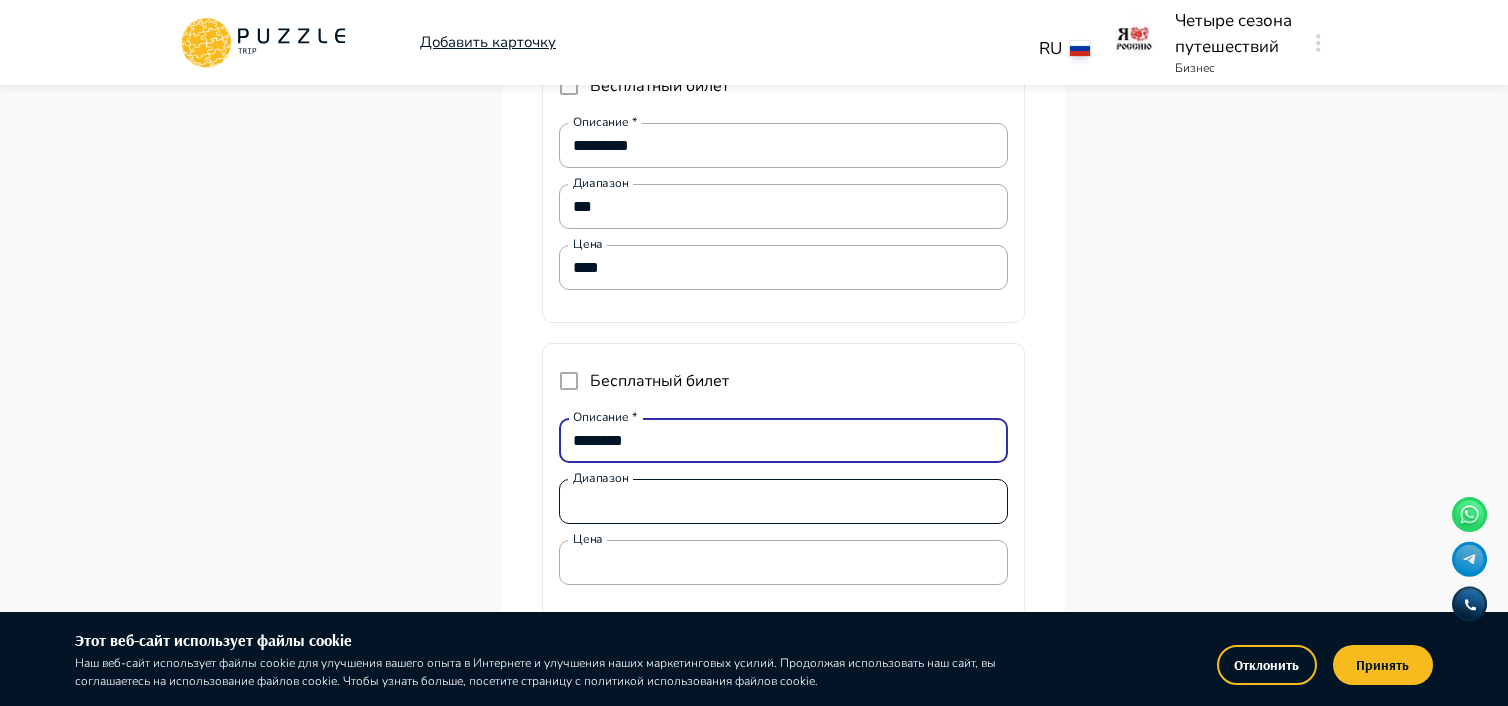 type on "********" 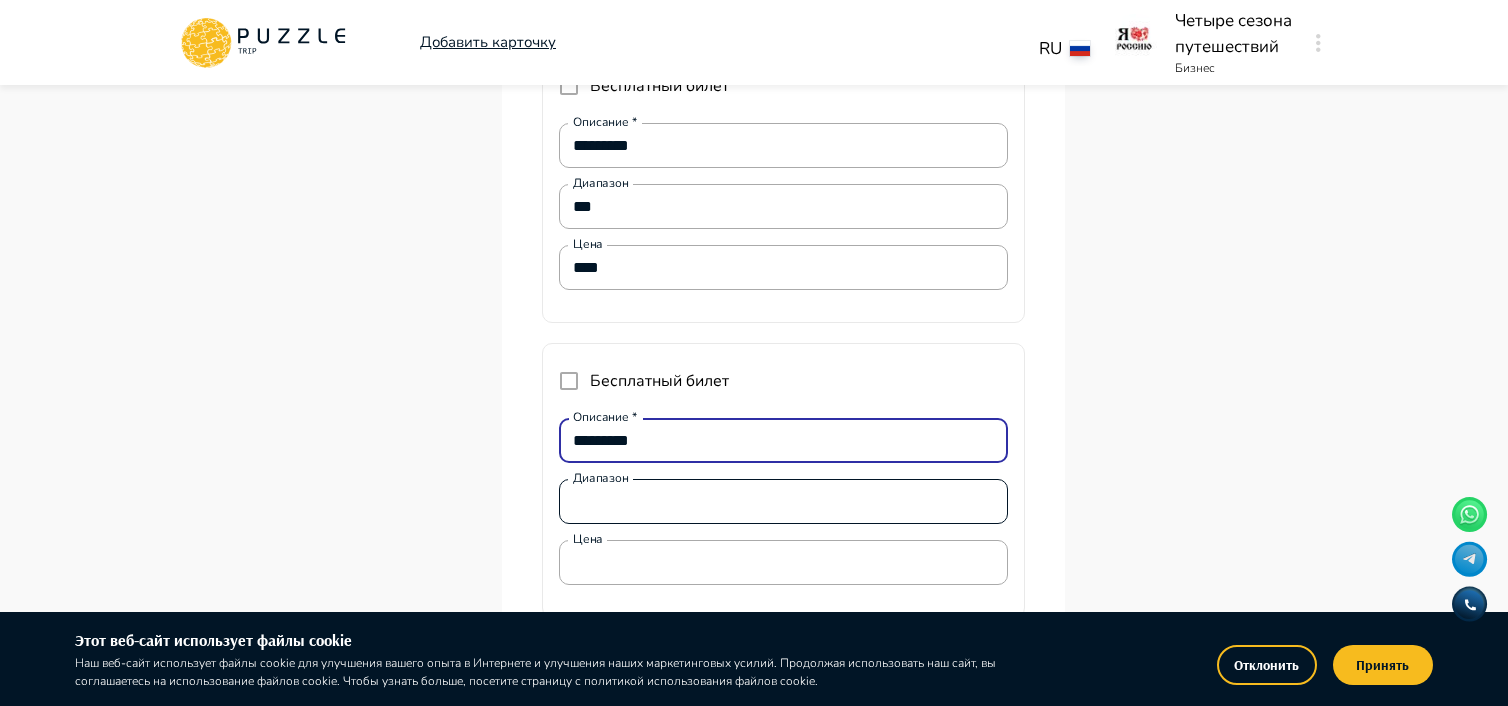 type on "*" 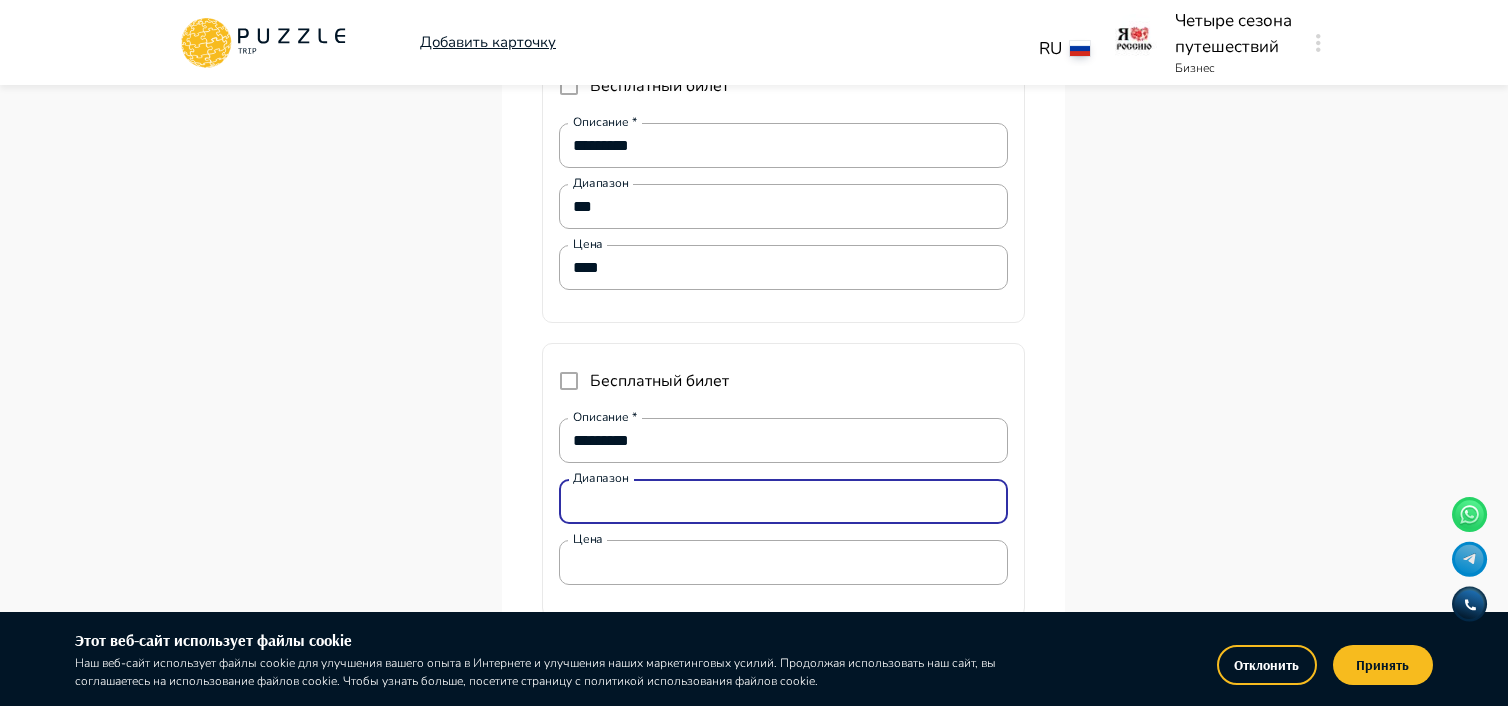 type on "*" 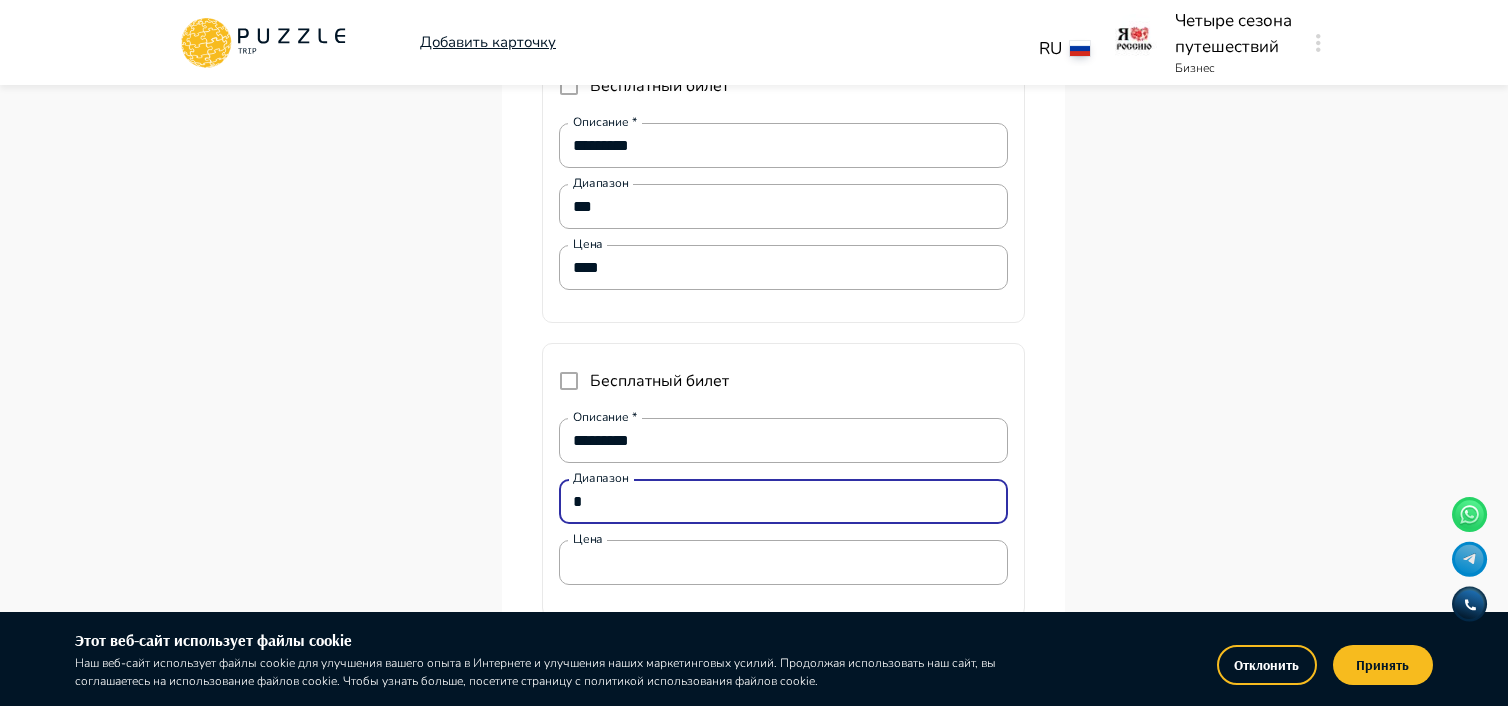 type on "*" 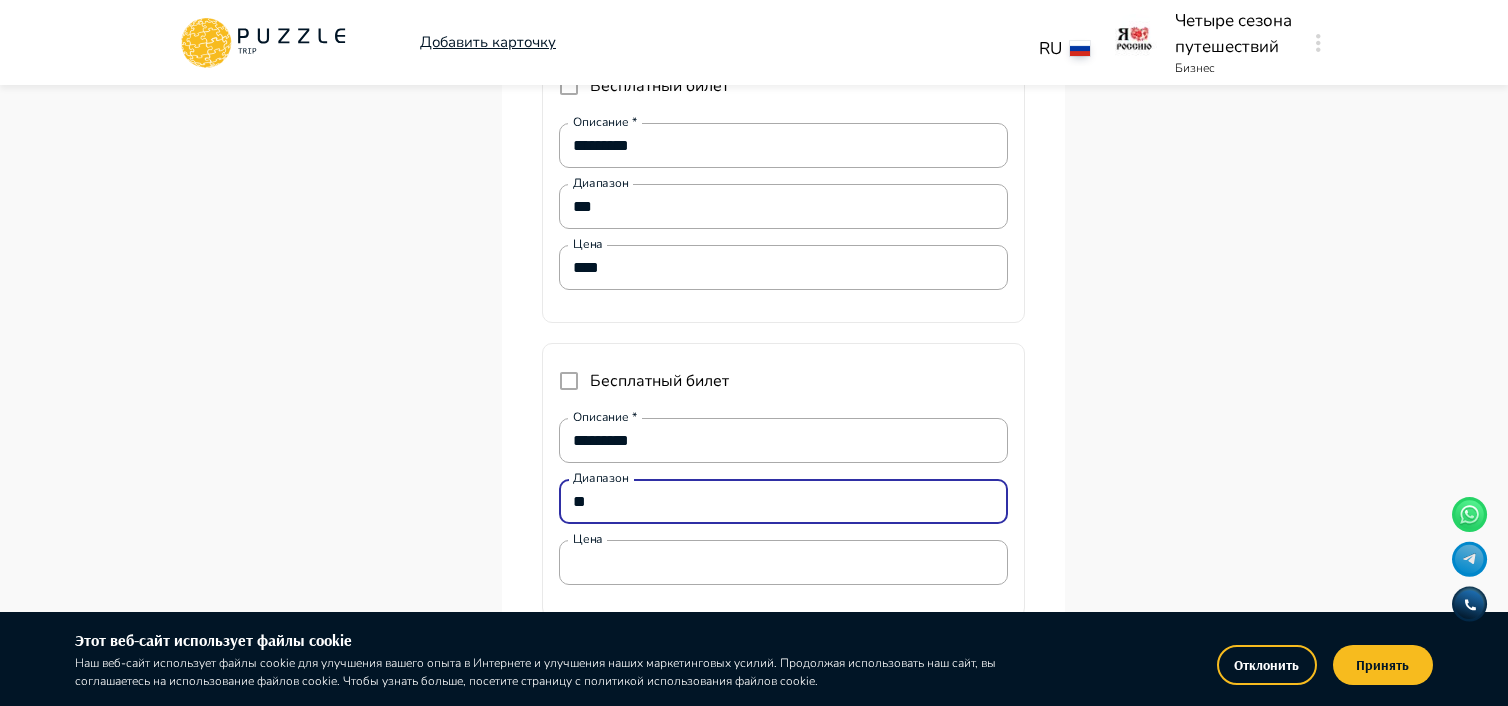type on "*" 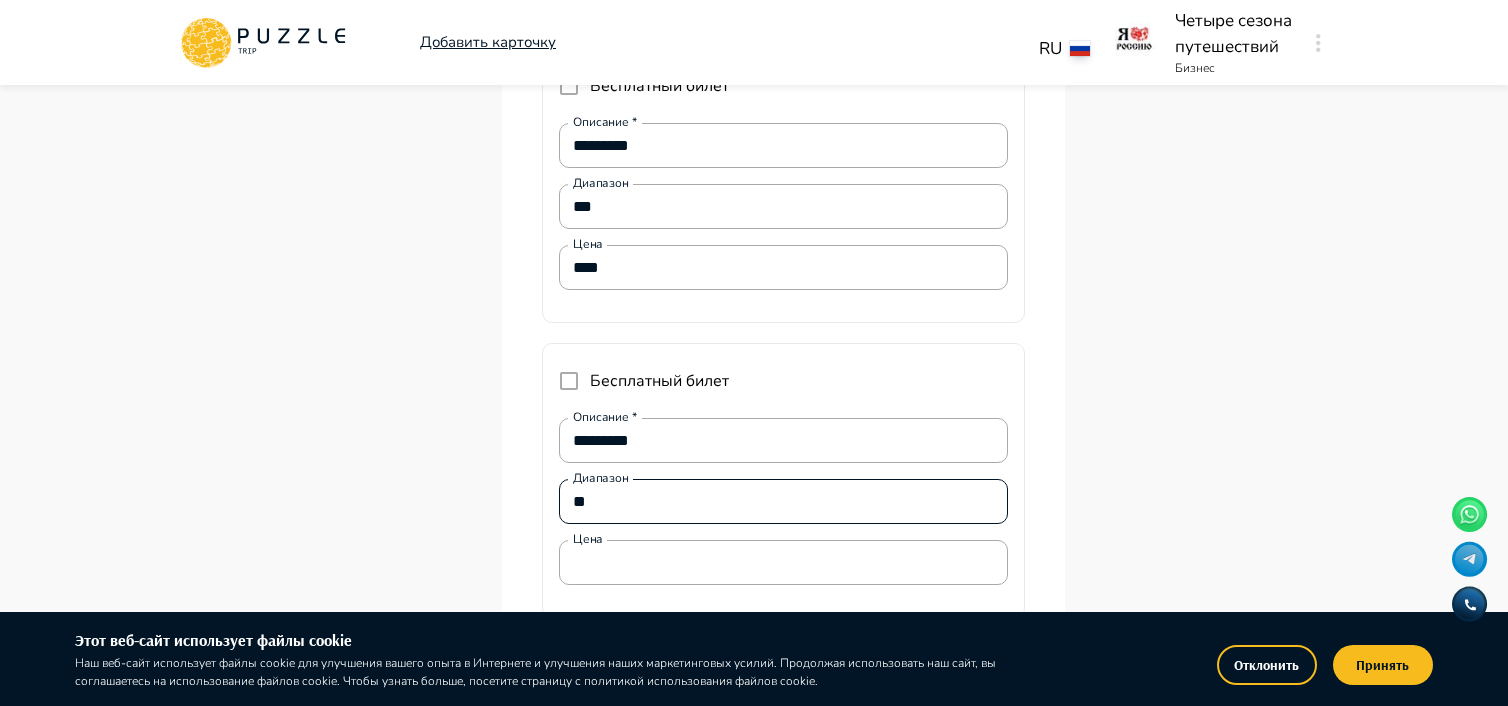 type on "*" 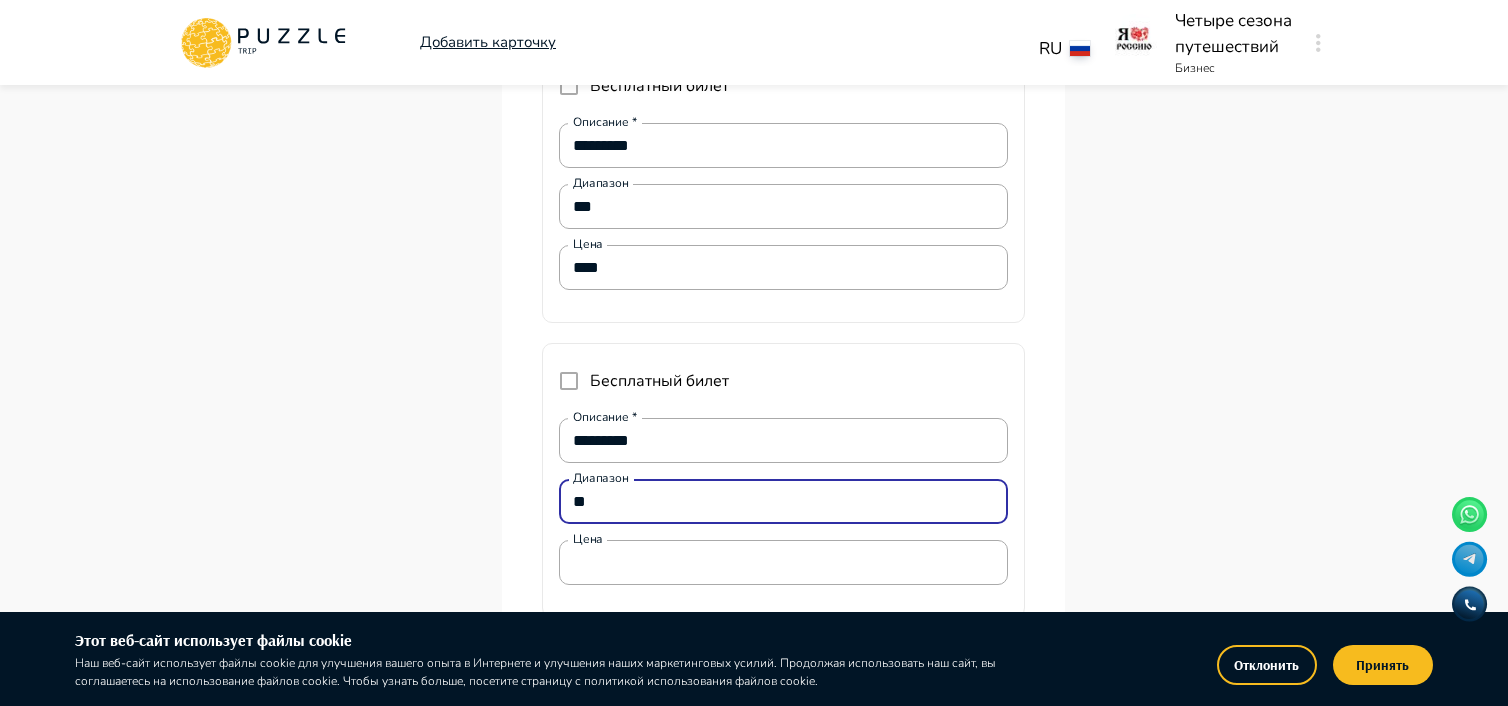 type on "*" 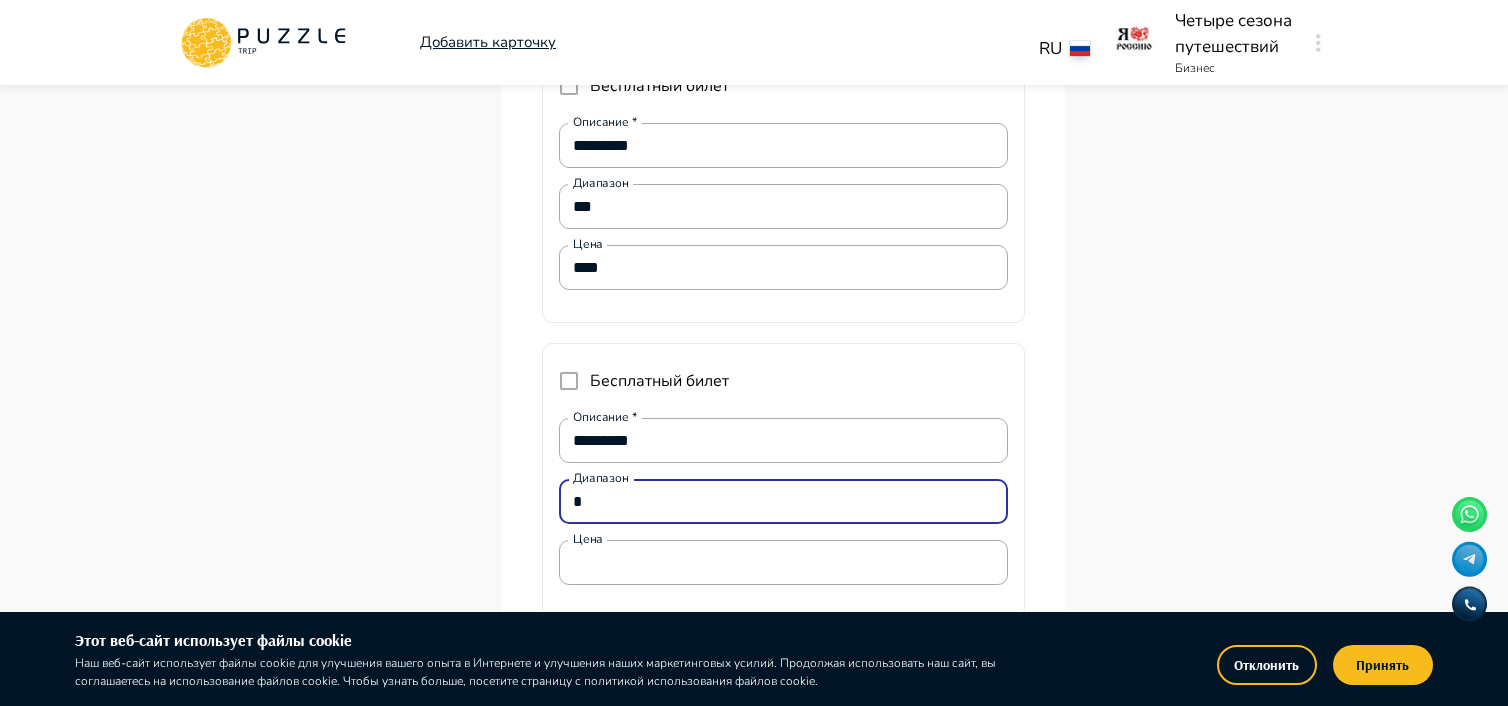 type on "*" 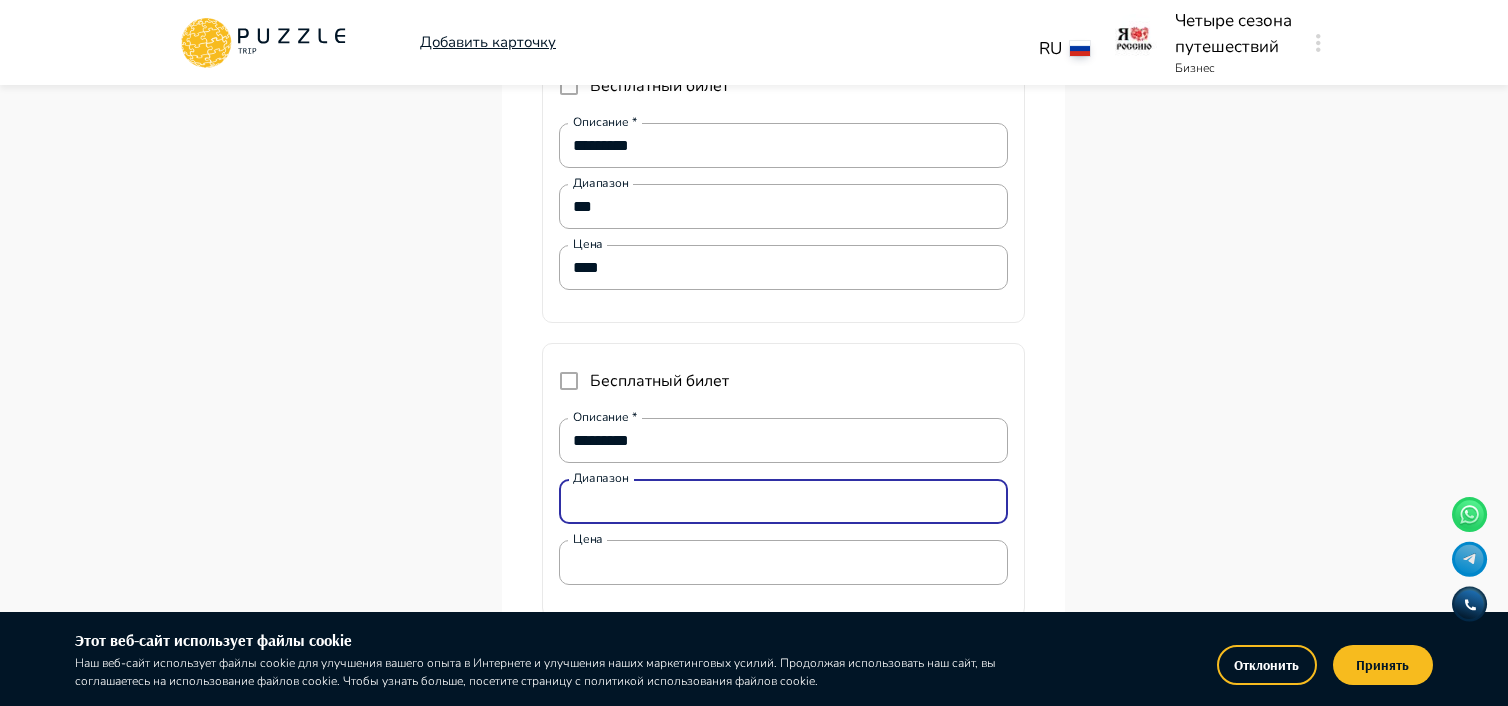 type on "*" 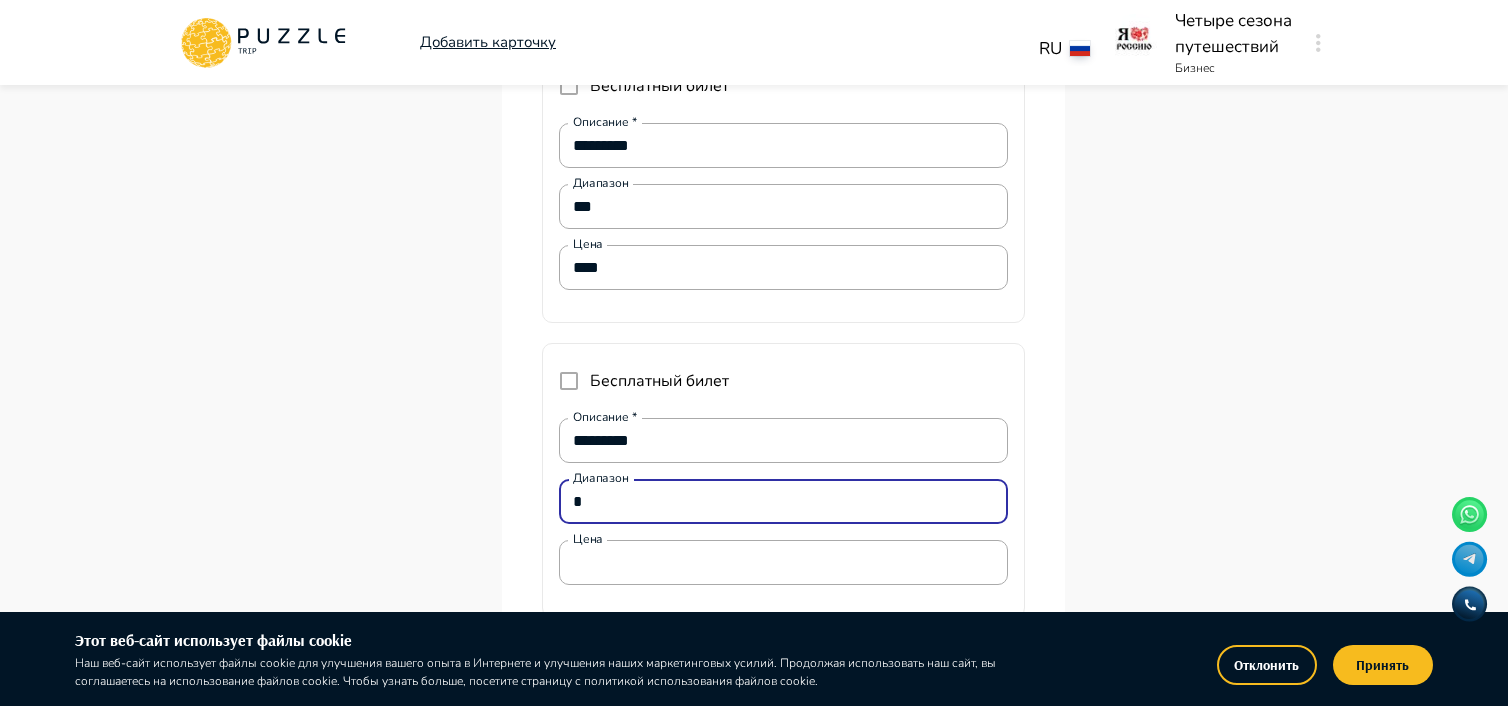 type on "**" 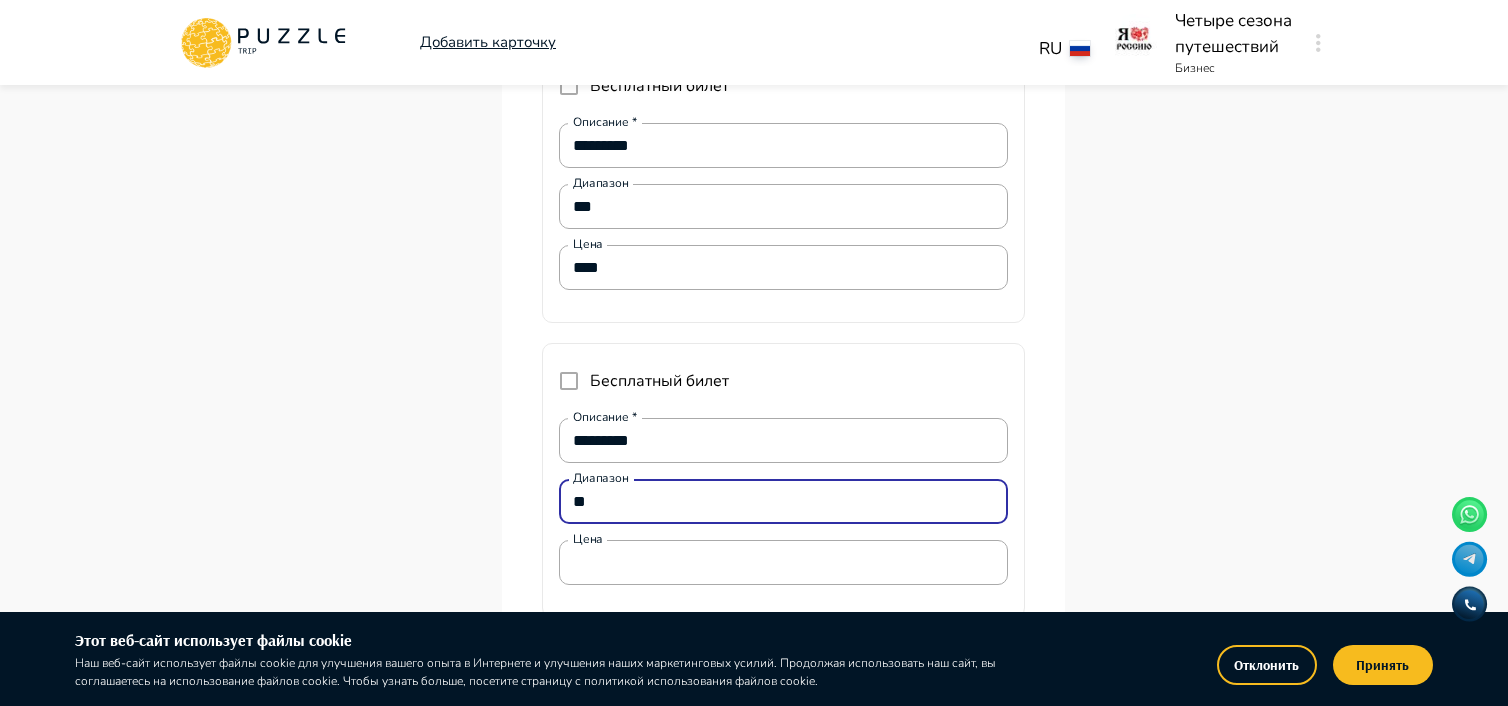 type on "*" 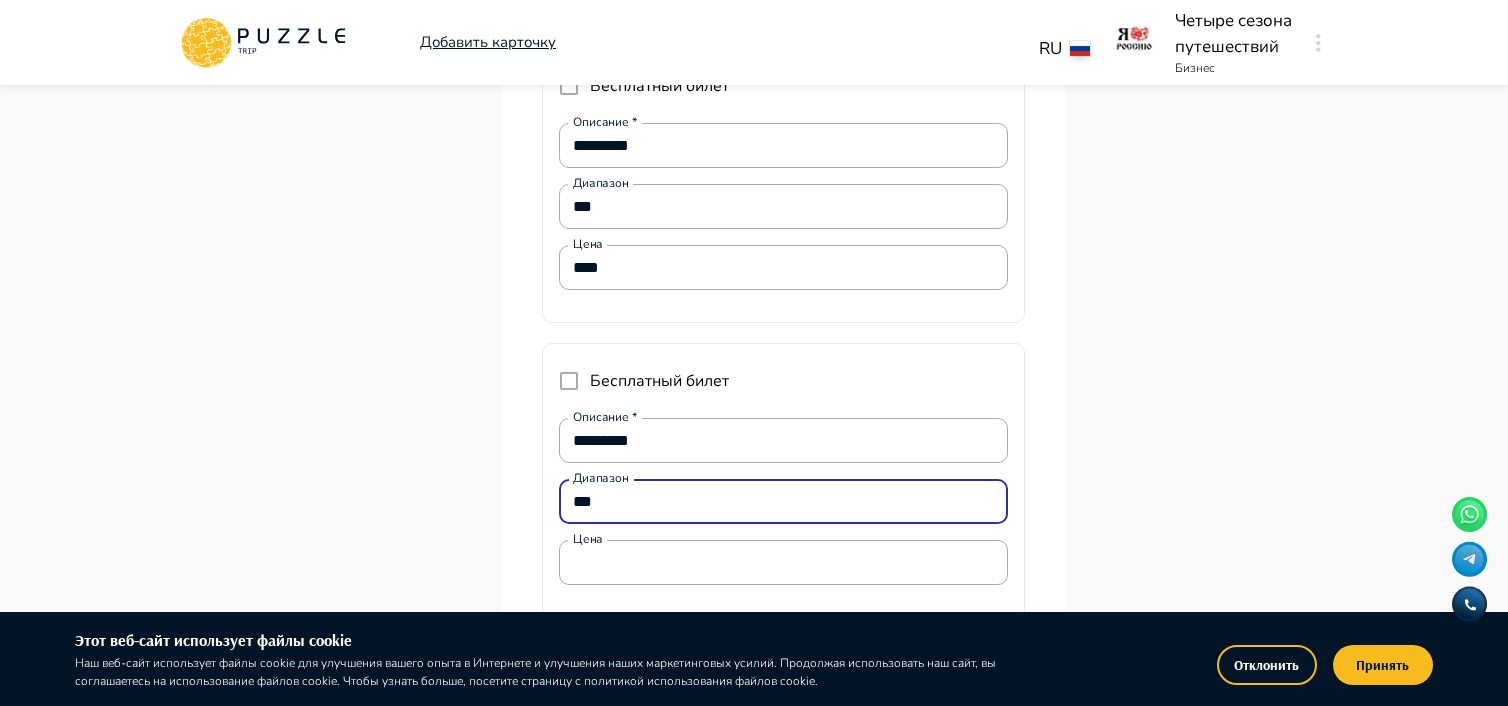 type on "*" 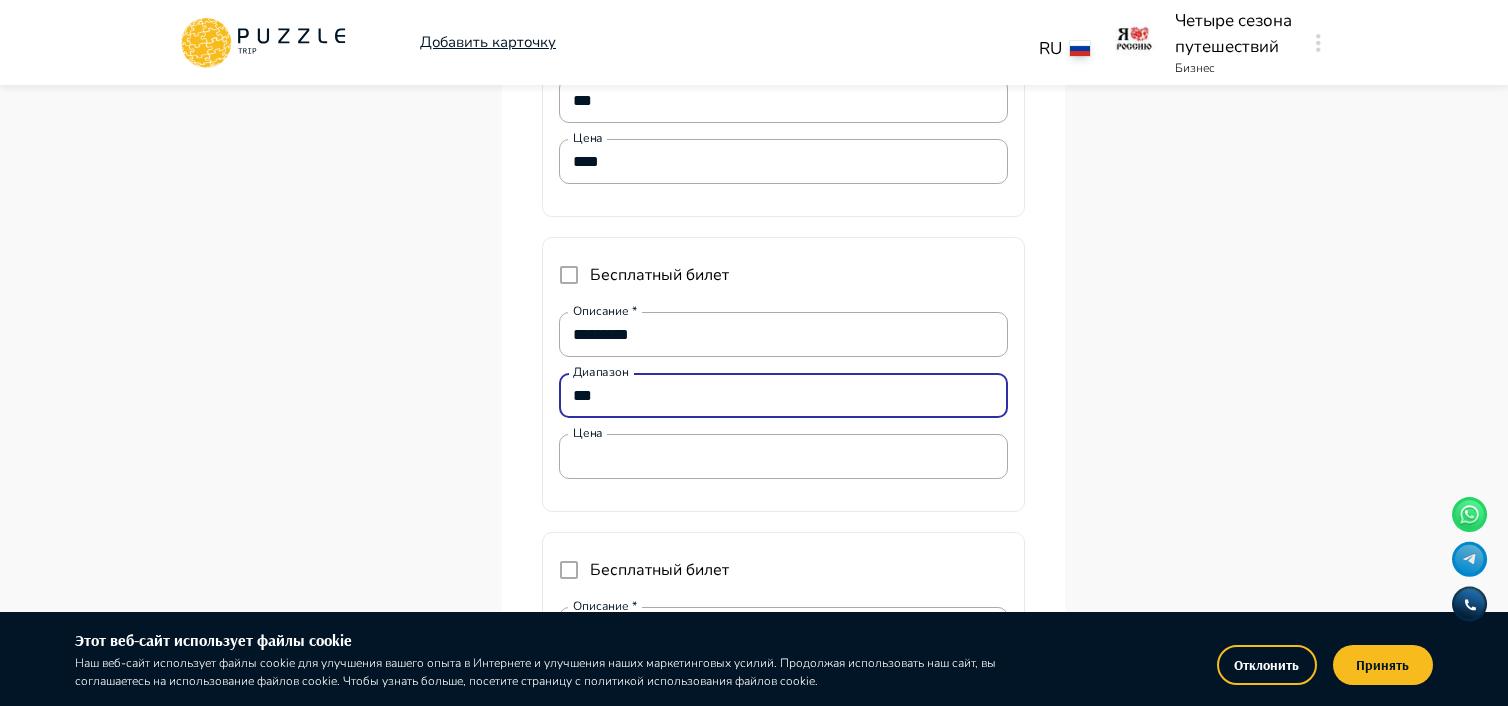 scroll, scrollTop: 5800, scrollLeft: 0, axis: vertical 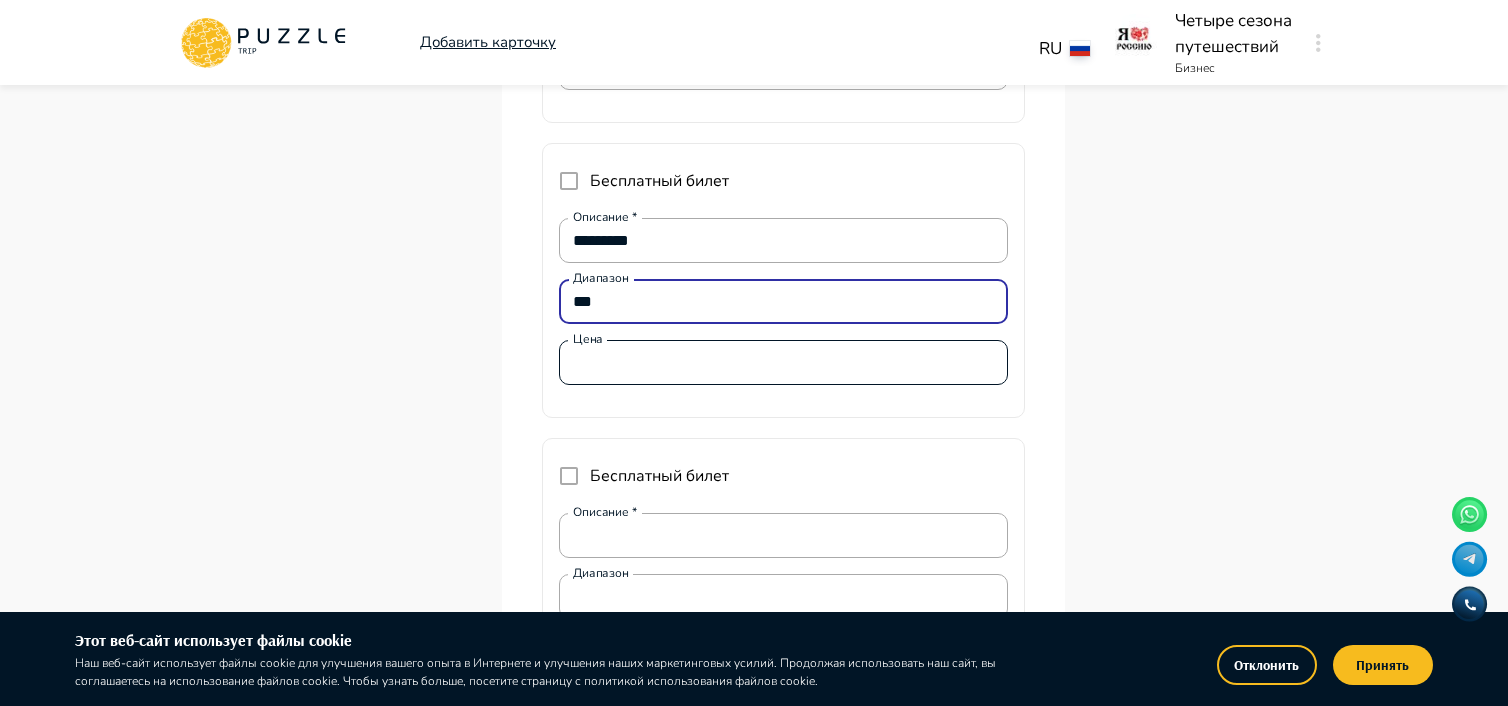 type on "***" 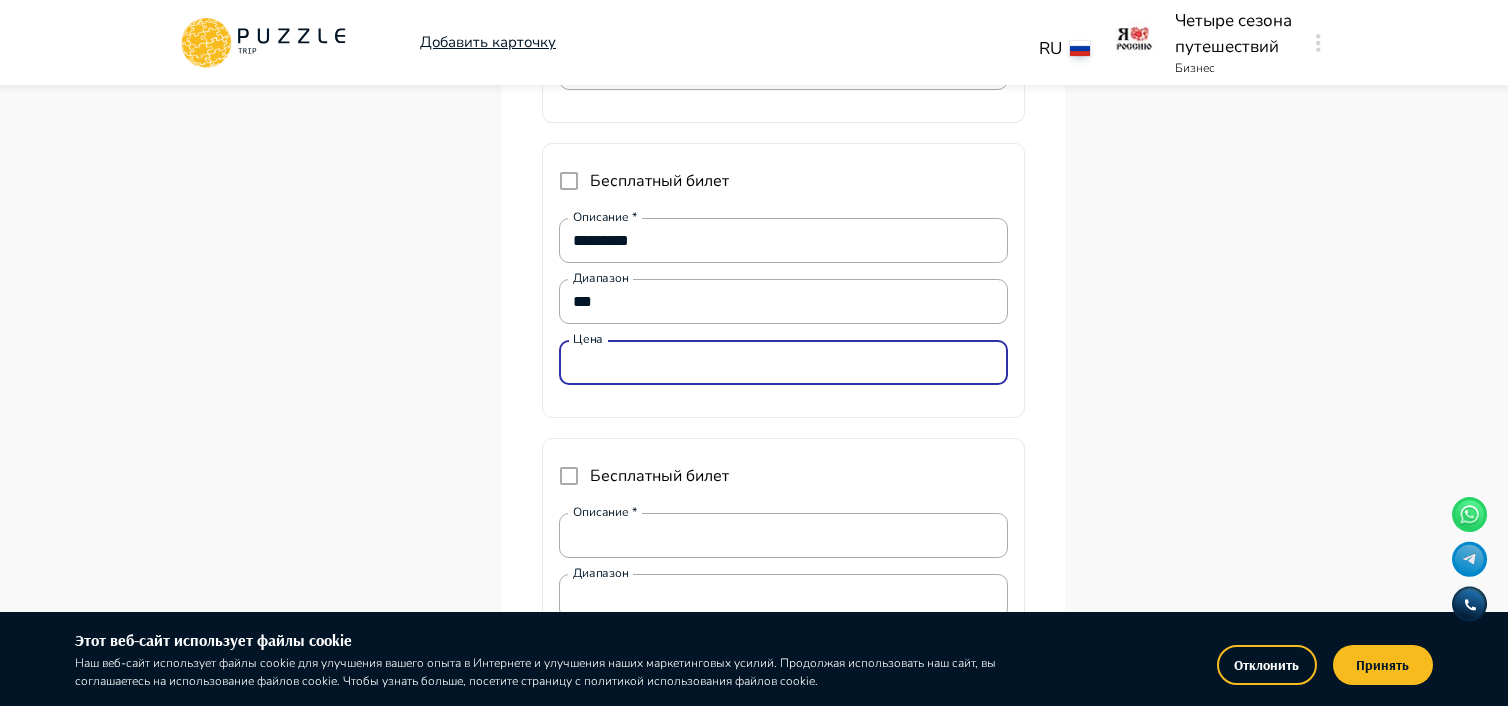 click on "Цена" at bounding box center [783, 363] 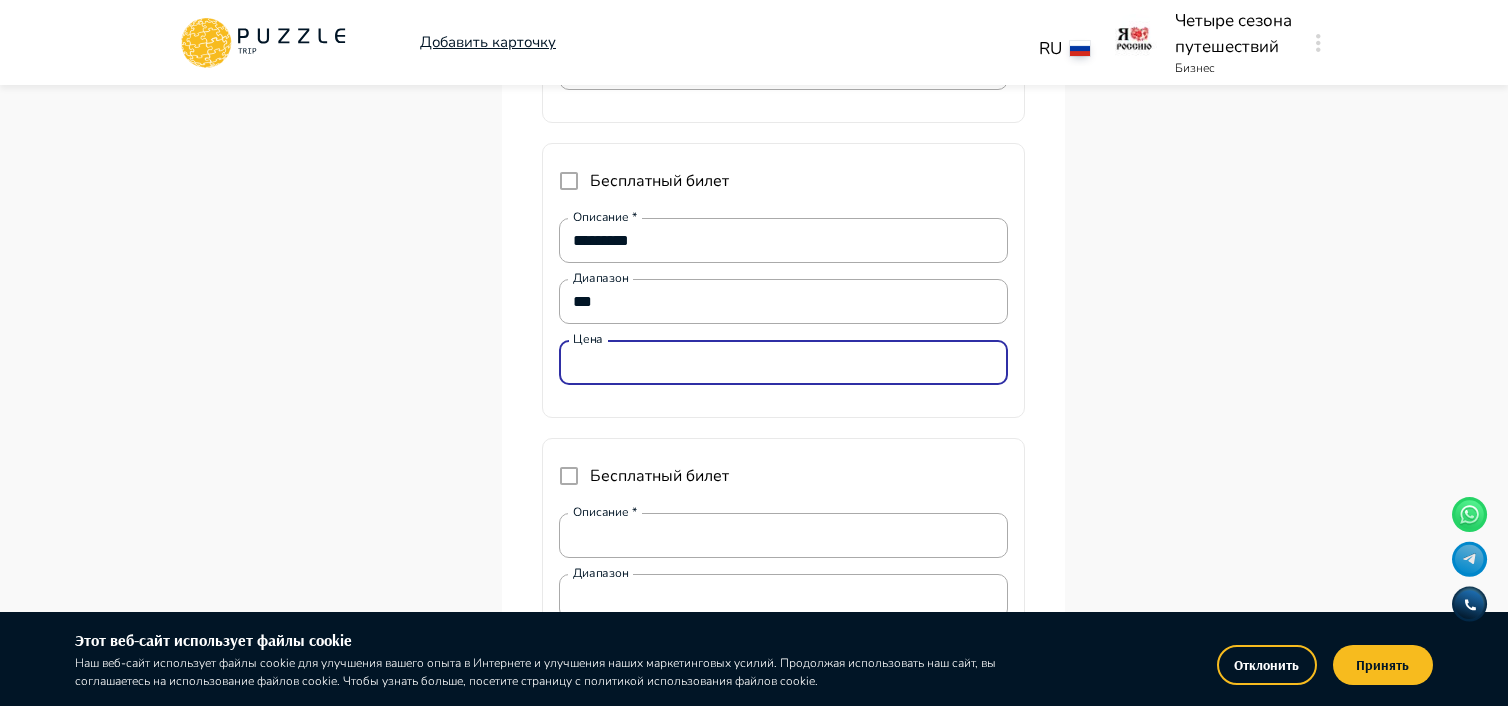 type on "*" 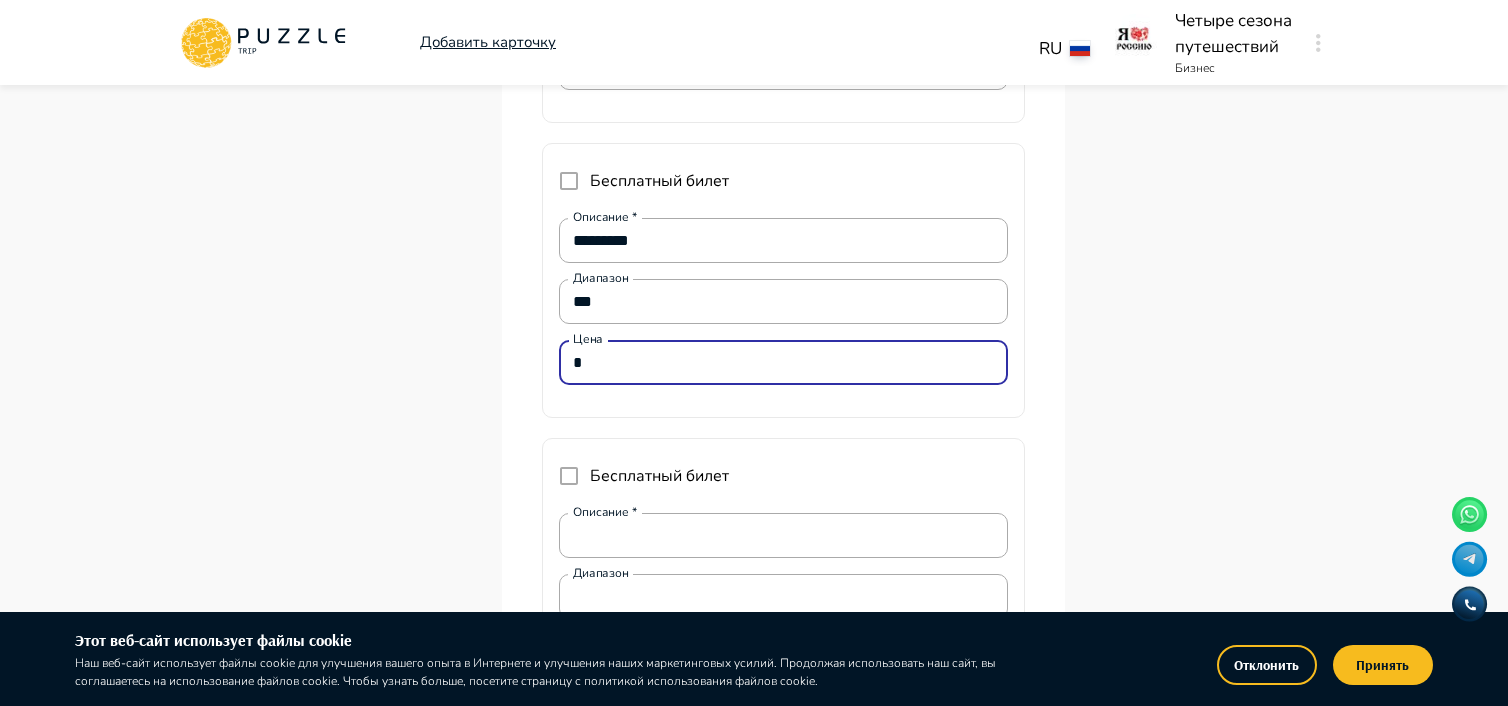 type on "*" 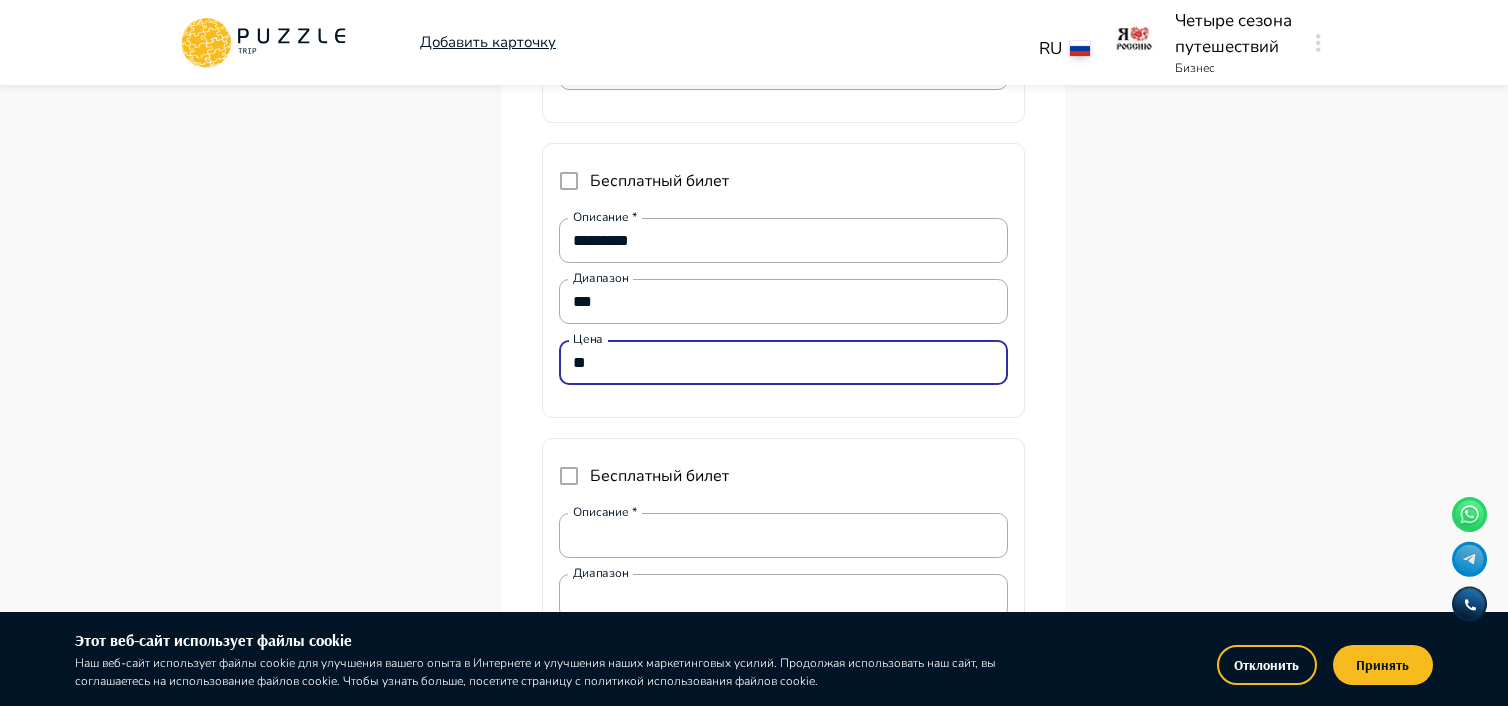 type on "*" 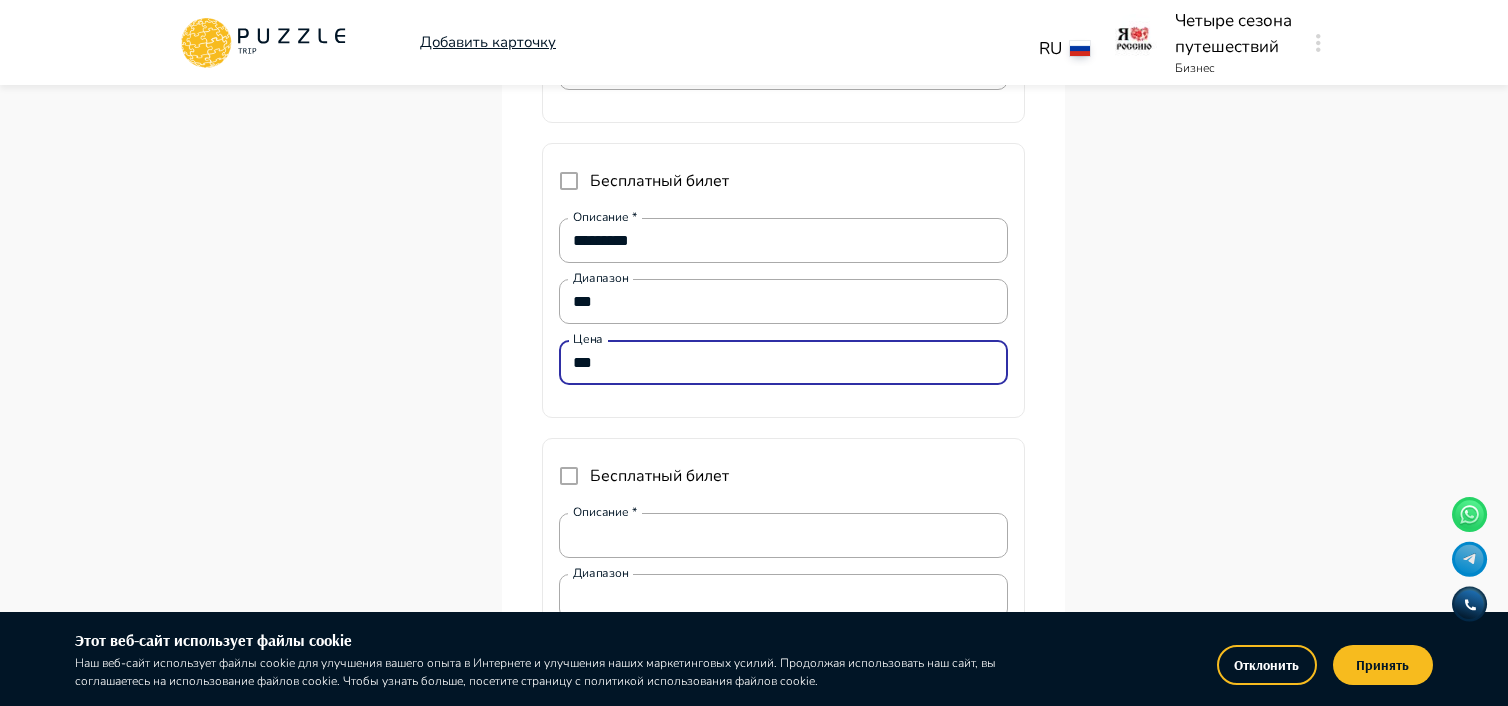 type on "*" 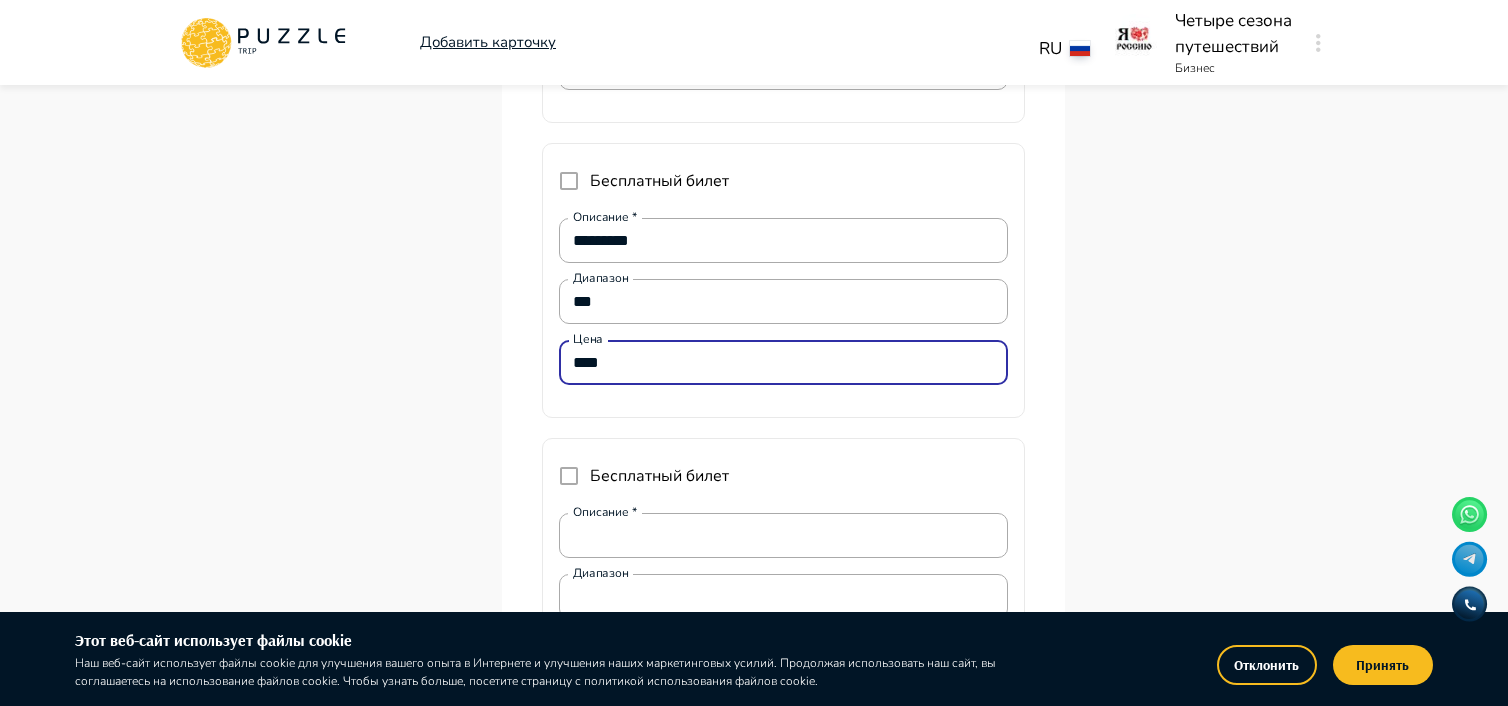 type on "*" 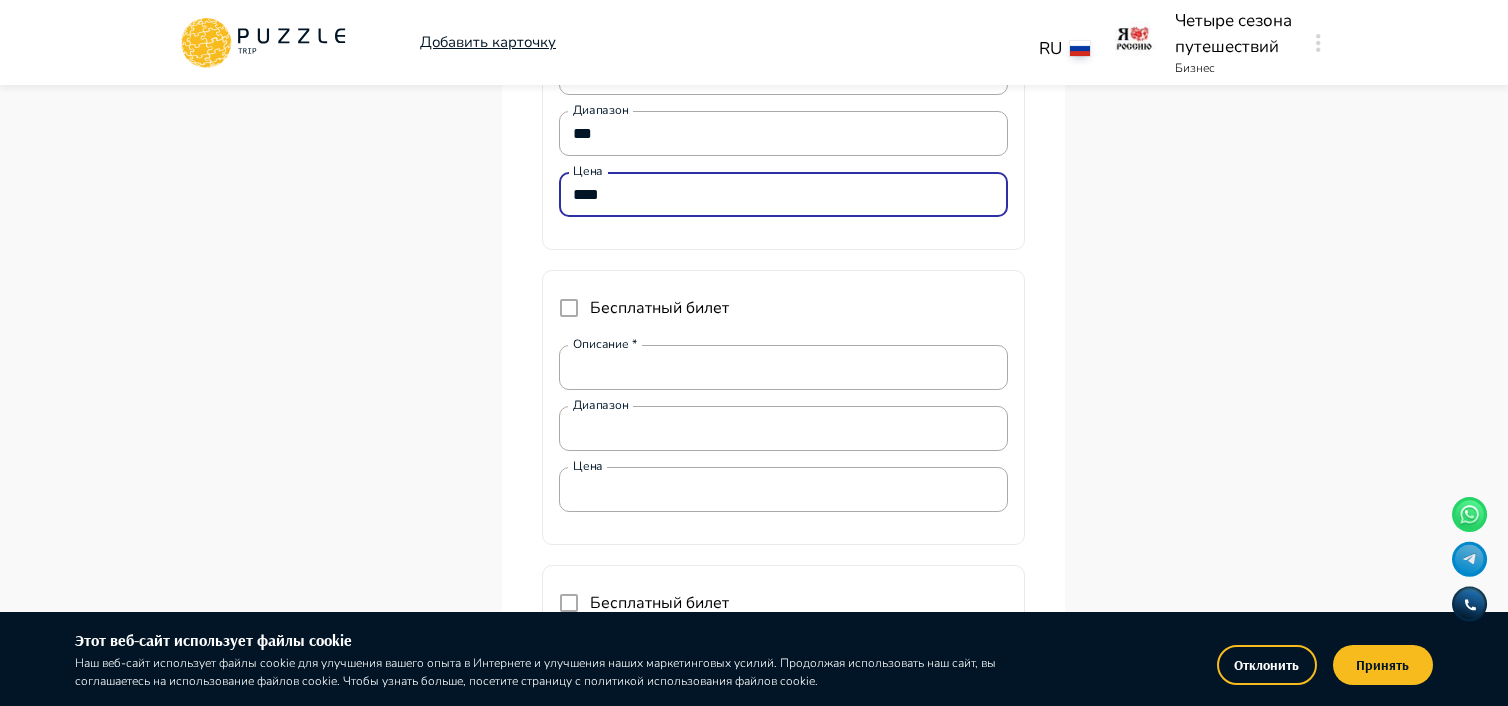 scroll, scrollTop: 6000, scrollLeft: 0, axis: vertical 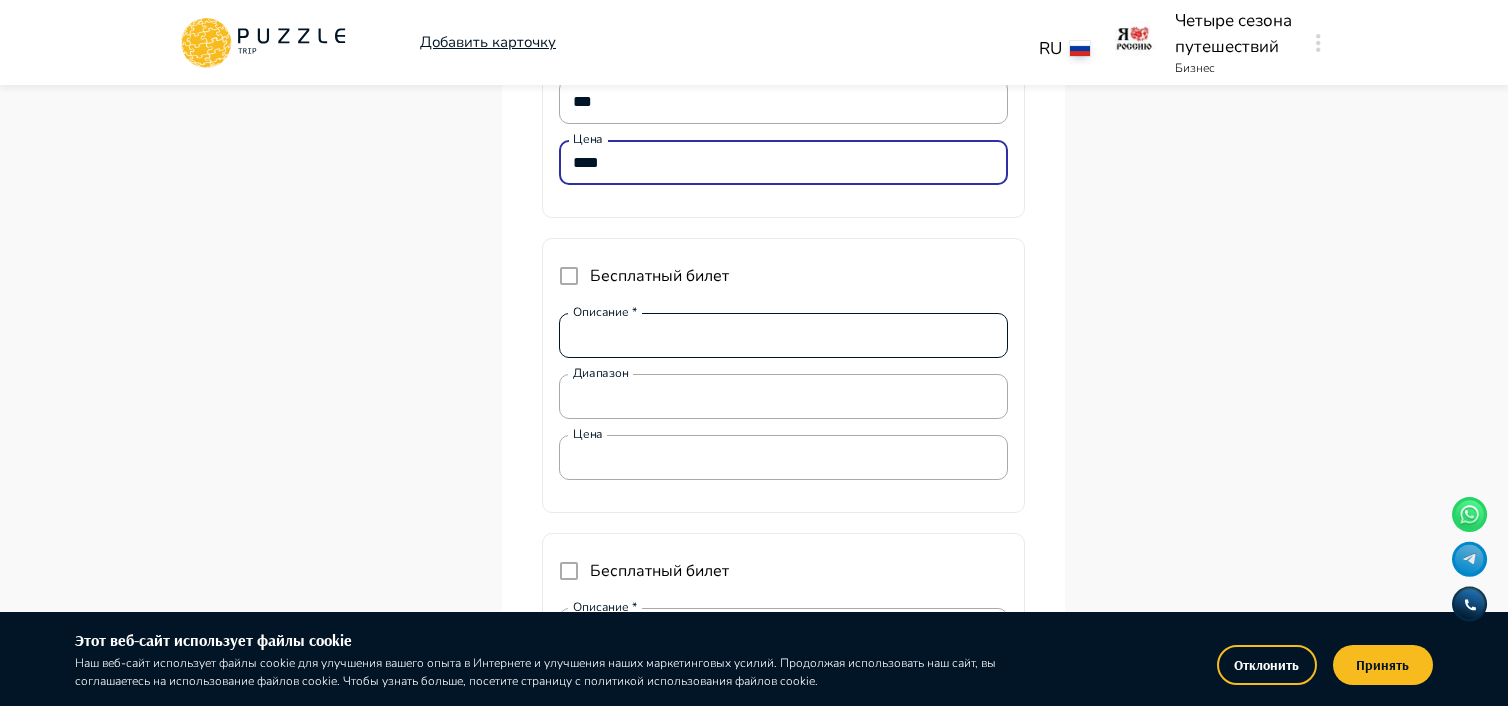 type on "****" 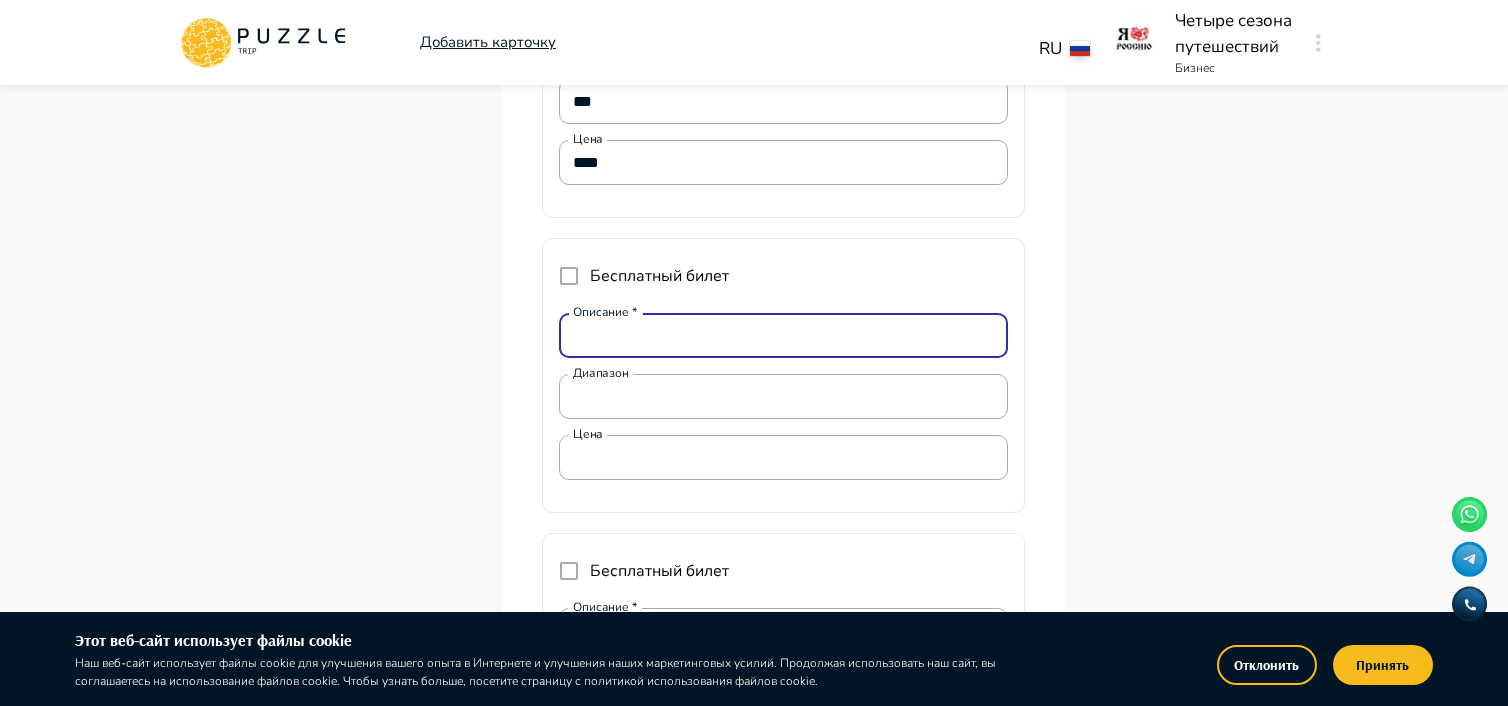 type on "*" 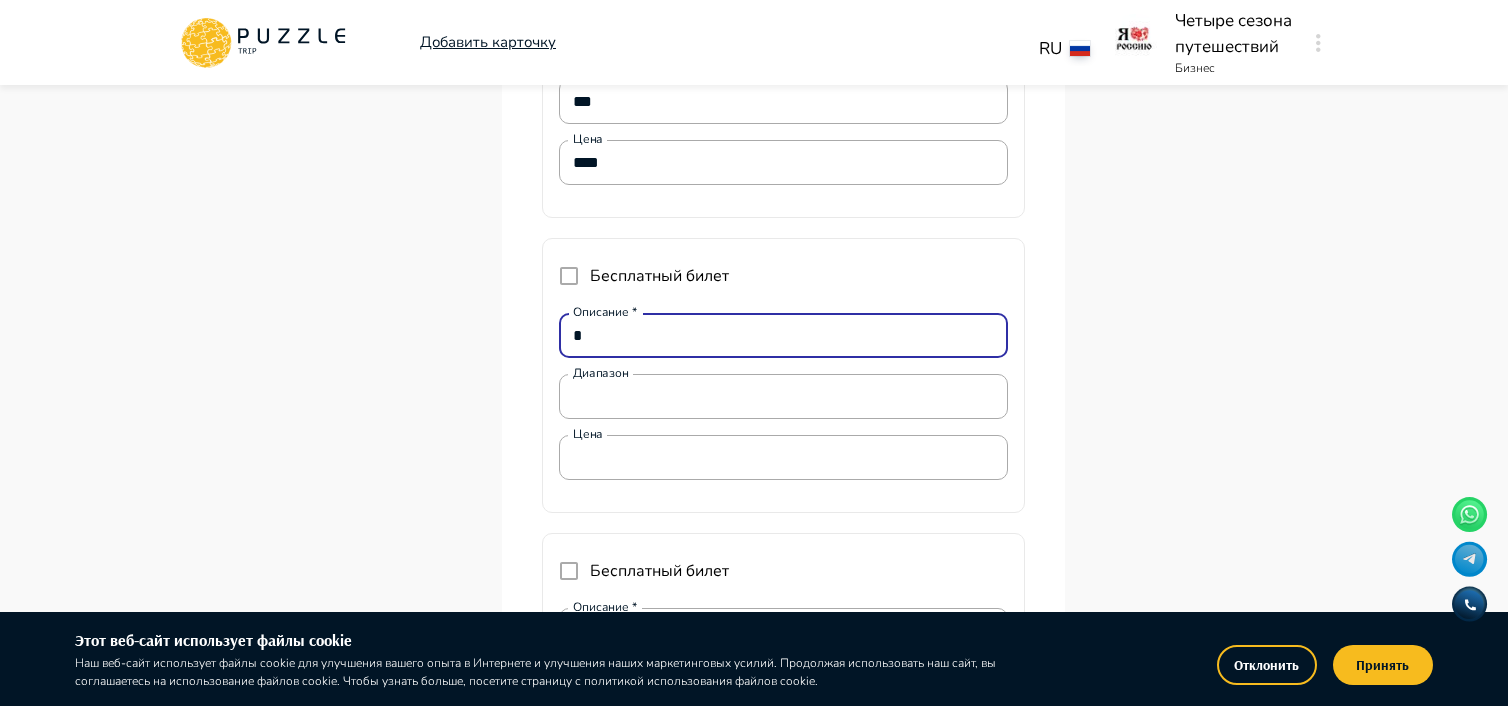 type on "*" 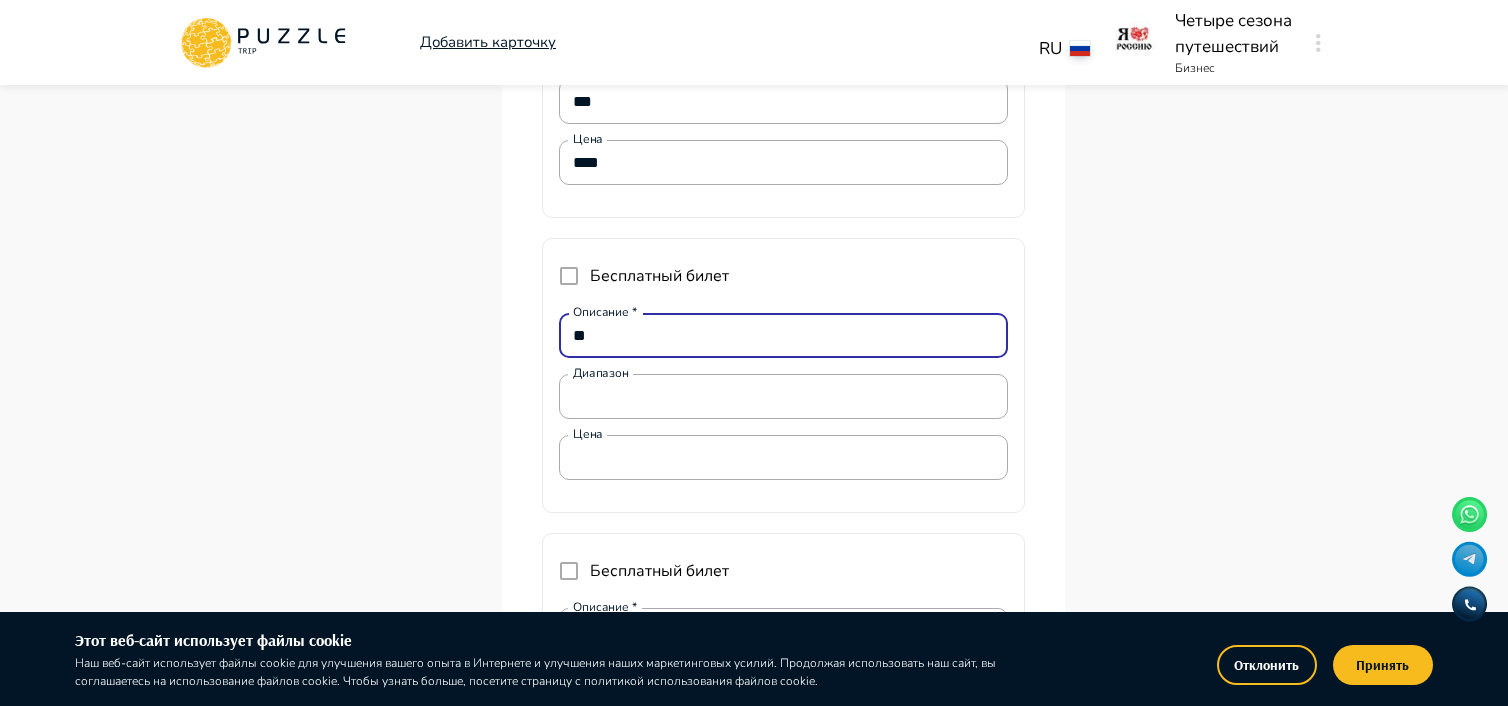 type on "*" 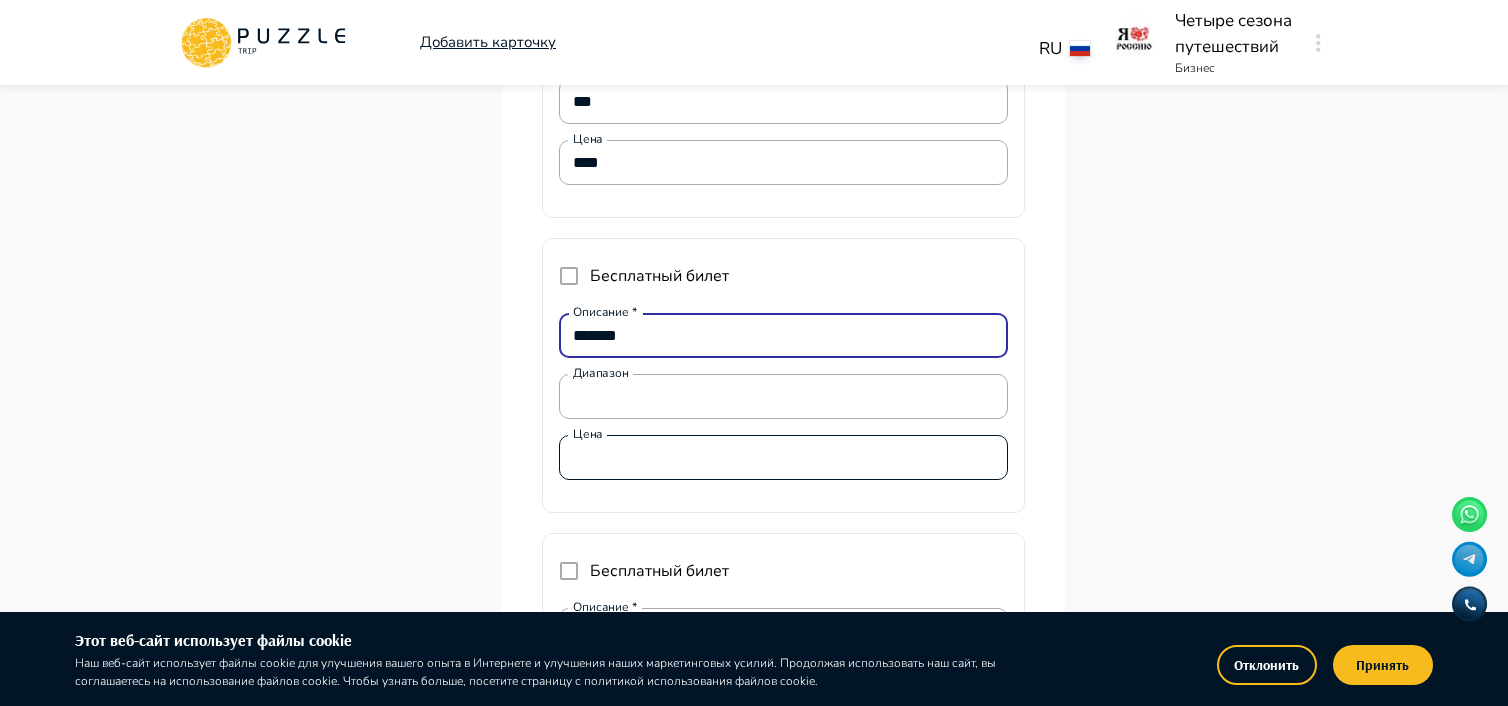 click on "Цена" at bounding box center [783, 458] 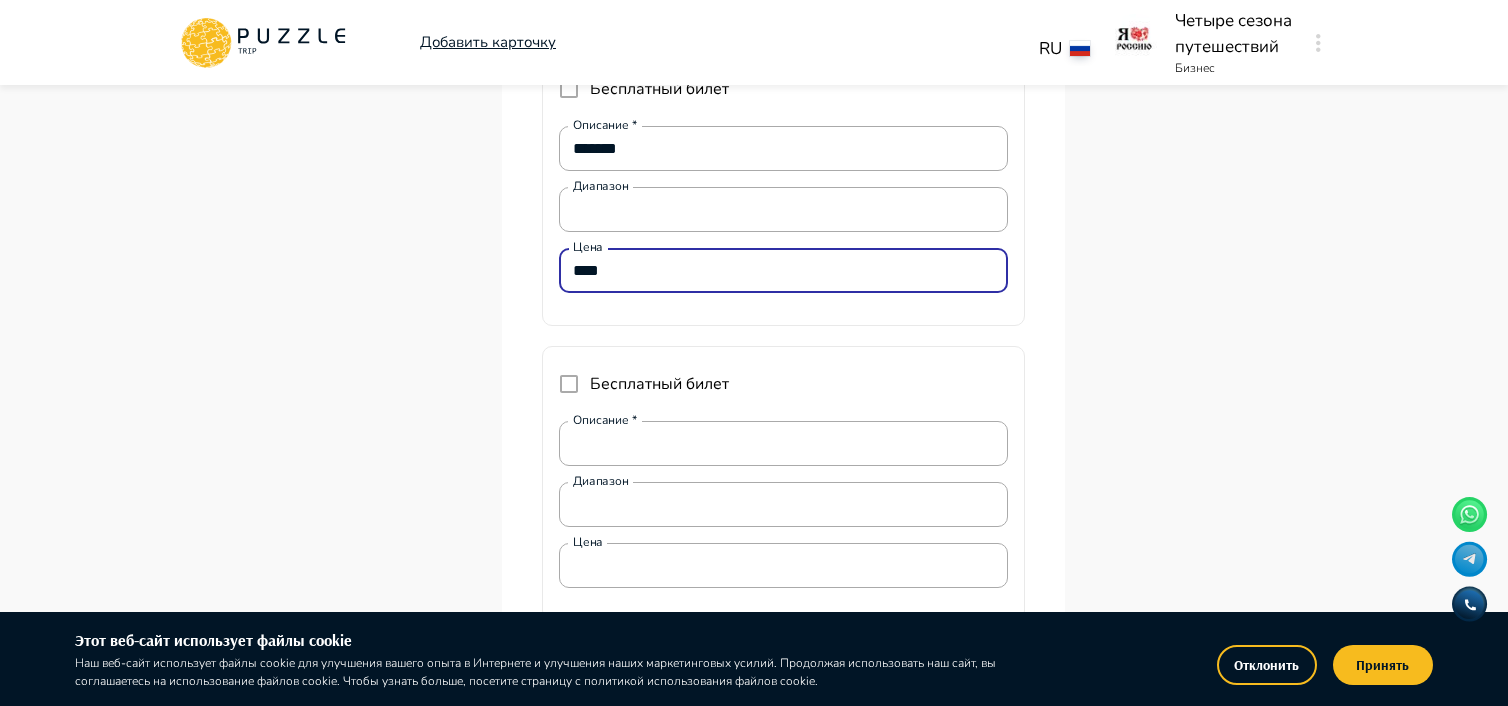 scroll, scrollTop: 6200, scrollLeft: 0, axis: vertical 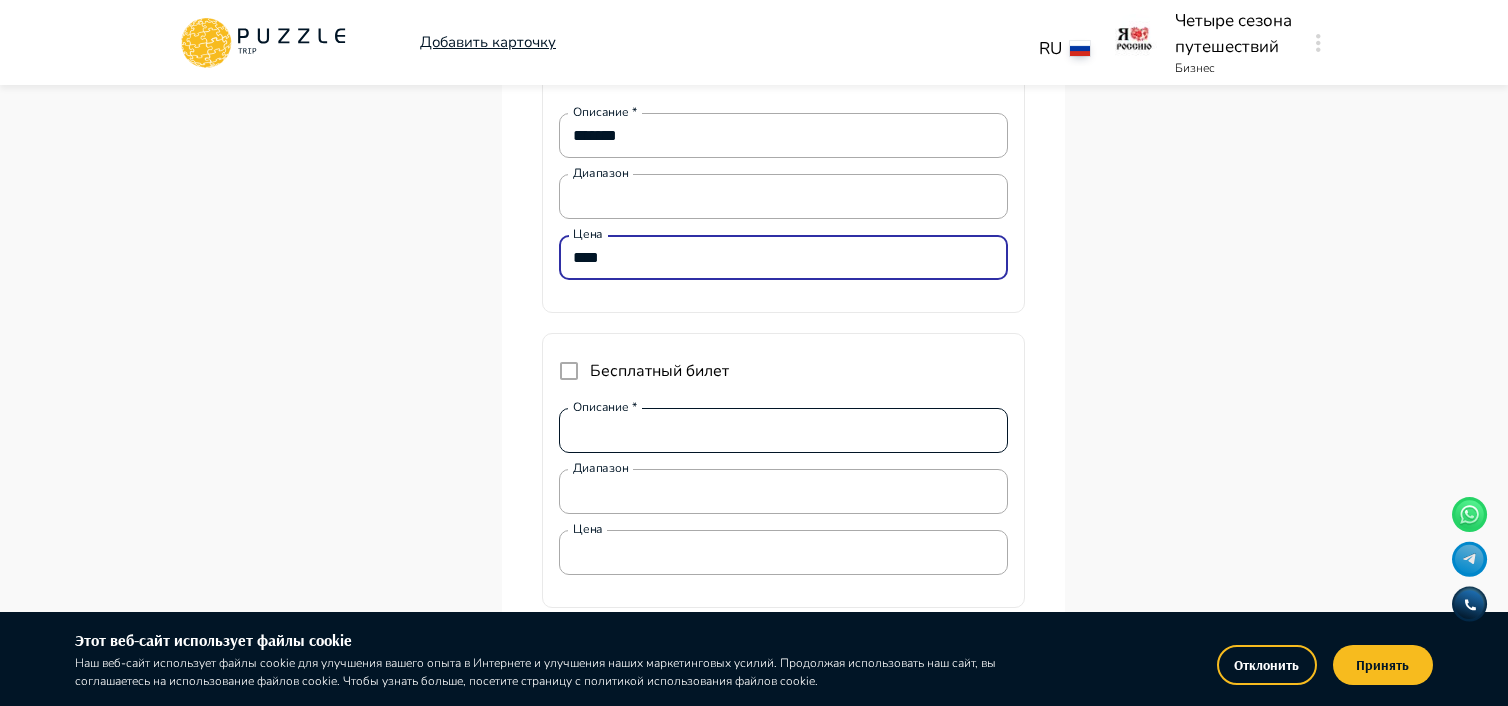 click on "Описание *" at bounding box center (783, 431) 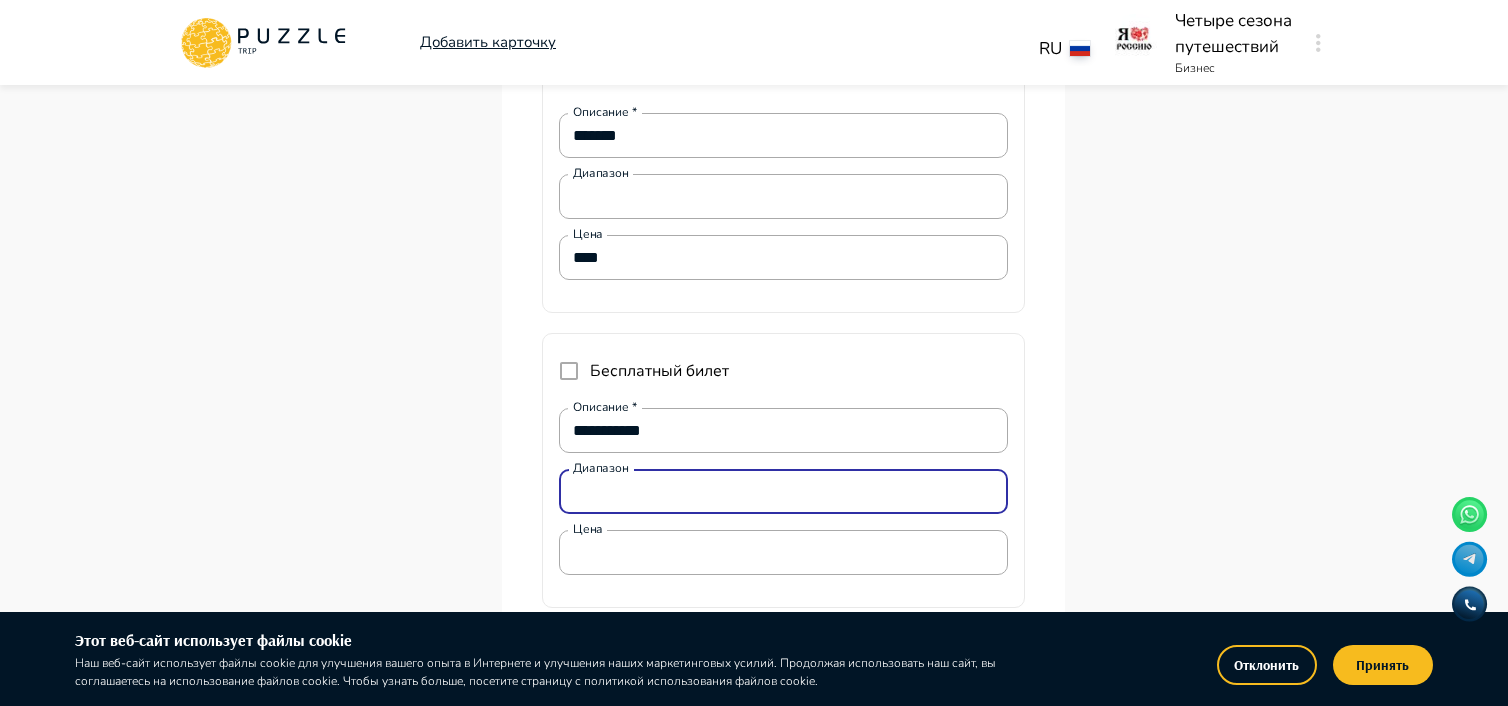 click on "Диапазон" at bounding box center (783, 492) 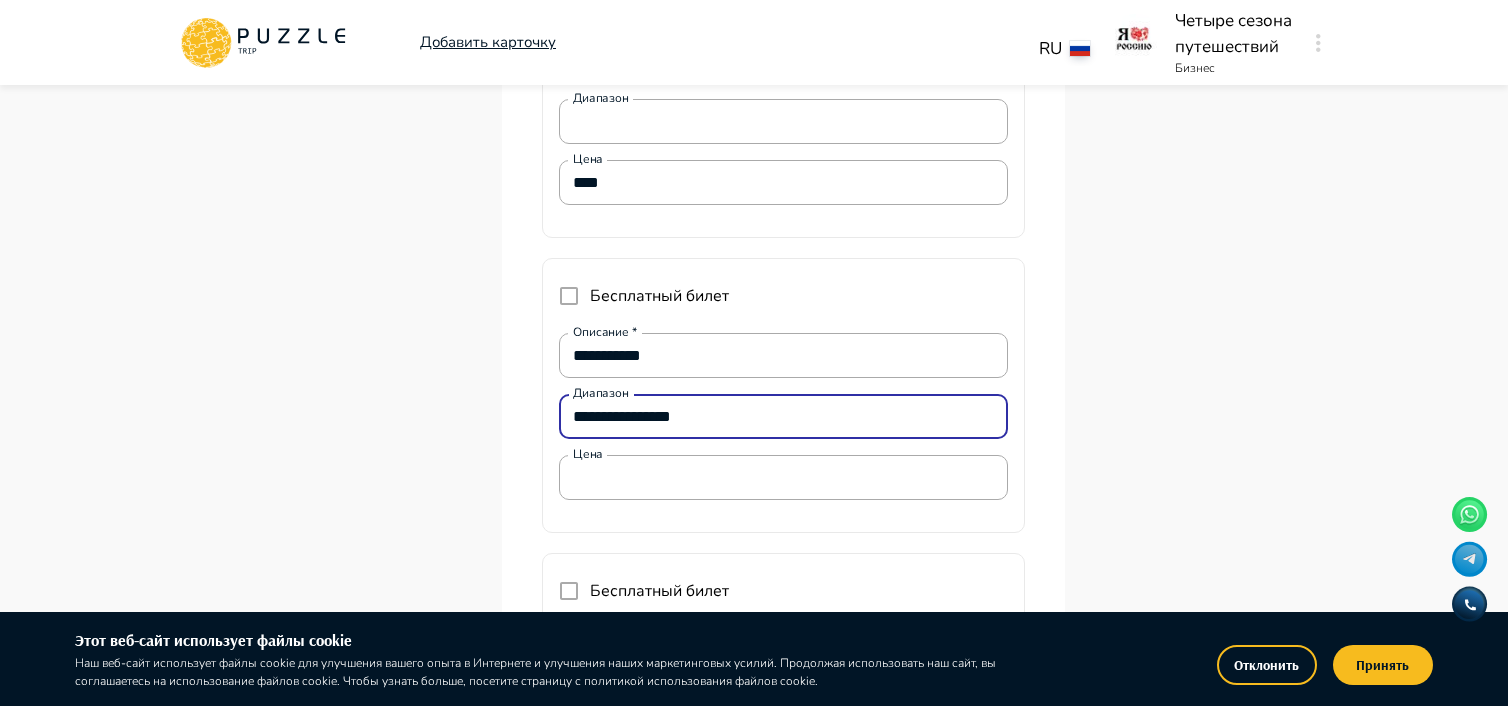 scroll, scrollTop: 6400, scrollLeft: 0, axis: vertical 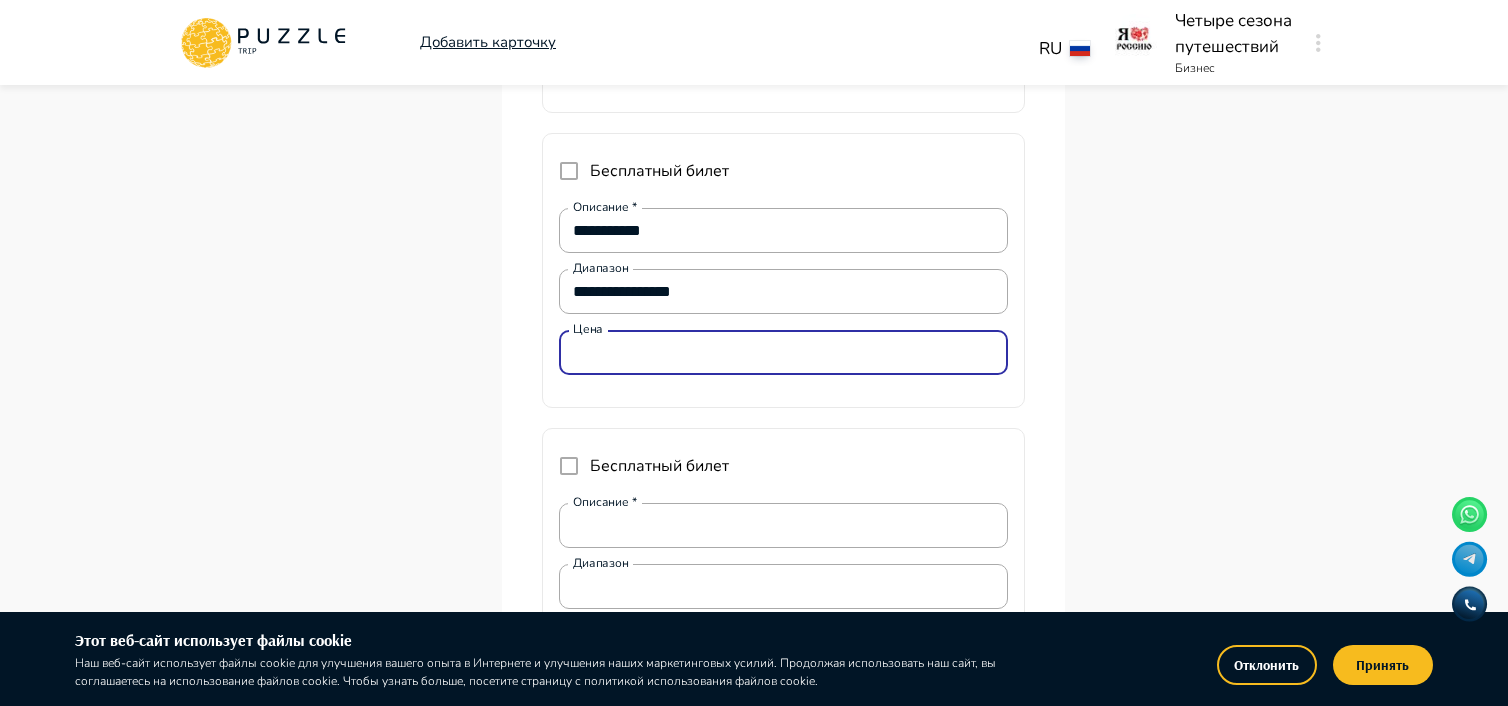click on "Цена" at bounding box center [783, 353] 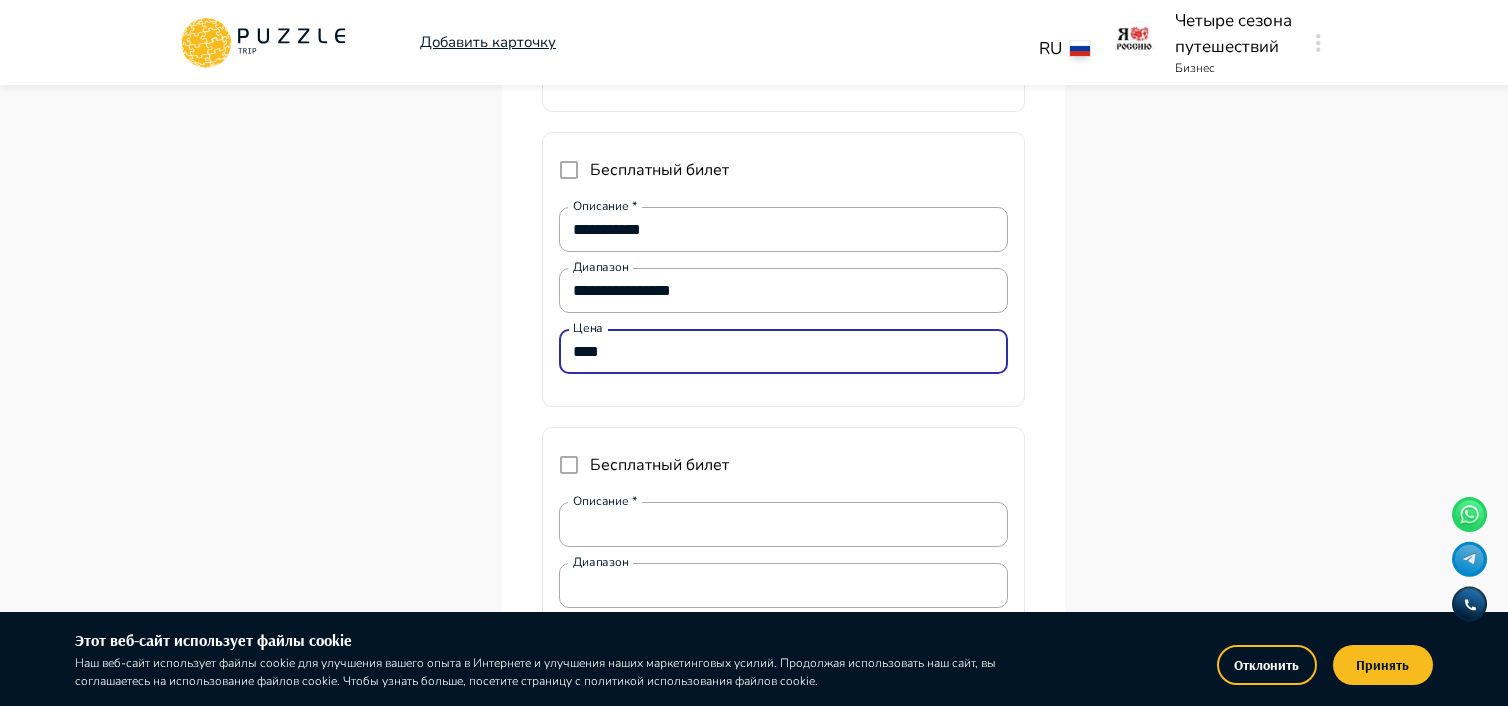 scroll, scrollTop: 6500, scrollLeft: 0, axis: vertical 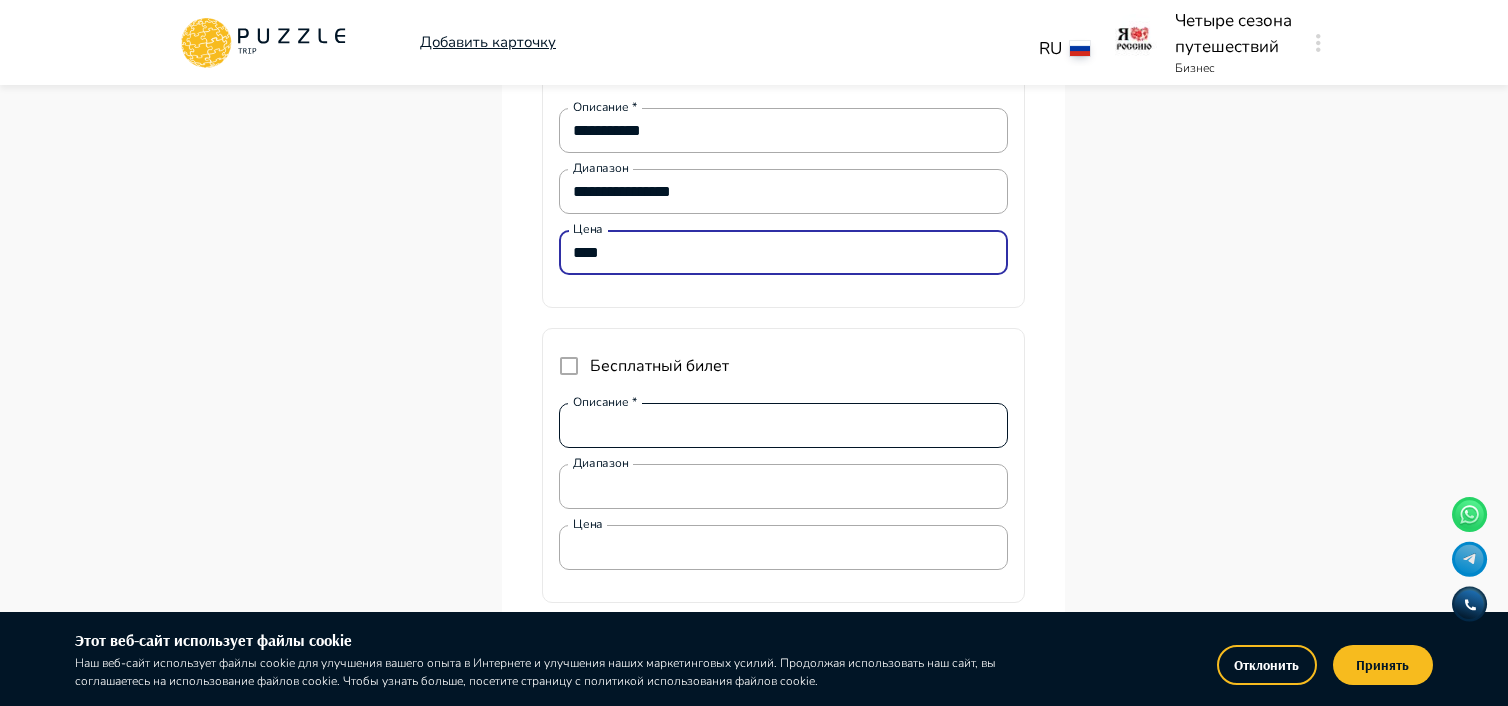 click on "Описание *" at bounding box center [783, 426] 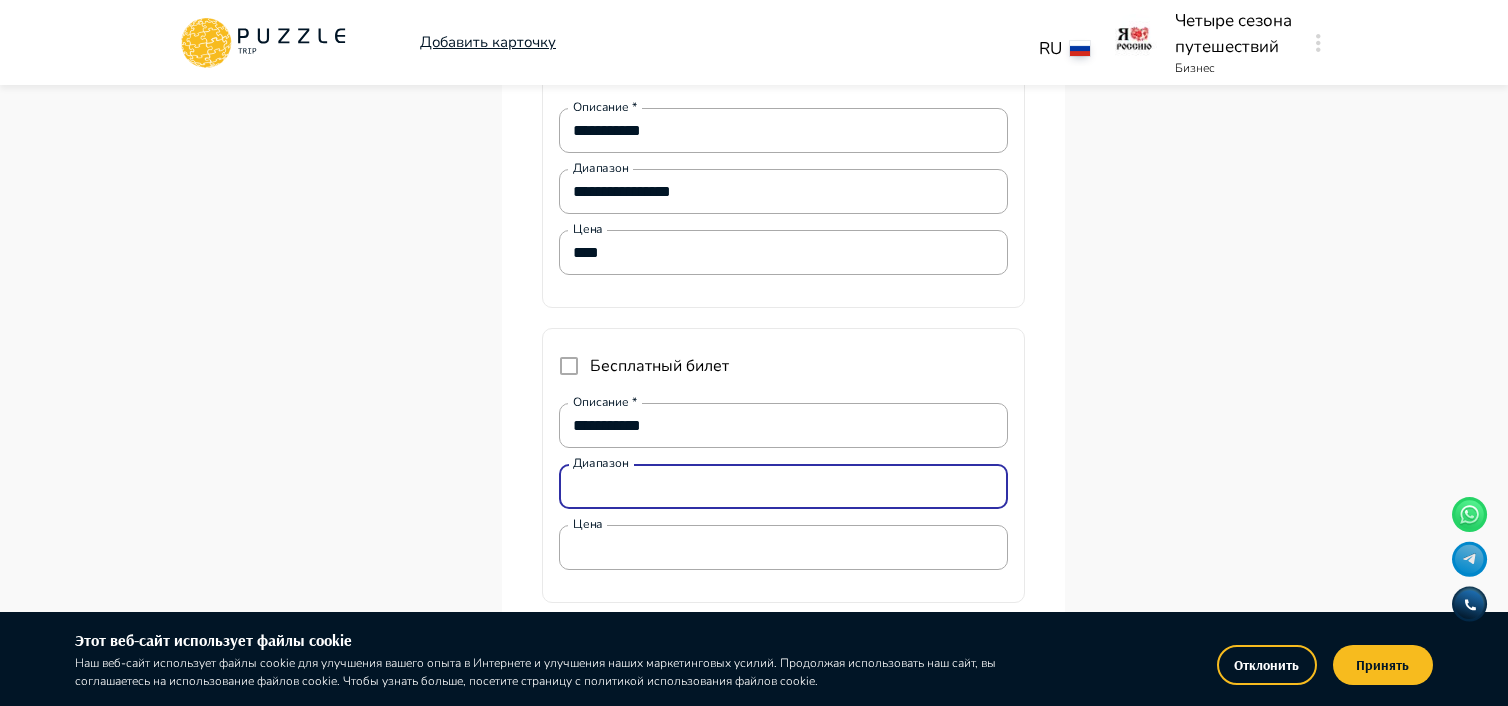 click on "Диапазон" at bounding box center (783, 487) 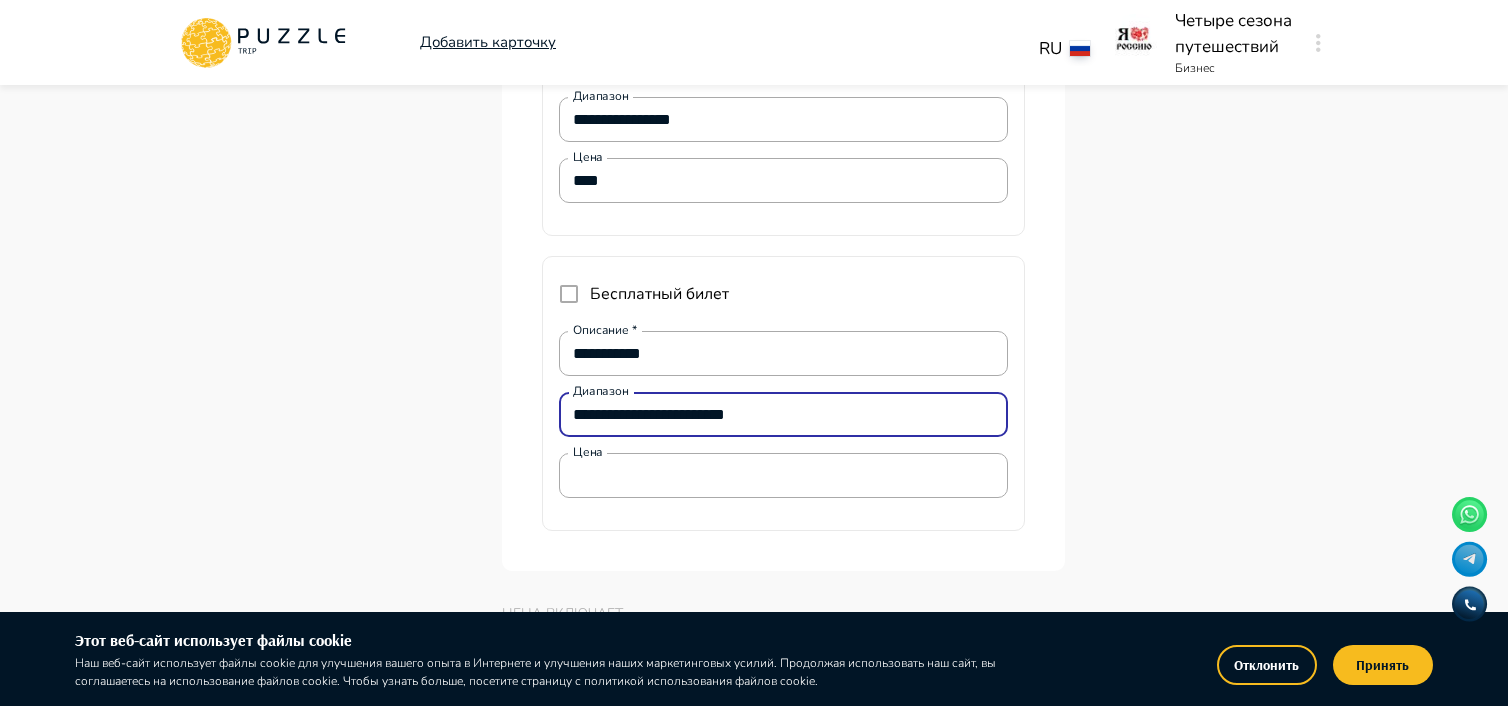 scroll, scrollTop: 6700, scrollLeft: 0, axis: vertical 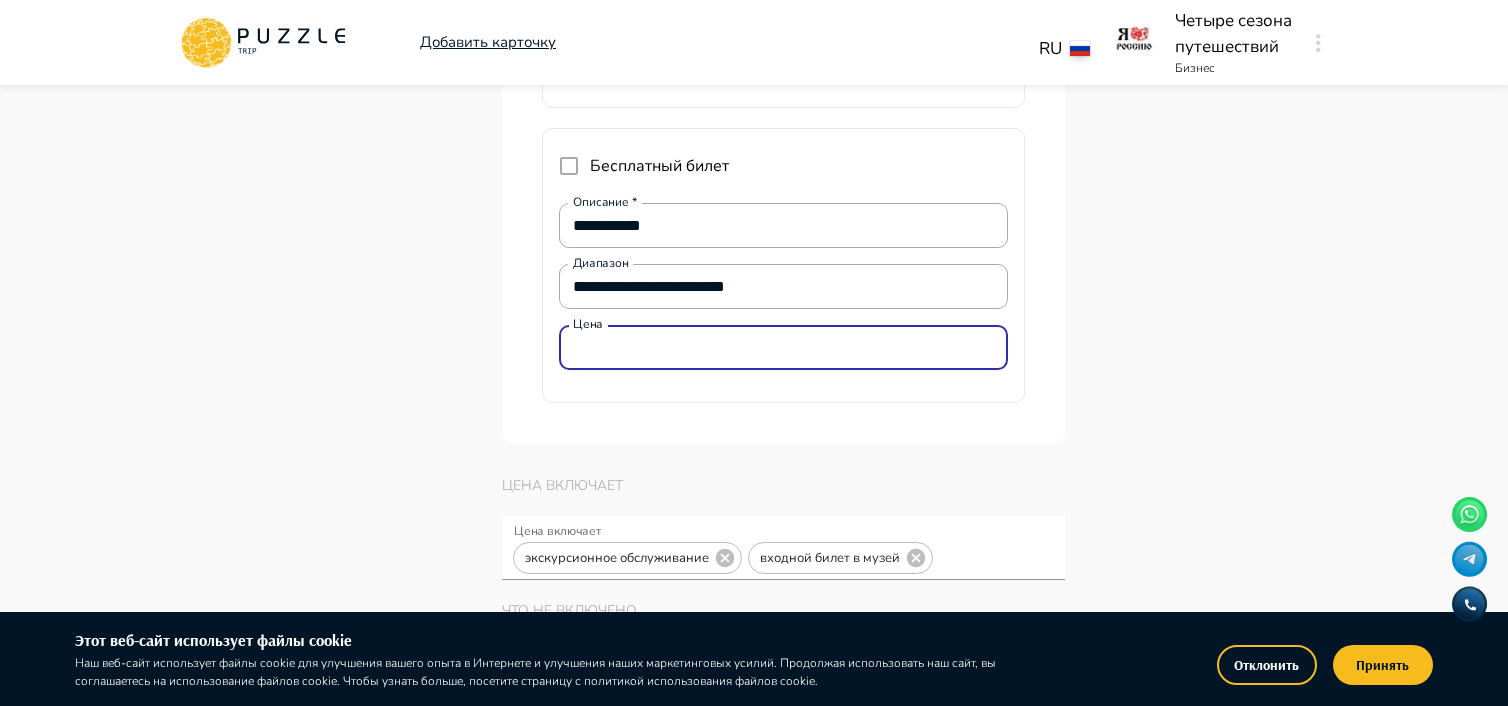 click on "Цена" at bounding box center (783, 348) 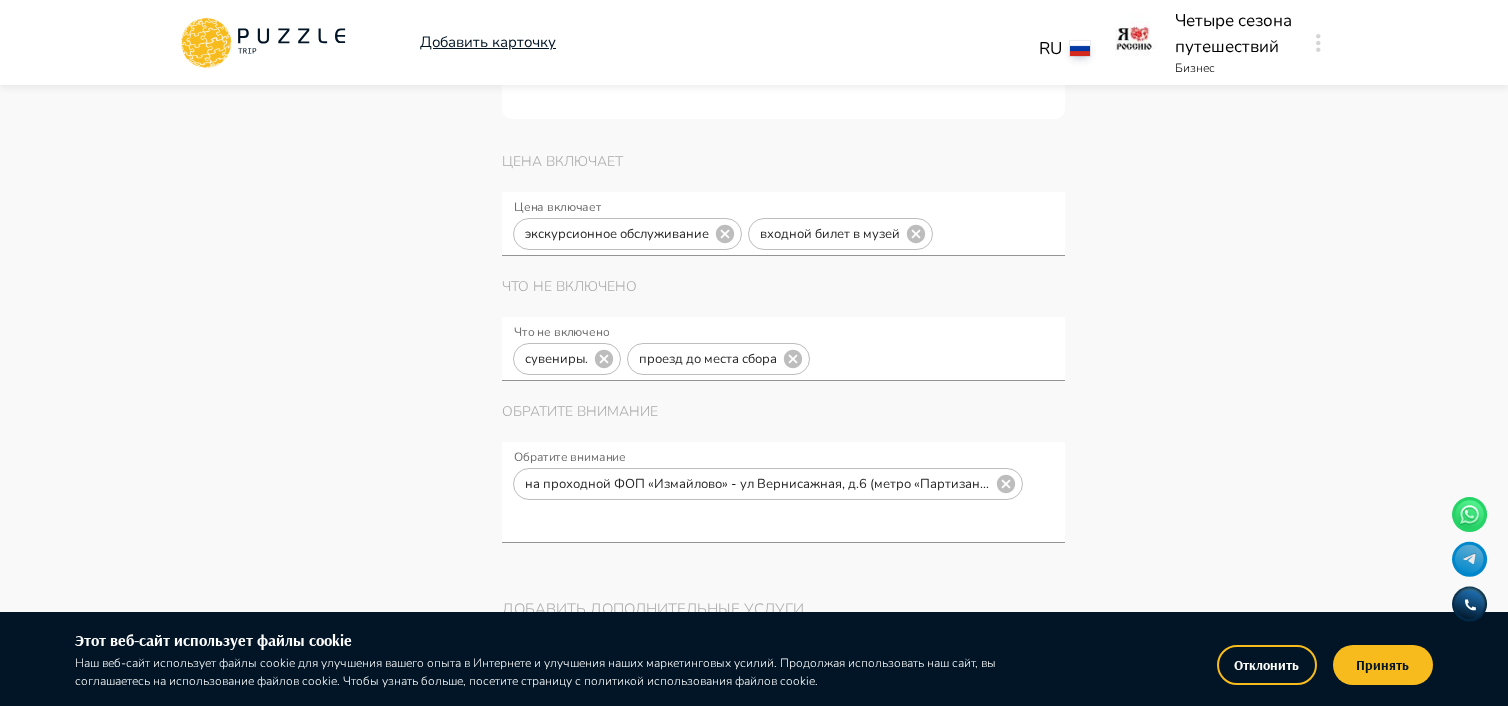 scroll, scrollTop: 6800, scrollLeft: 0, axis: vertical 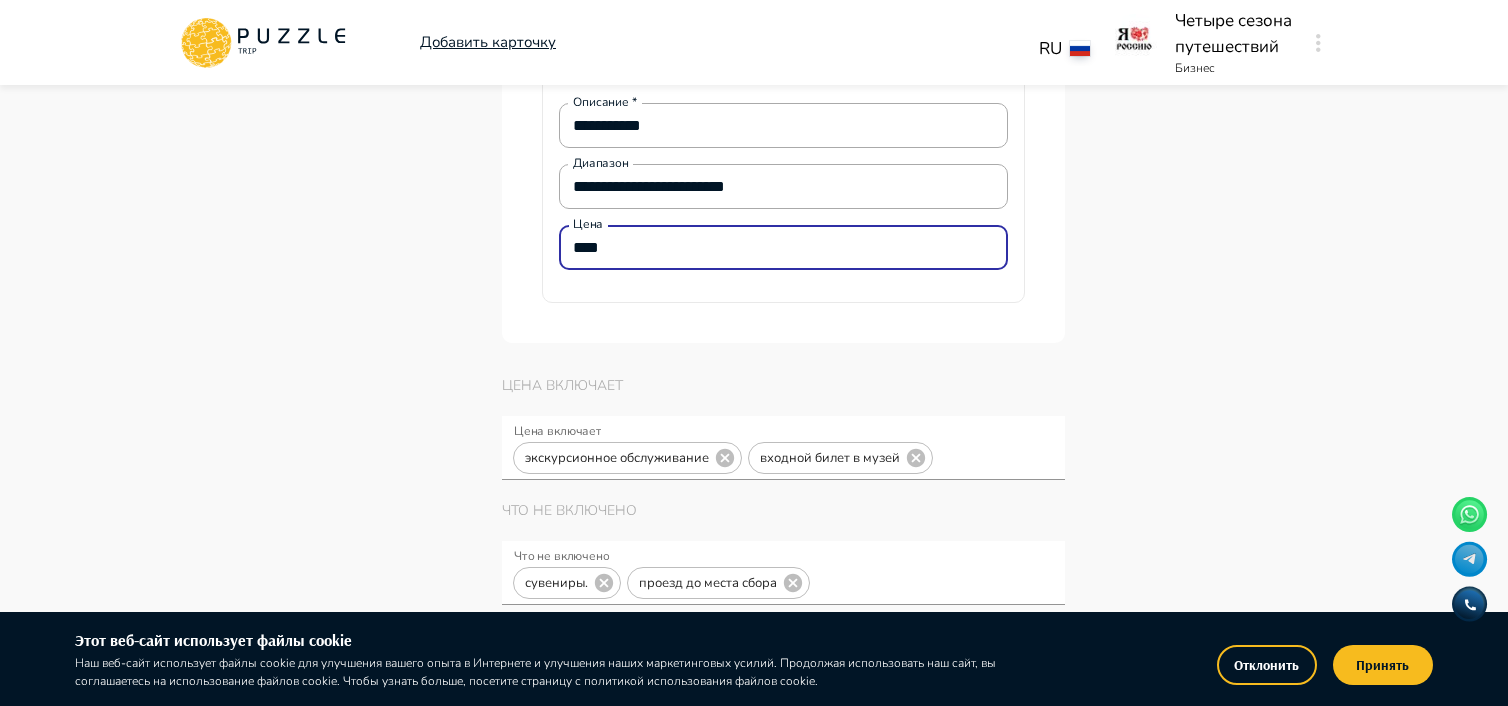 drag, startPoint x: 644, startPoint y: 247, endPoint x: 421, endPoint y: 244, distance: 223.02017 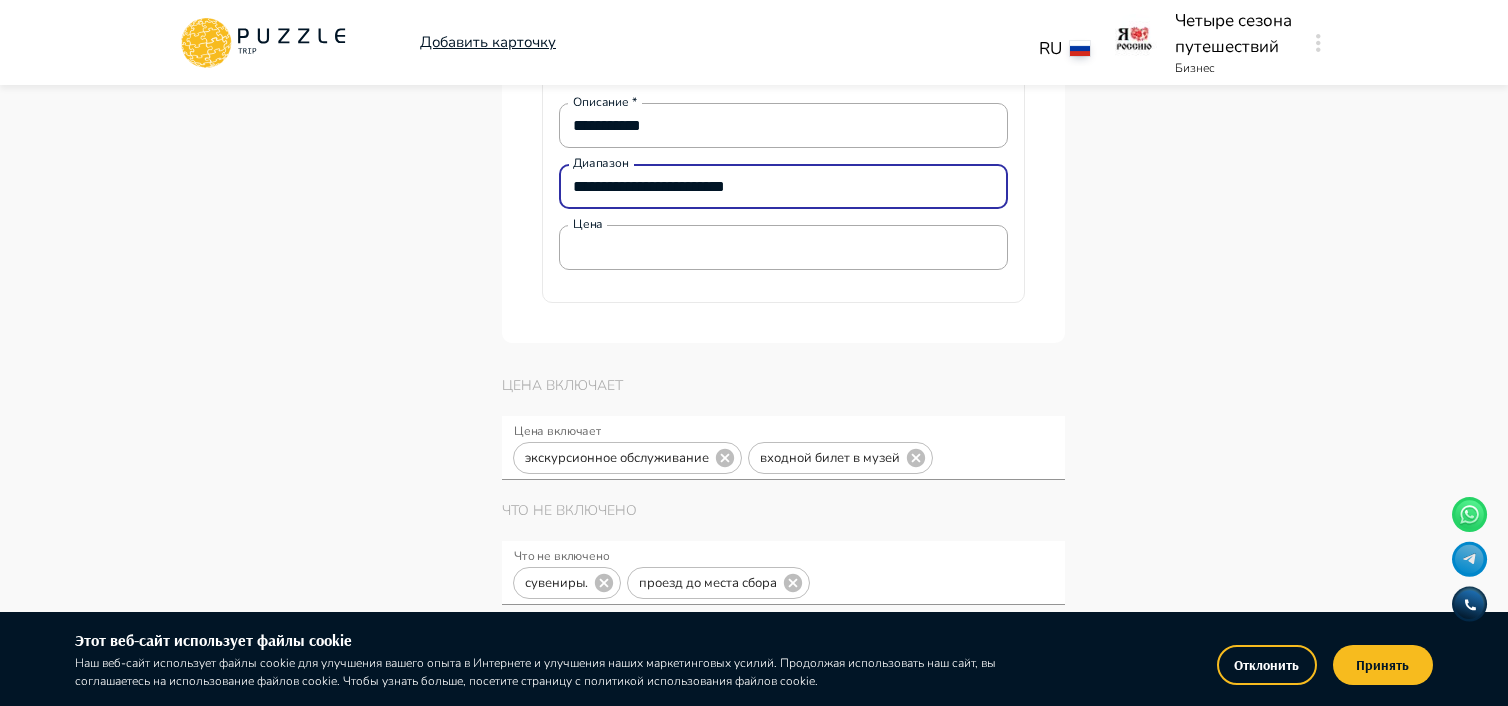 drag, startPoint x: 796, startPoint y: 188, endPoint x: 360, endPoint y: 185, distance: 436.0103 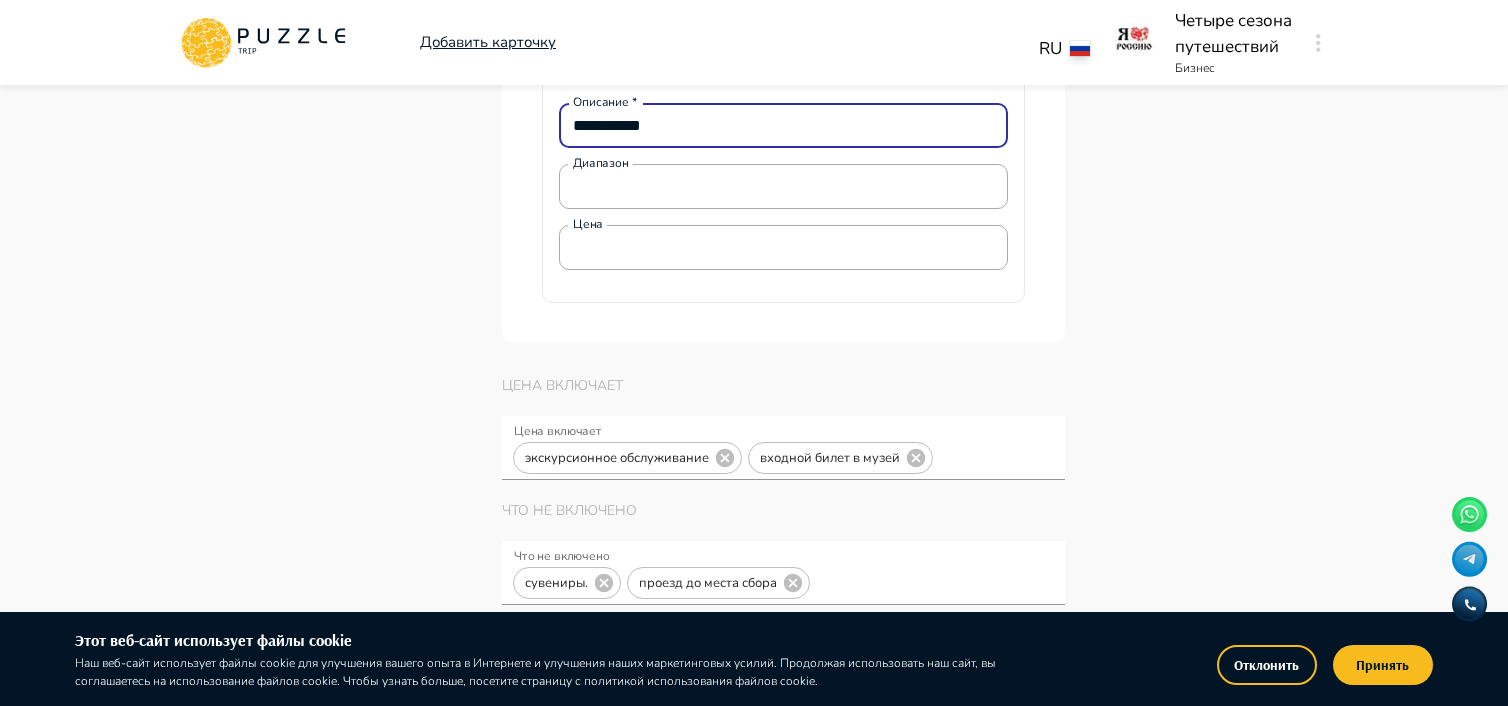 drag, startPoint x: 476, startPoint y: 122, endPoint x: 364, endPoint y: 122, distance: 112 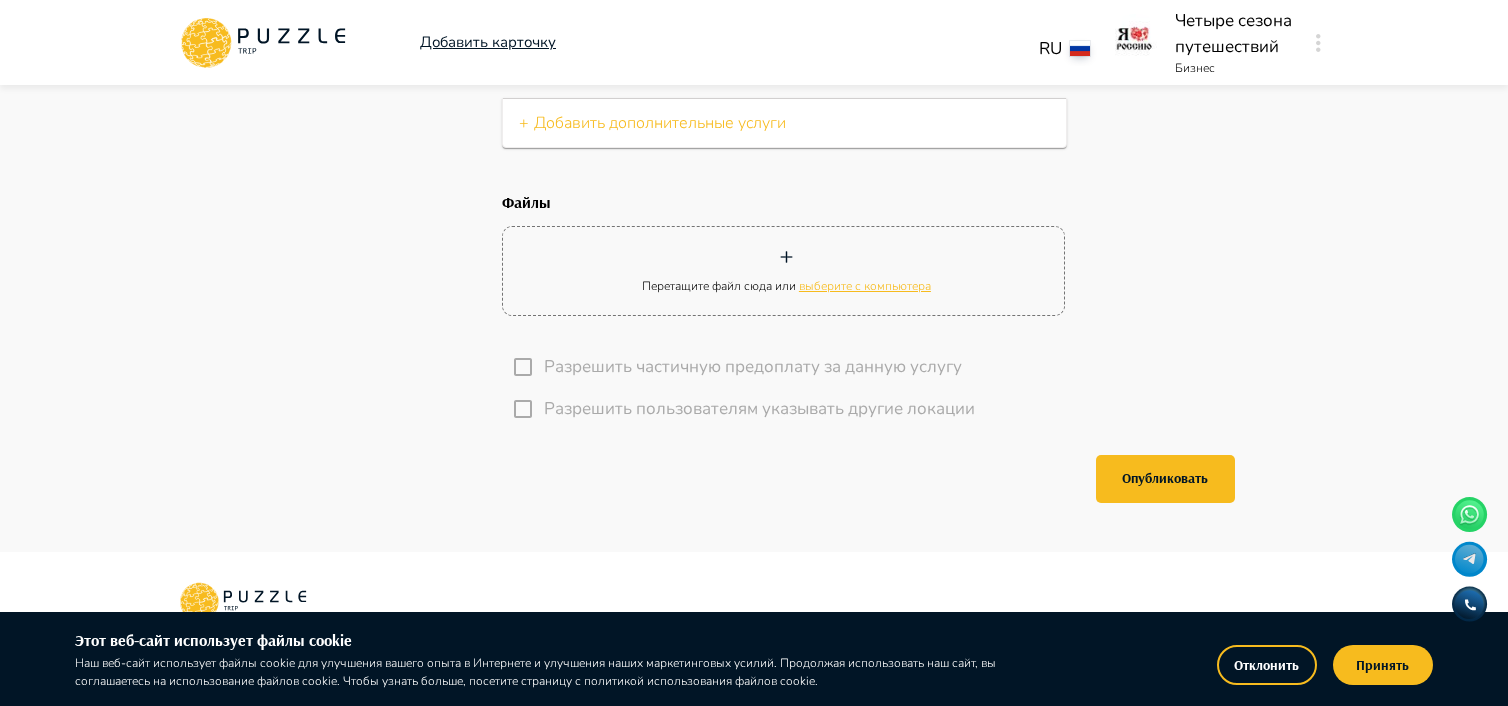 scroll, scrollTop: 7600, scrollLeft: 0, axis: vertical 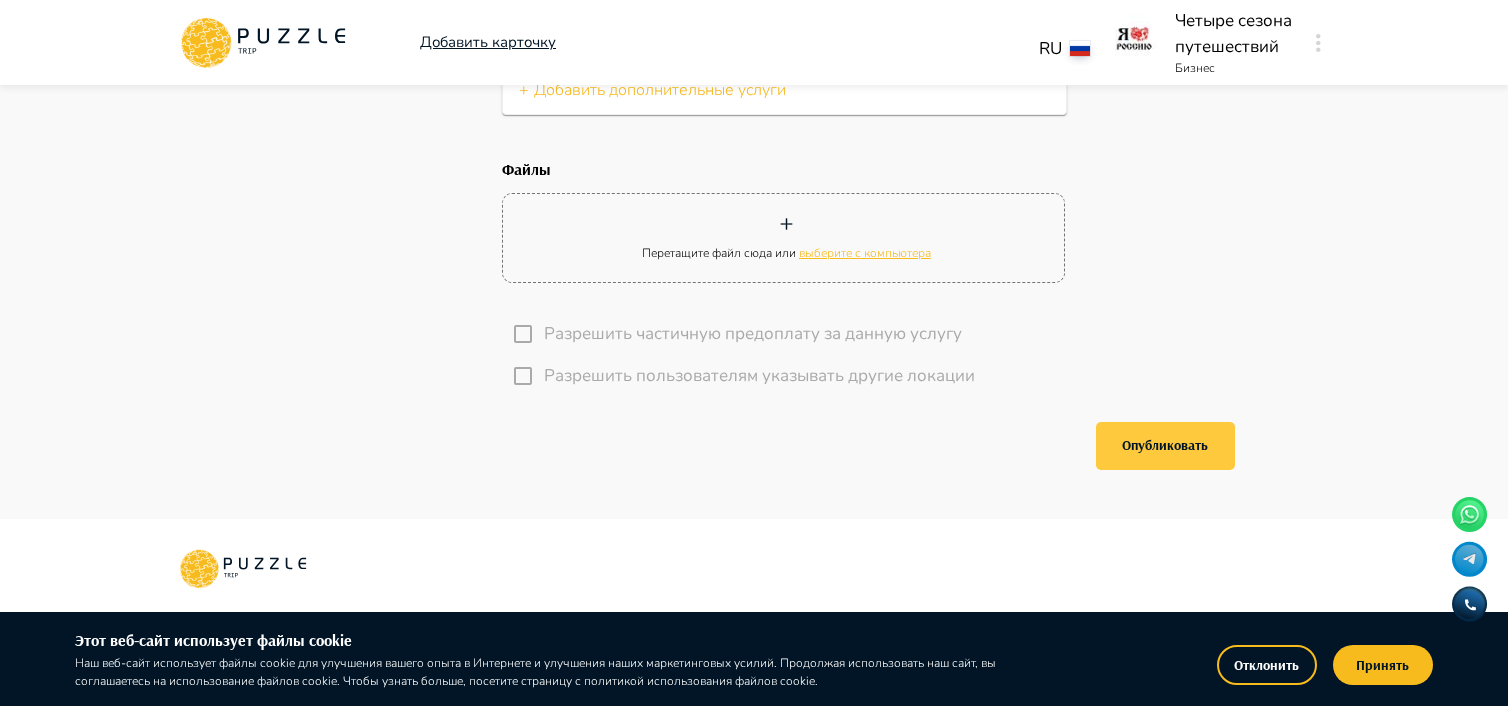 click on "Опубликовать" at bounding box center [1165, 446] 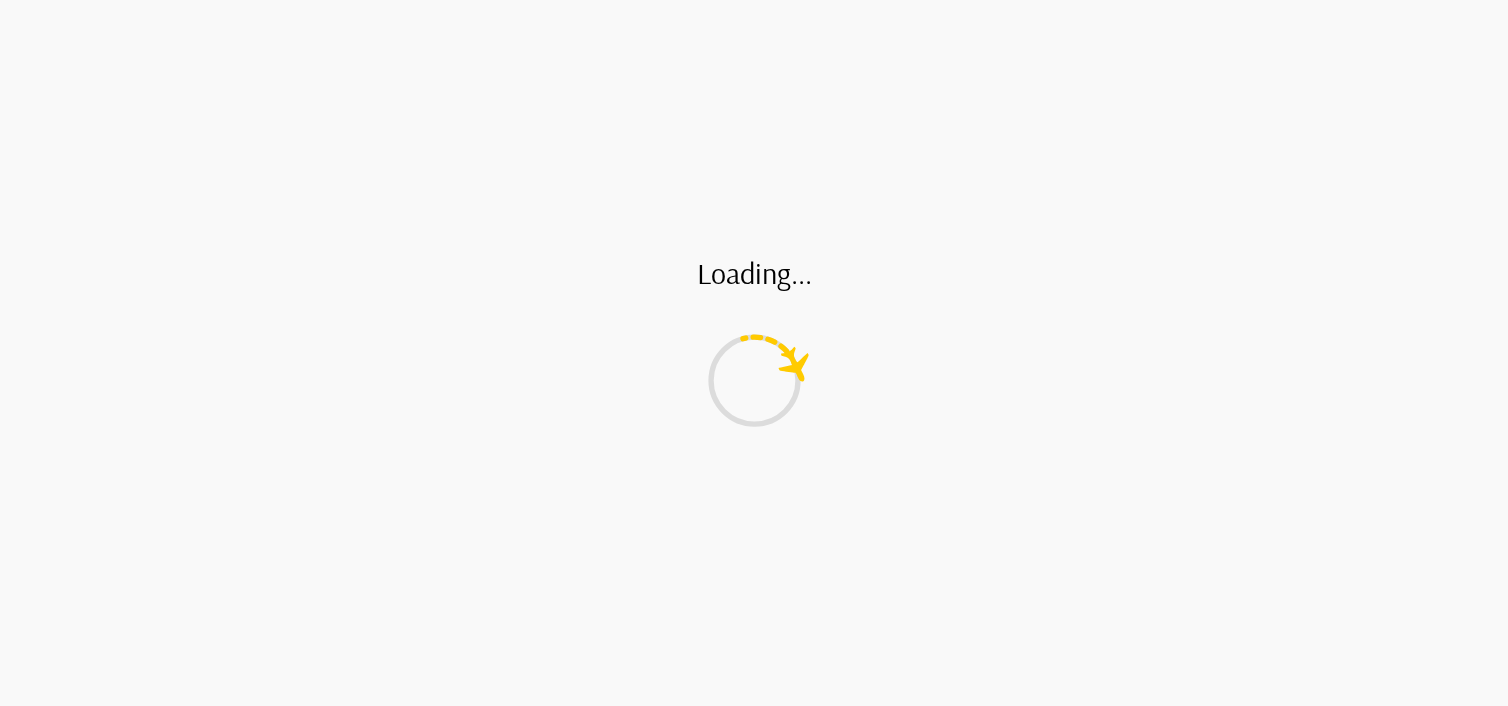 scroll, scrollTop: 0, scrollLeft: 0, axis: both 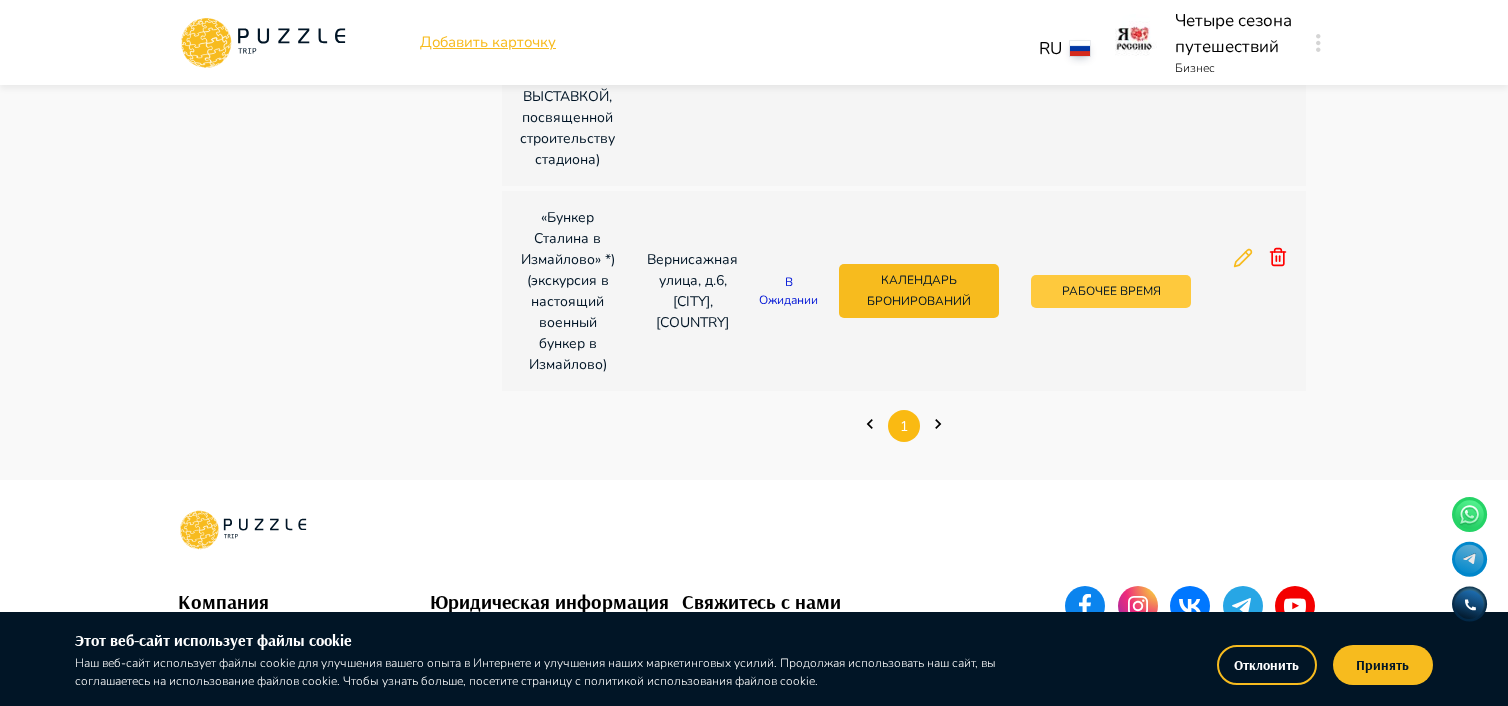 click on "Рабочее время" at bounding box center [1111, 291] 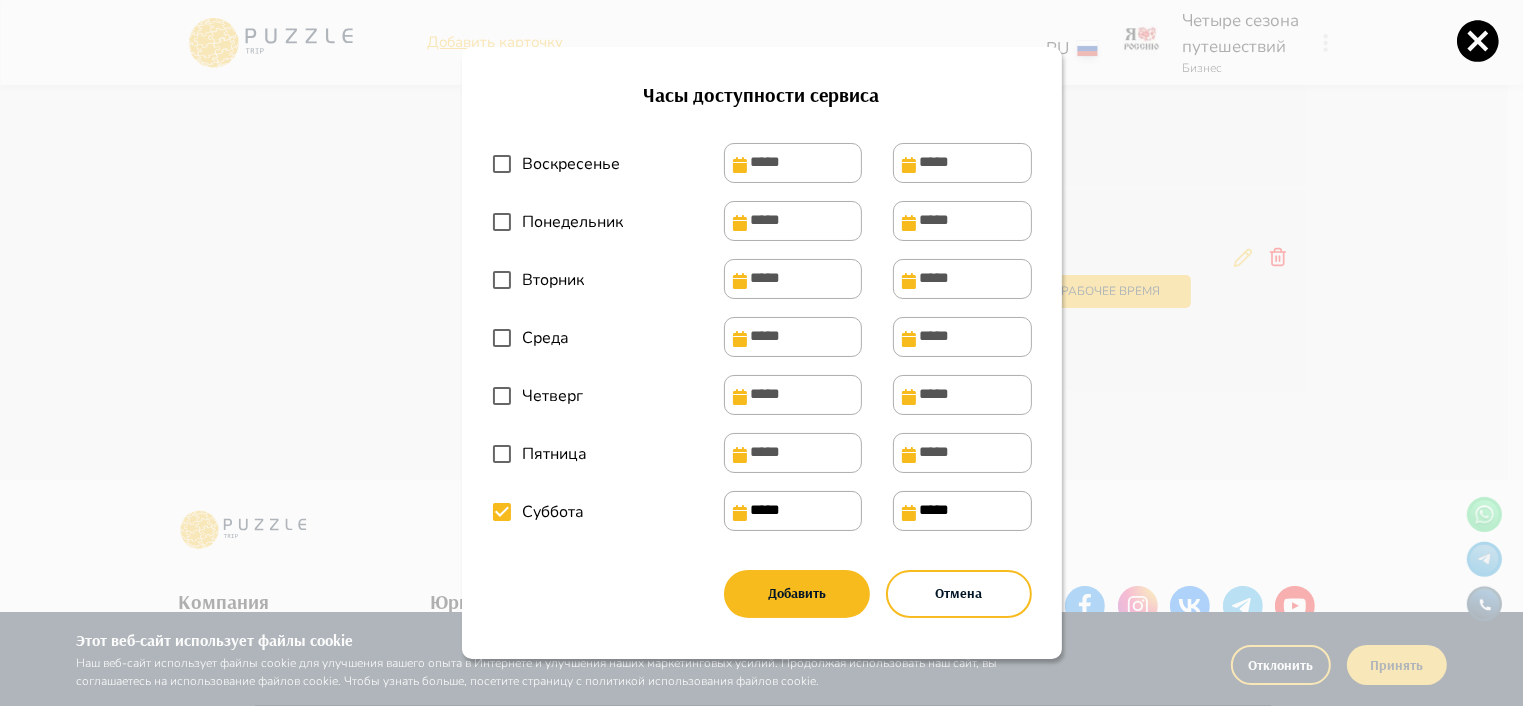 click on "*****" at bounding box center (793, 511) 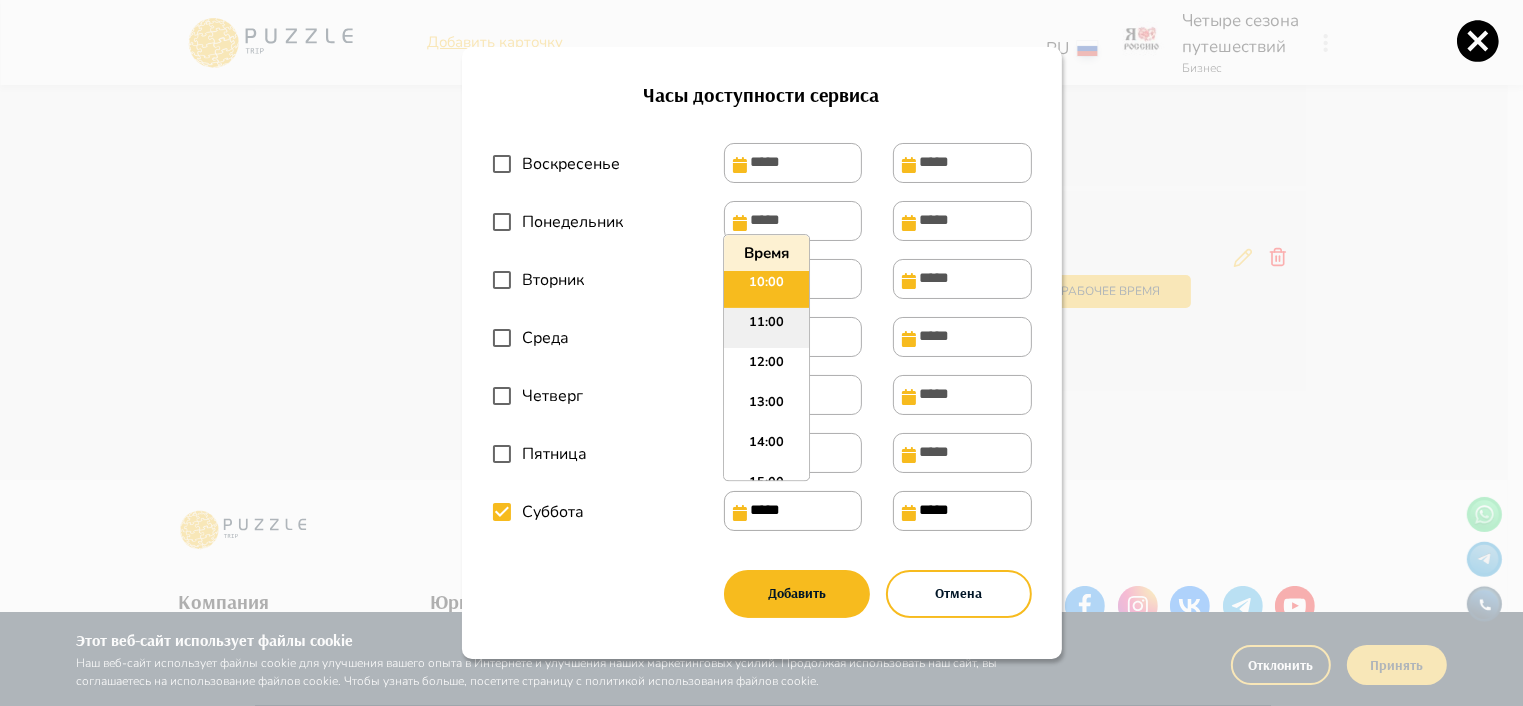 scroll, scrollTop: 515, scrollLeft: 0, axis: vertical 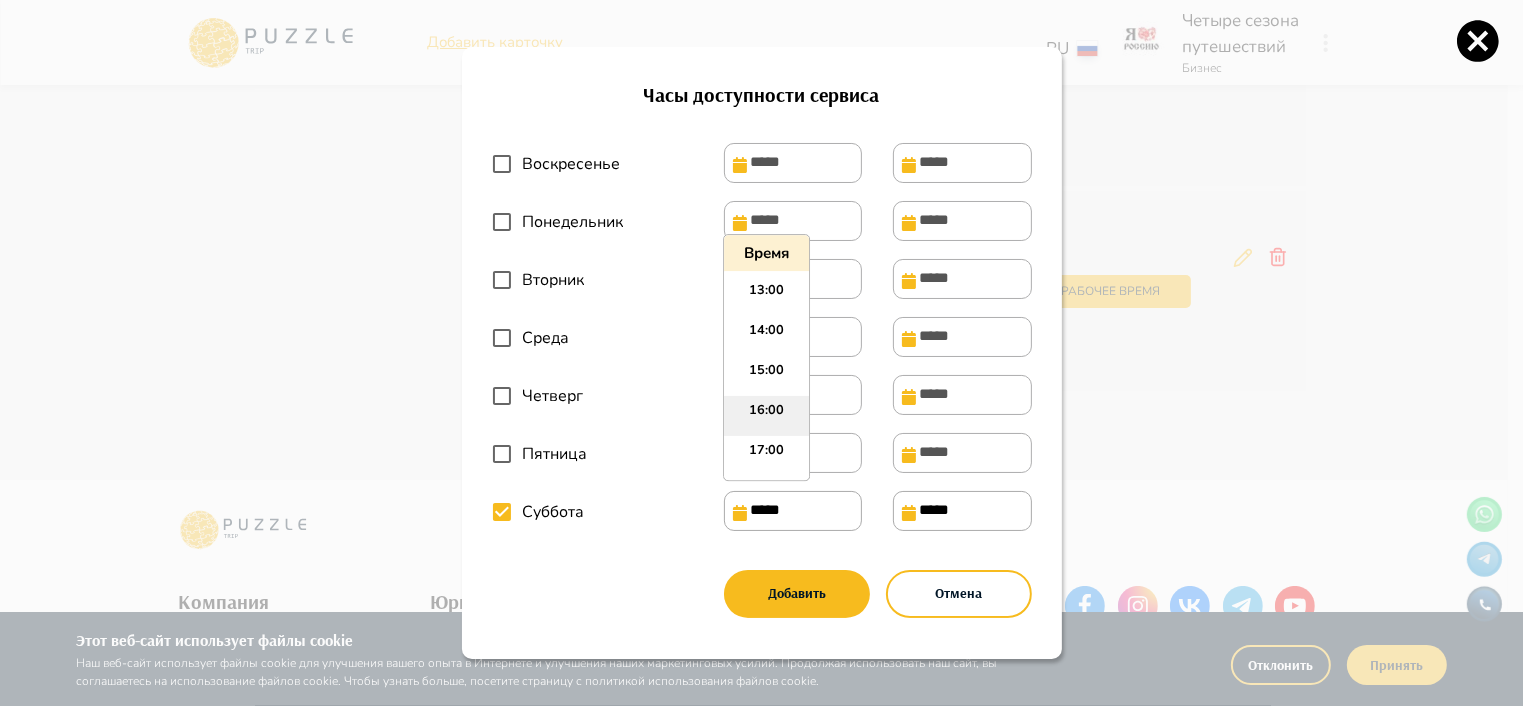 click on "16:00" at bounding box center [766, 417] 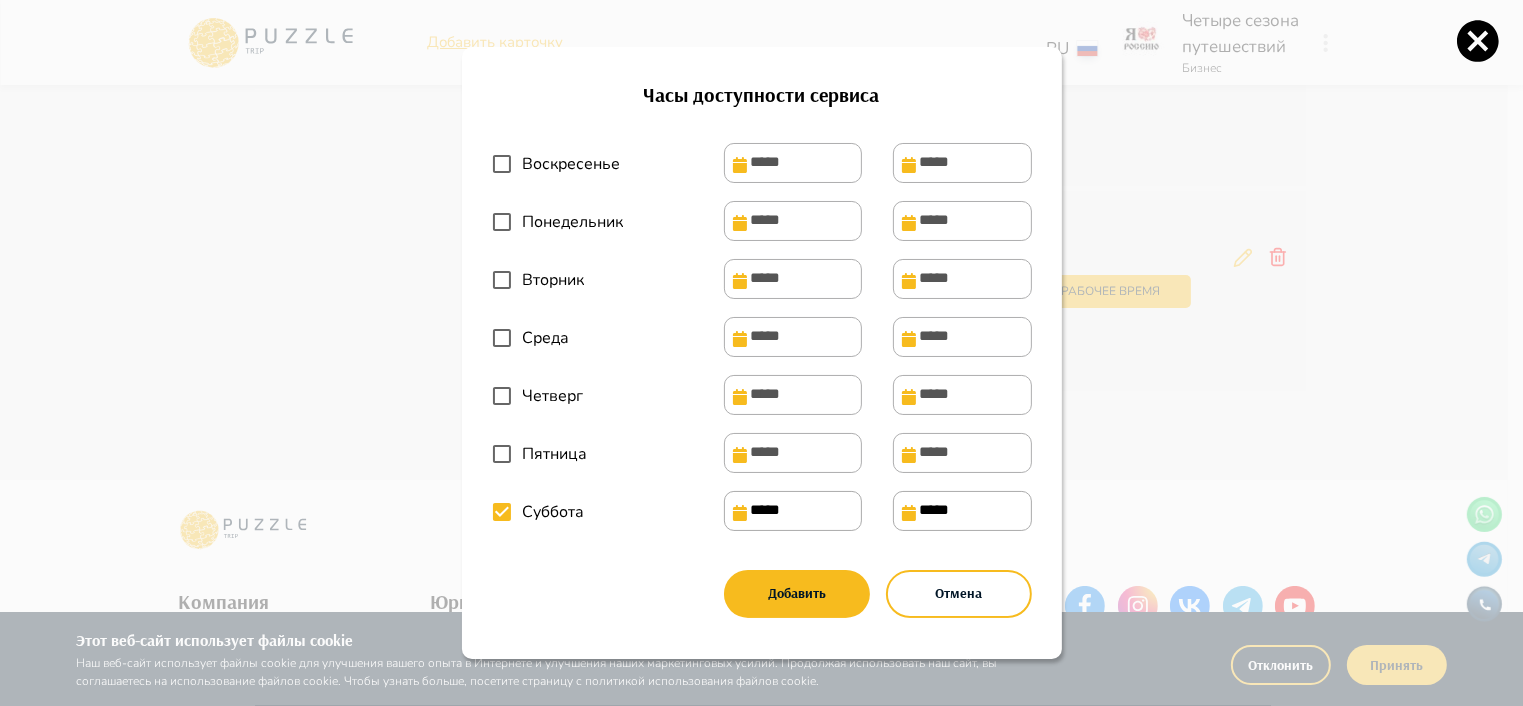 click on "*****" at bounding box center [962, 511] 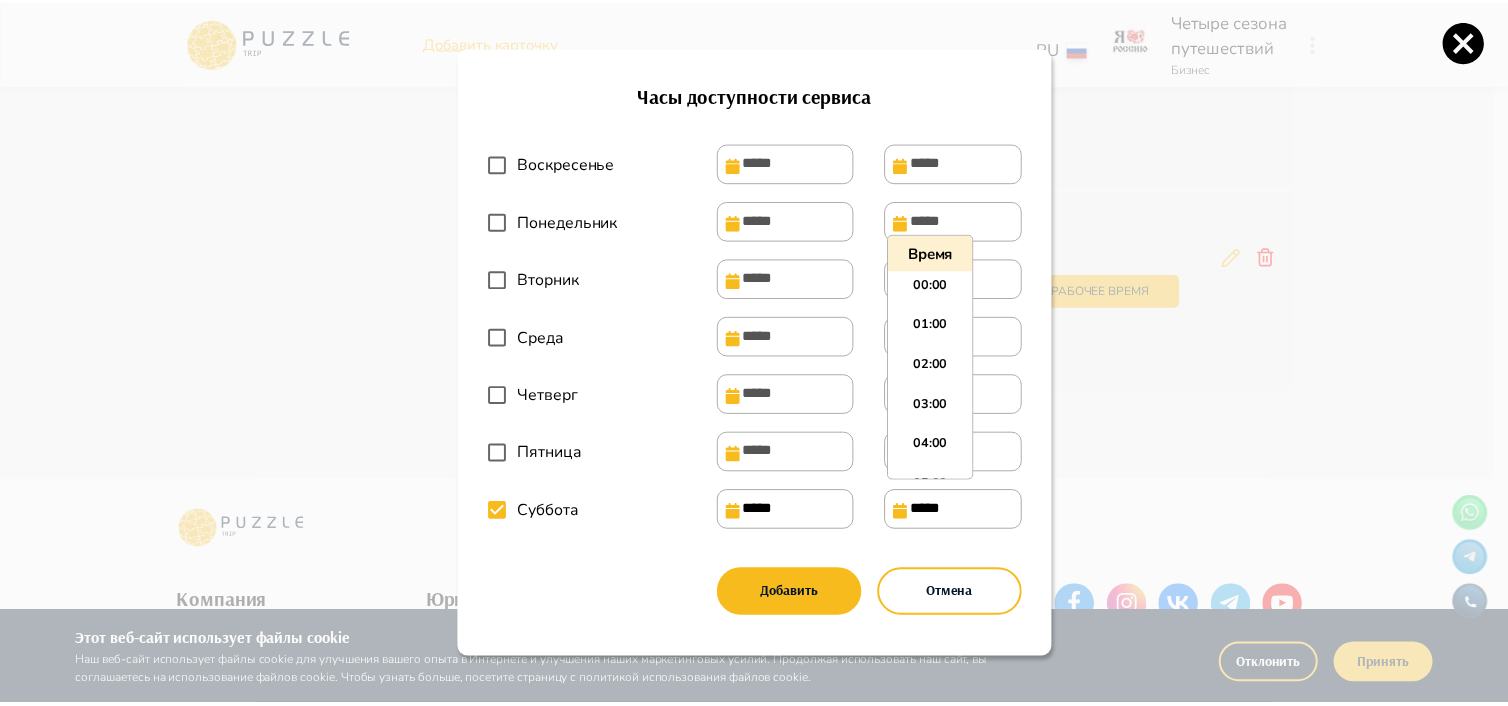 scroll, scrollTop: 675, scrollLeft: 0, axis: vertical 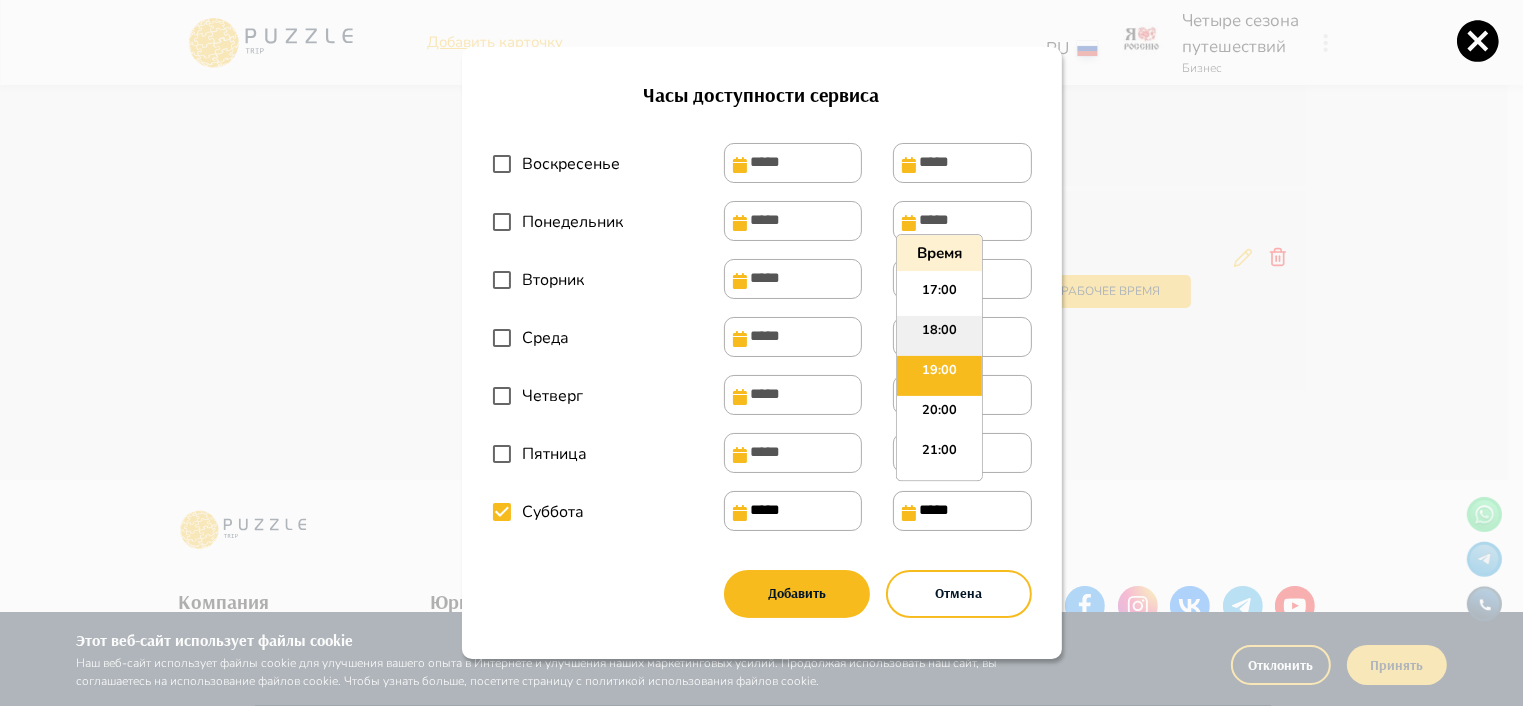click on "18:00" at bounding box center [939, 337] 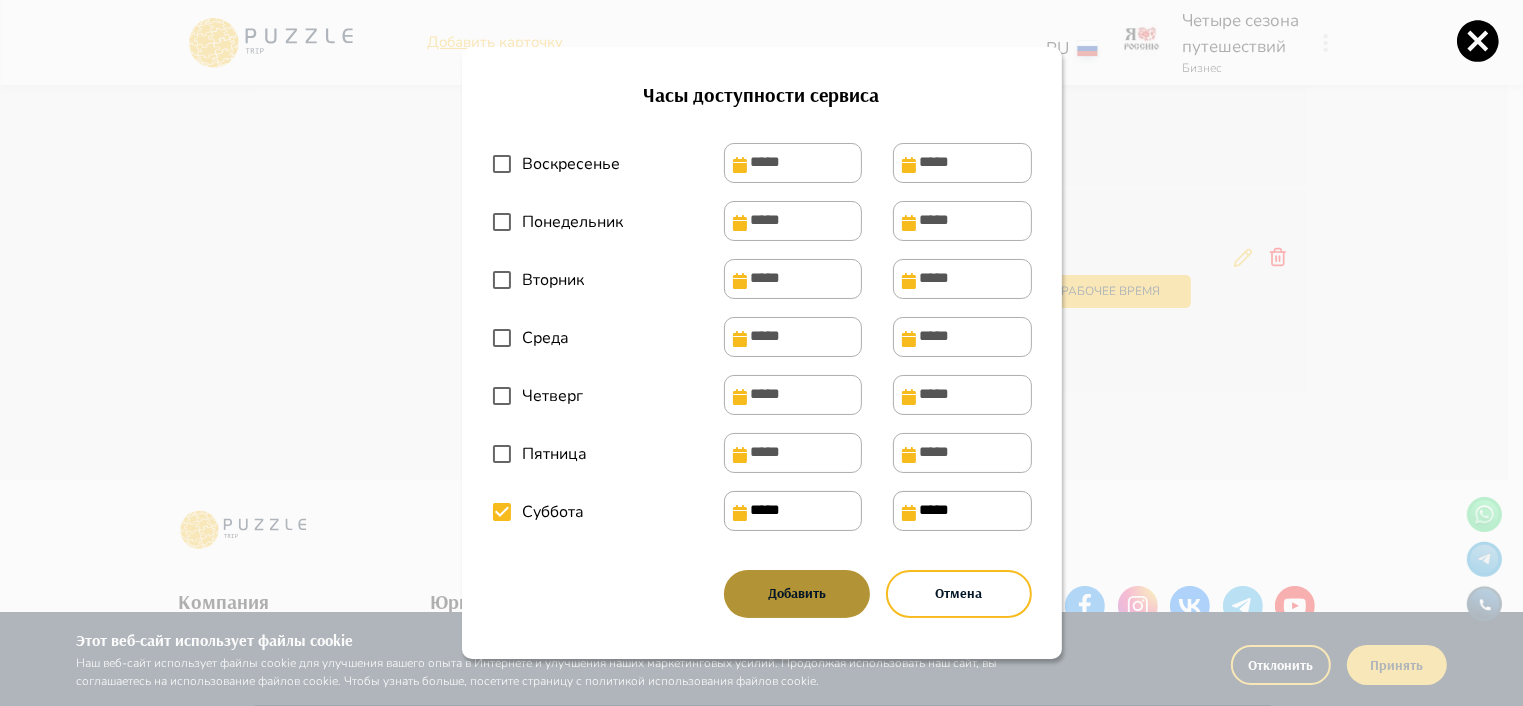 click on "Добавить" at bounding box center [797, 594] 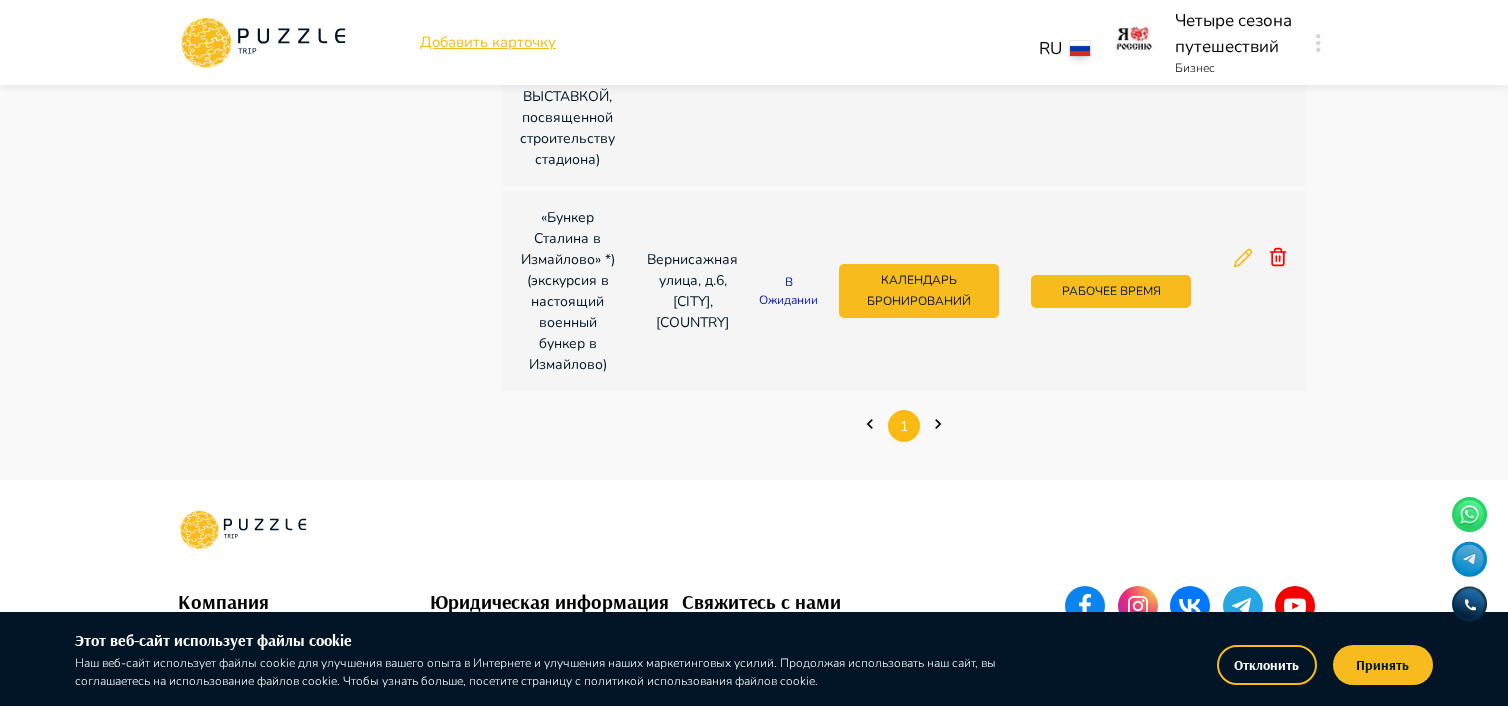 click 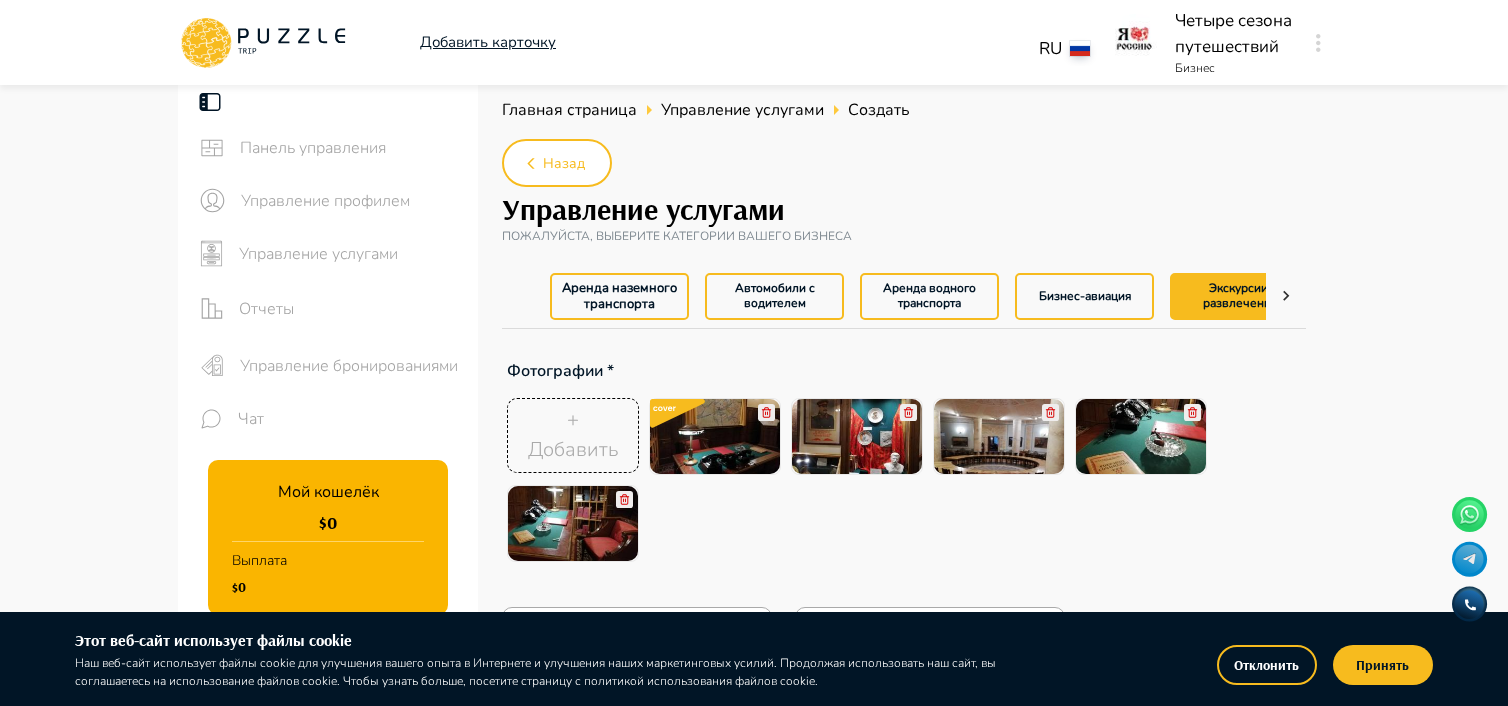 scroll, scrollTop: 0, scrollLeft: 43, axis: horizontal 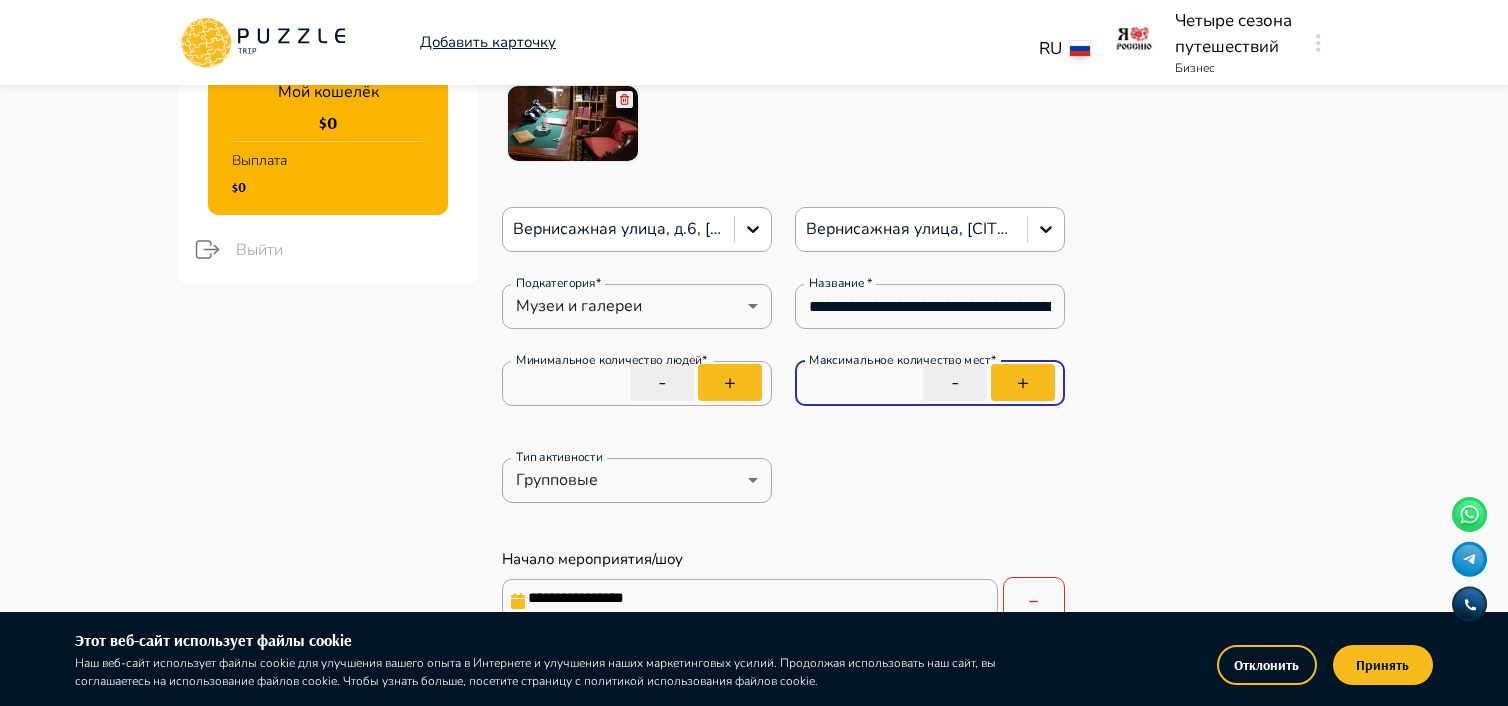 drag, startPoint x: 831, startPoint y: 379, endPoint x: 775, endPoint y: 381, distance: 56.0357 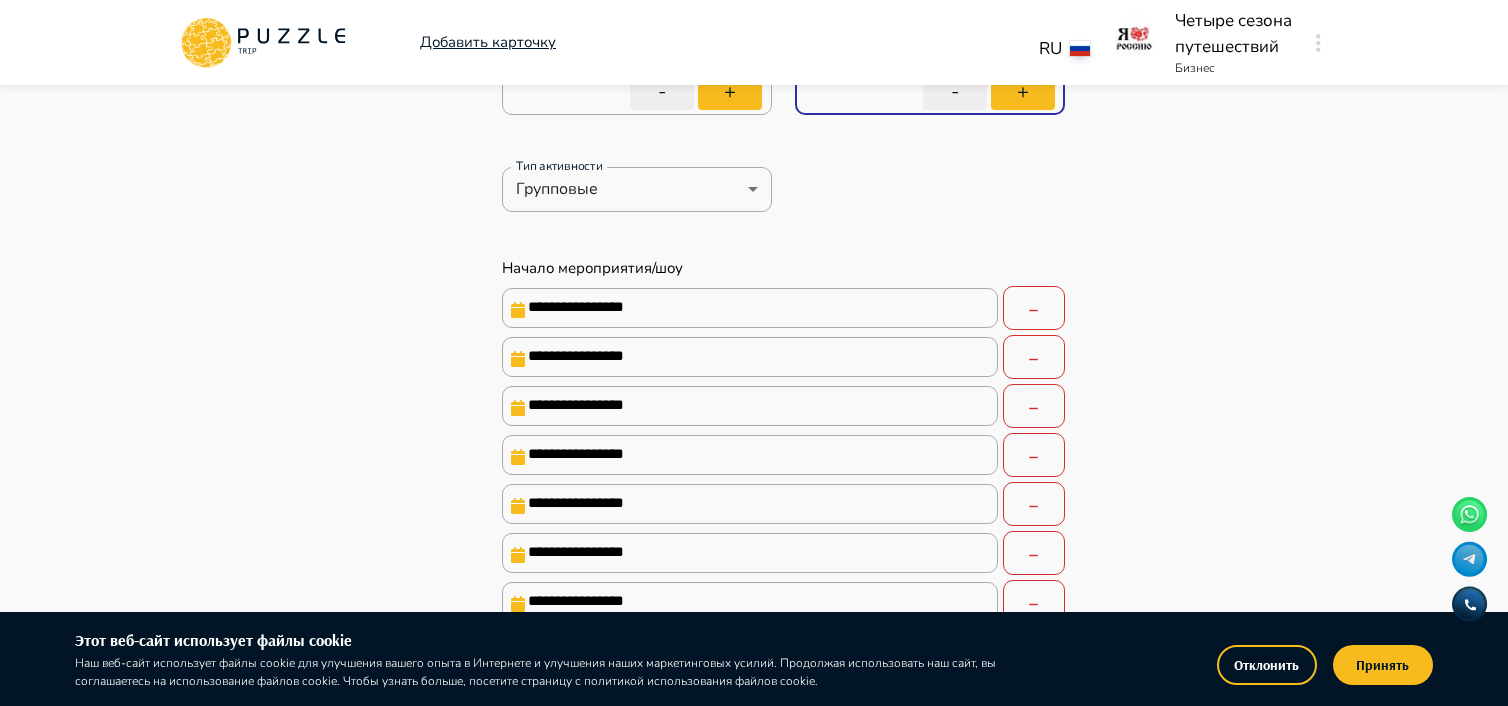 scroll, scrollTop: 700, scrollLeft: 0, axis: vertical 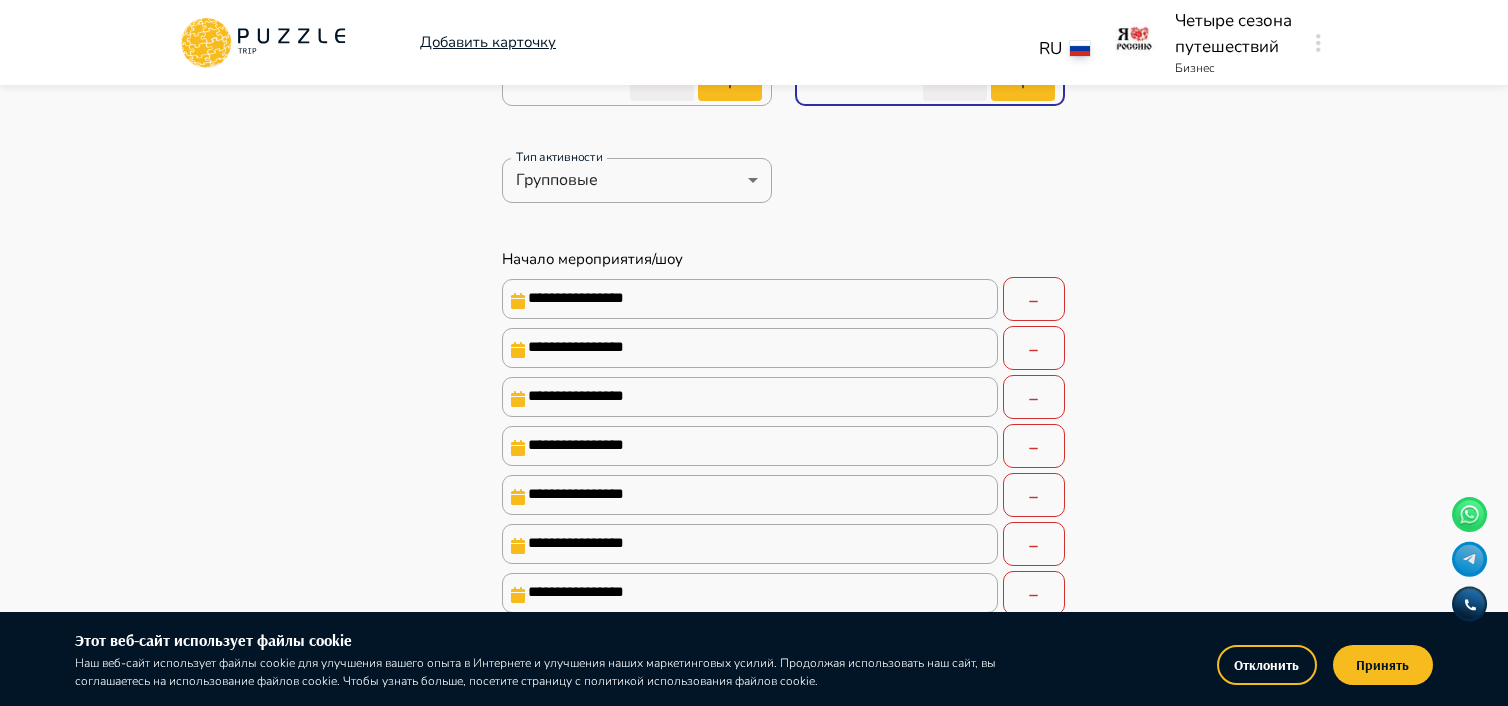click 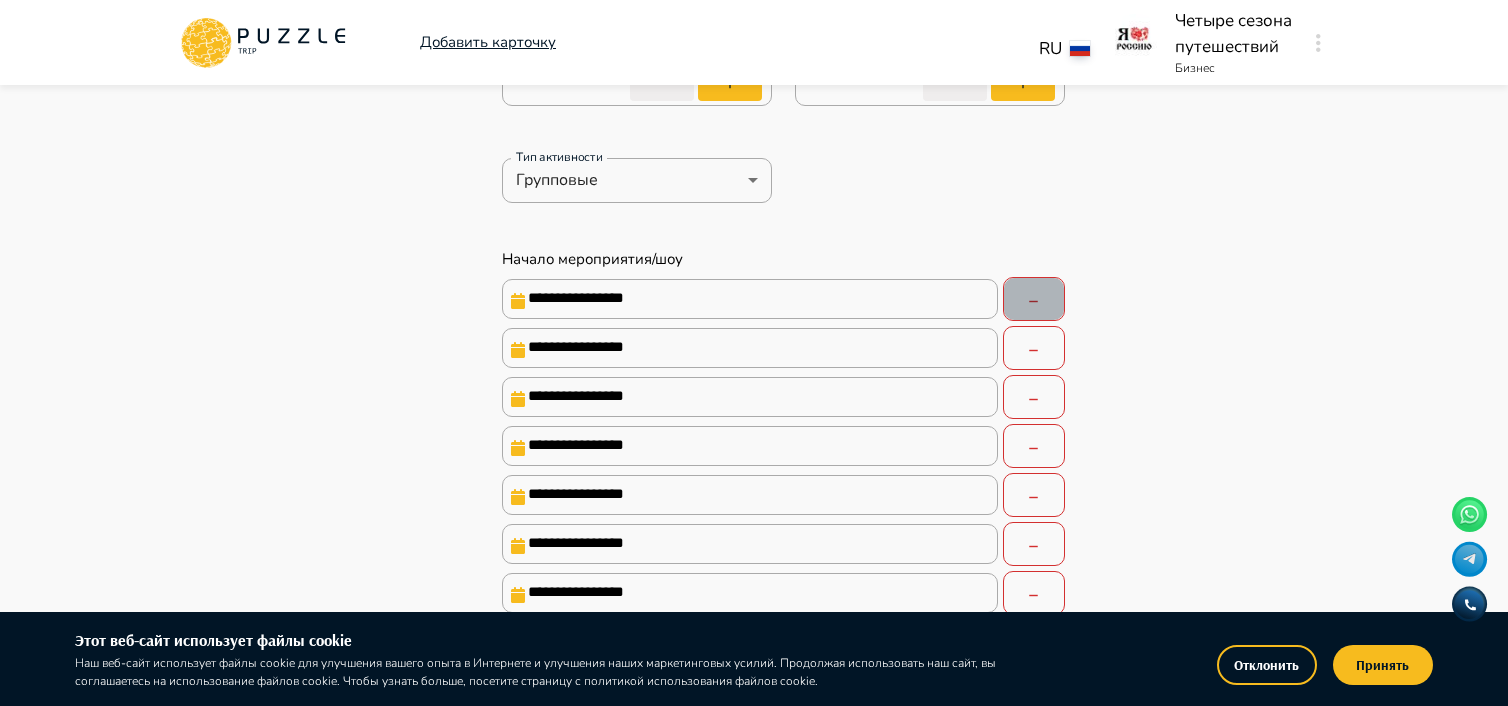 click 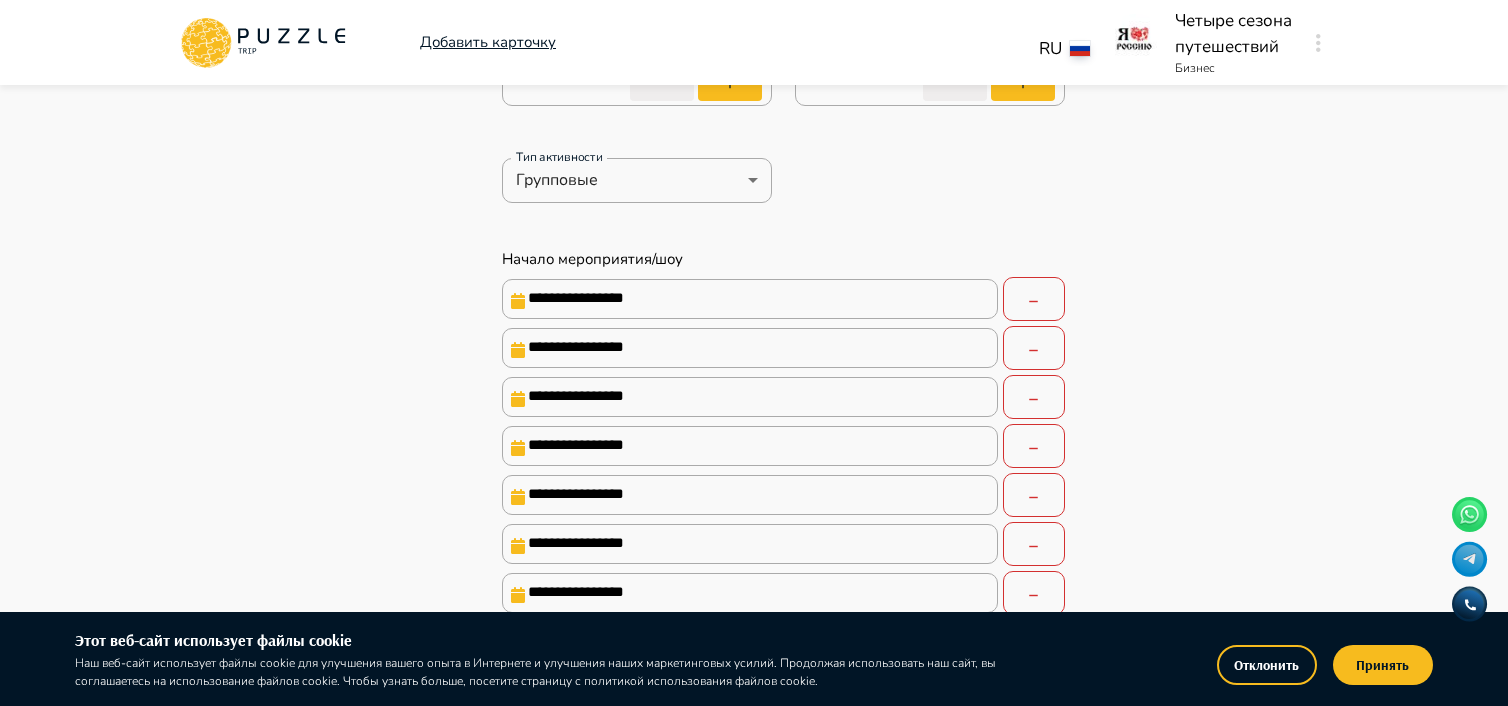click 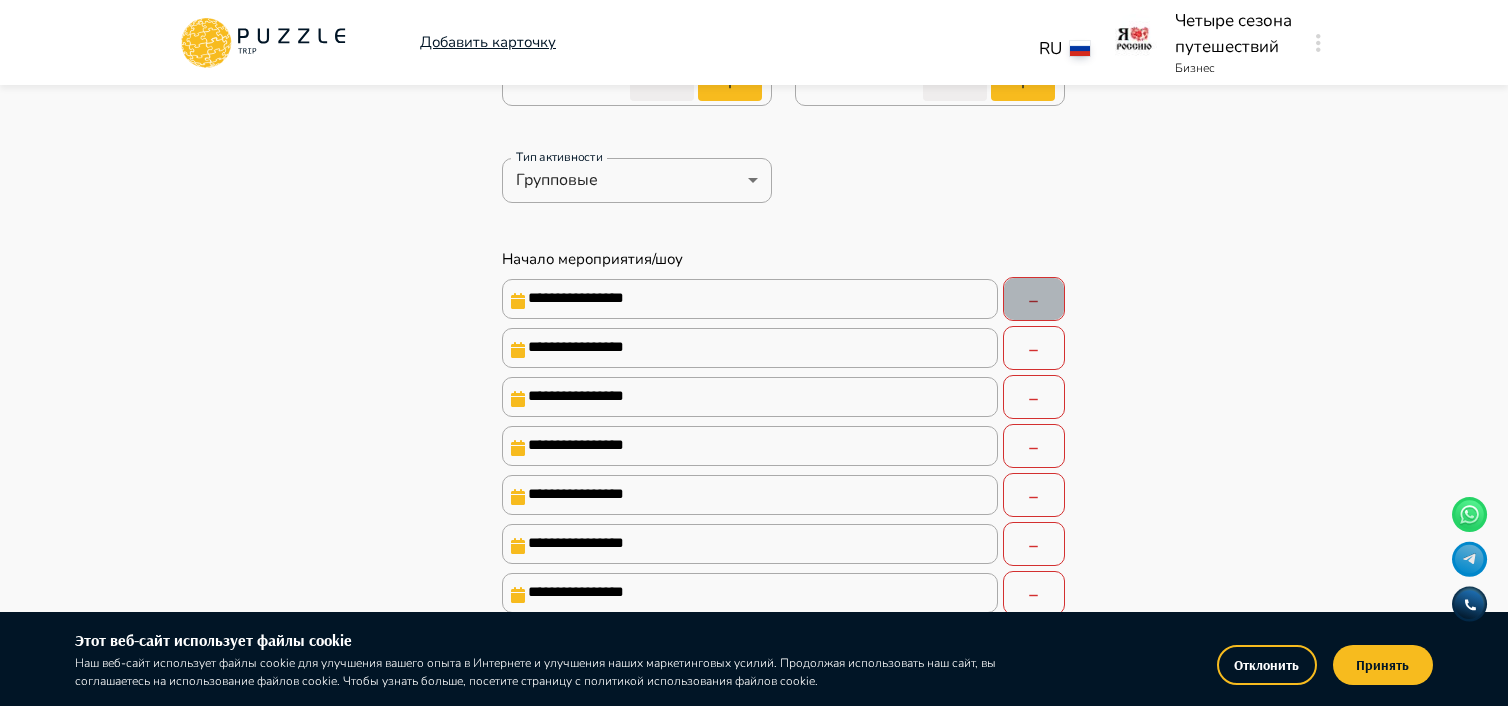 click 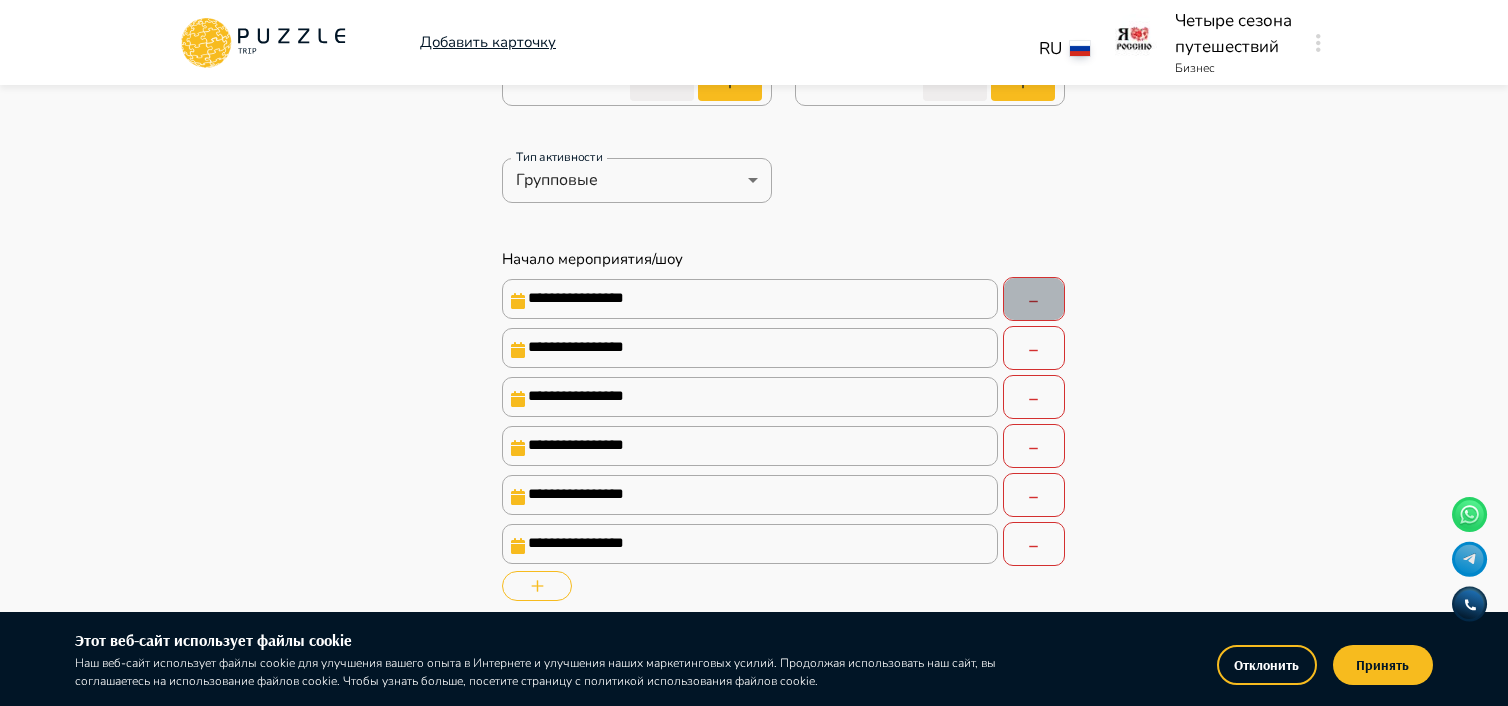 click 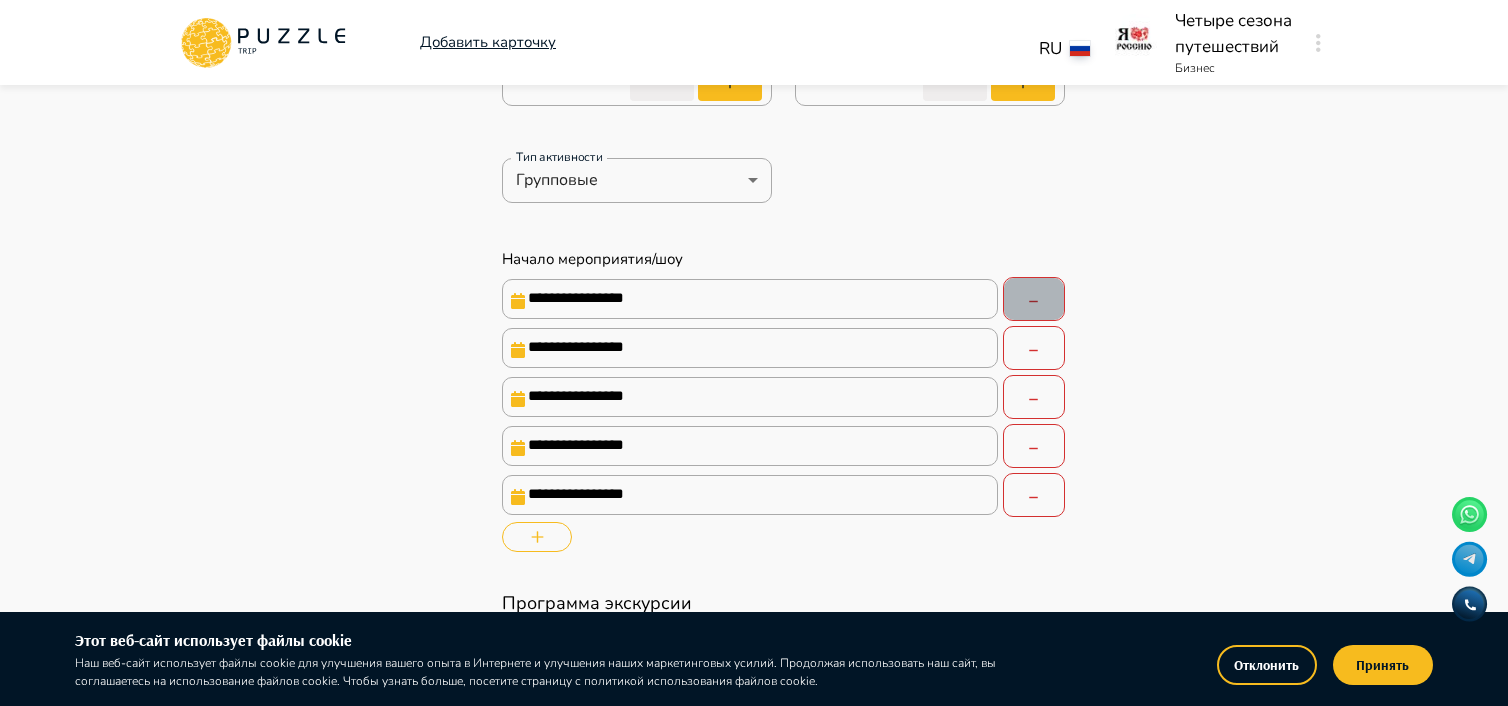click 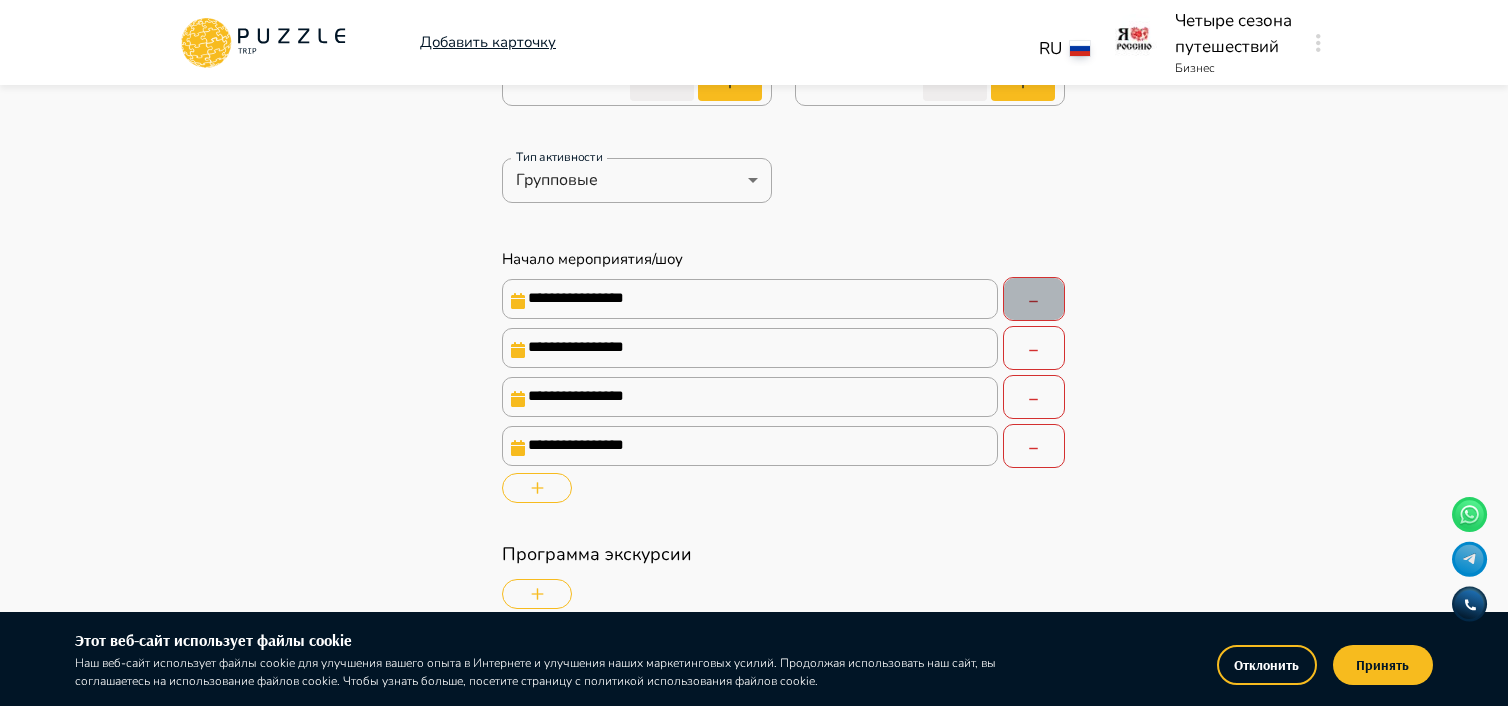 click 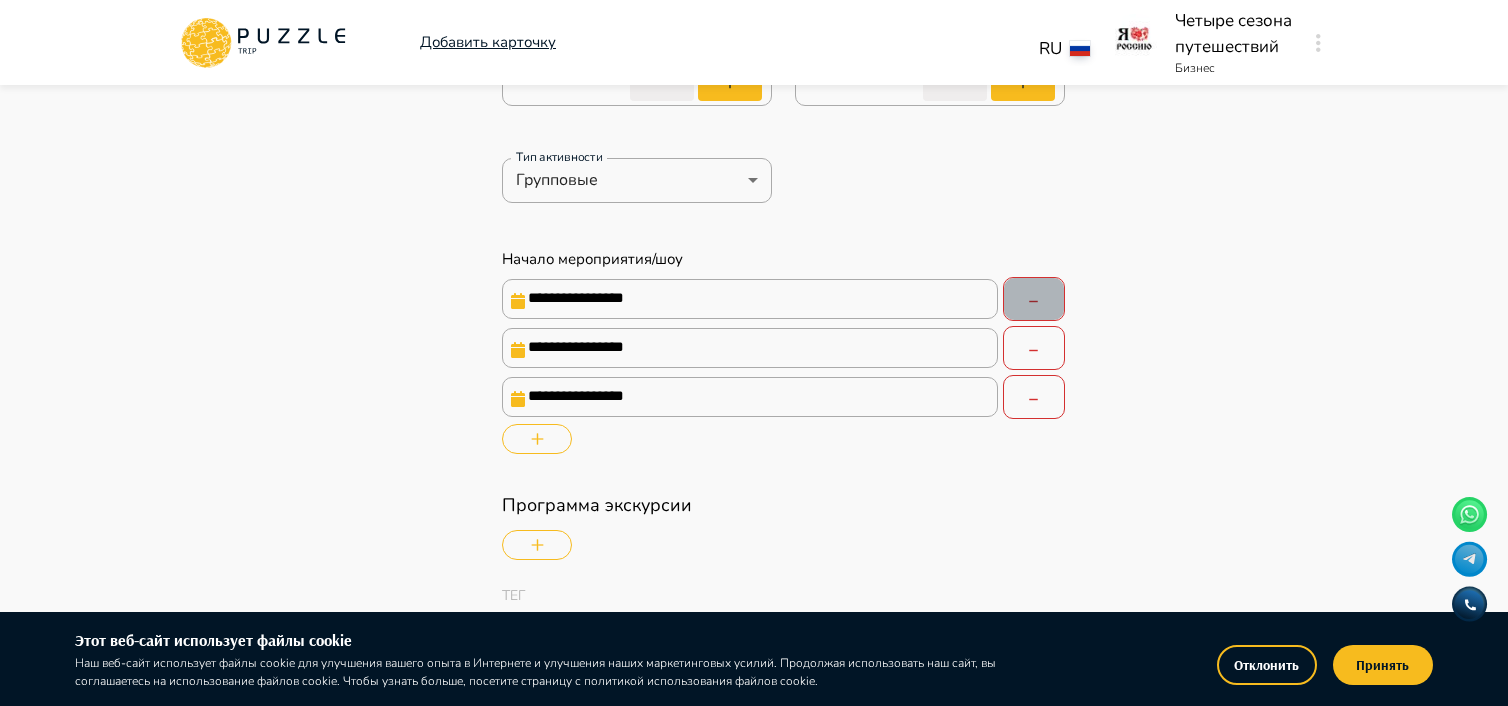 click 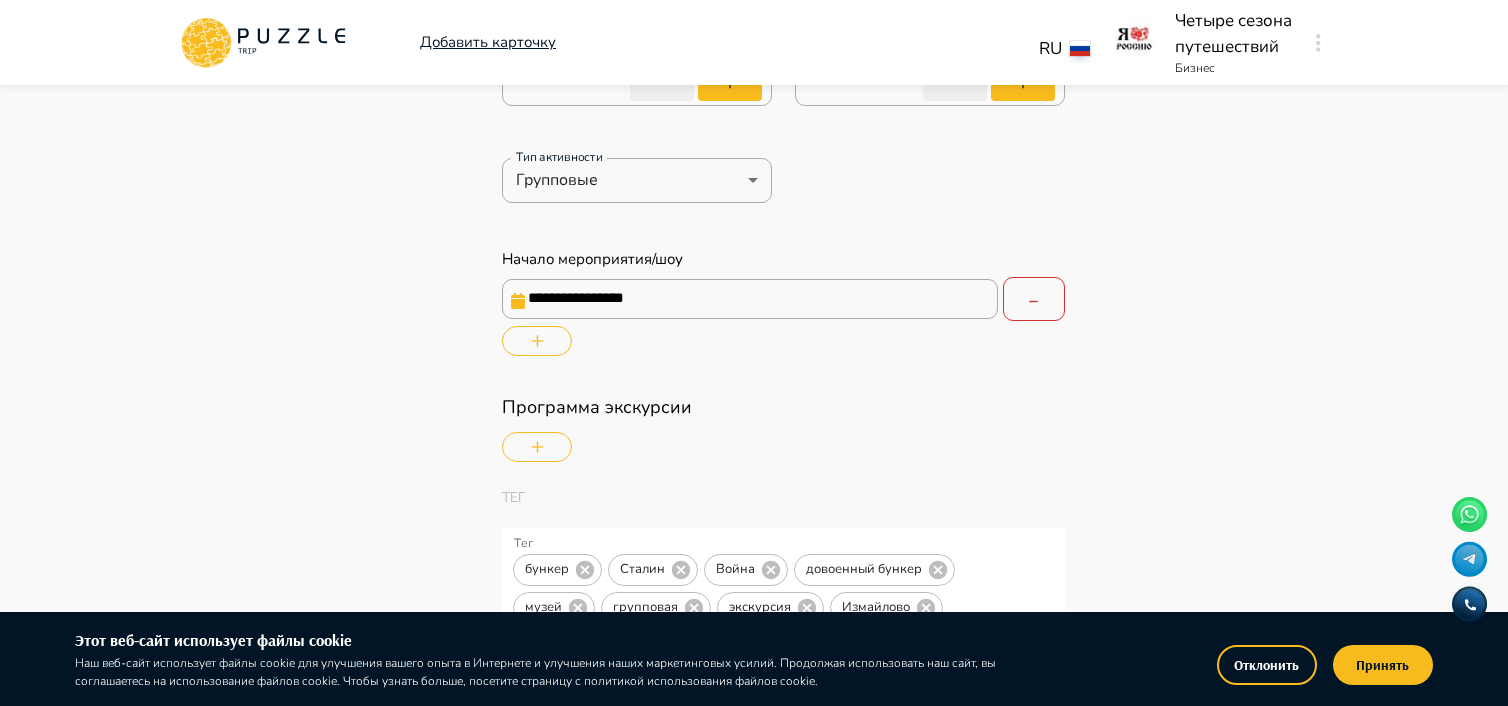 click 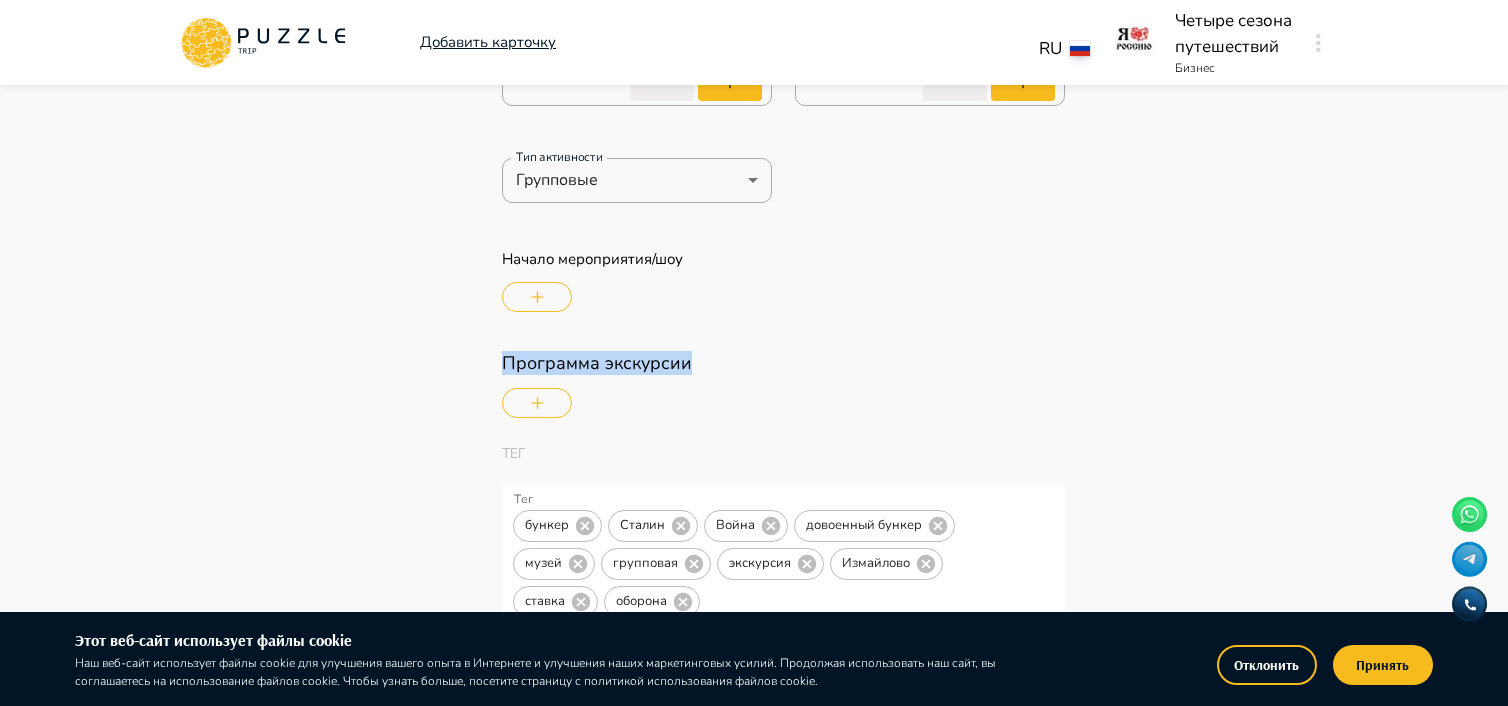click on "Начало мероприятия/шоу" at bounding box center [783, 276] 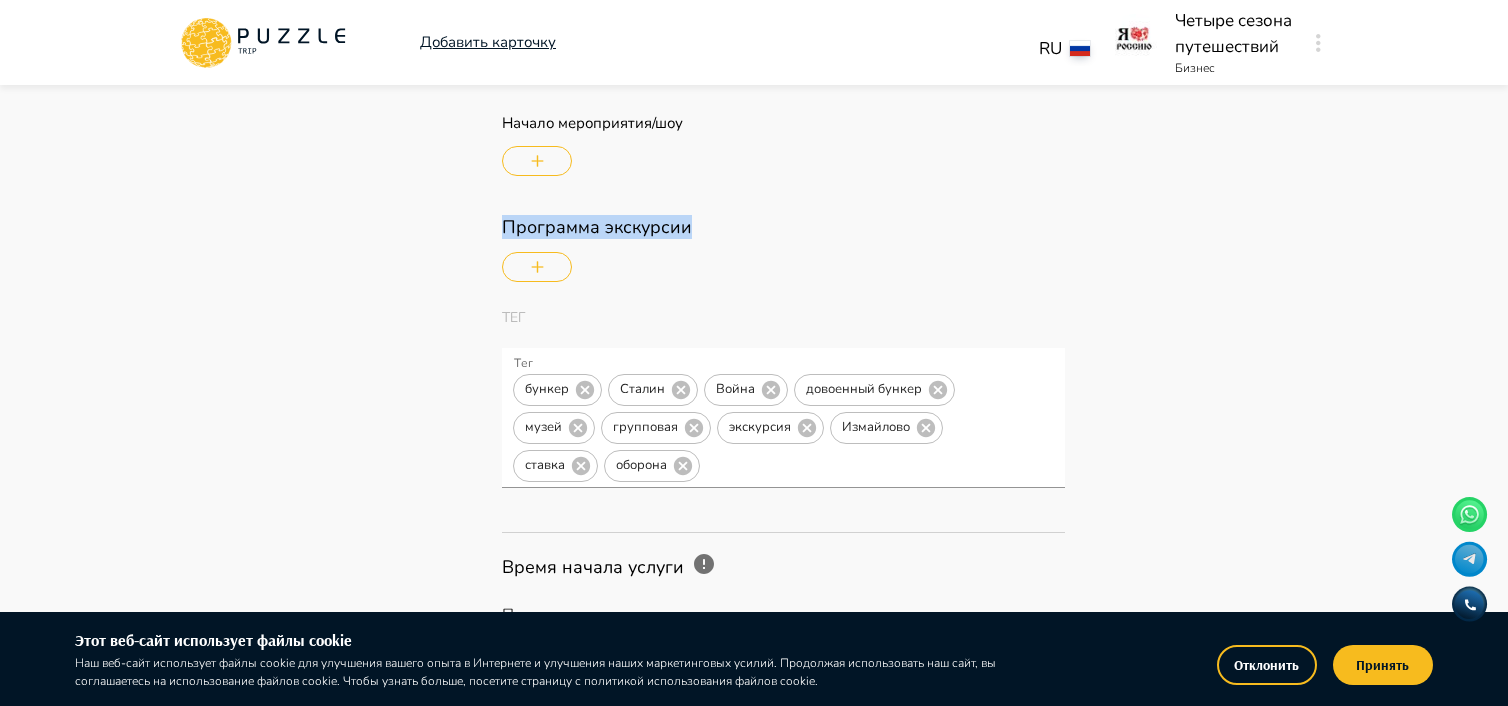 scroll, scrollTop: 900, scrollLeft: 0, axis: vertical 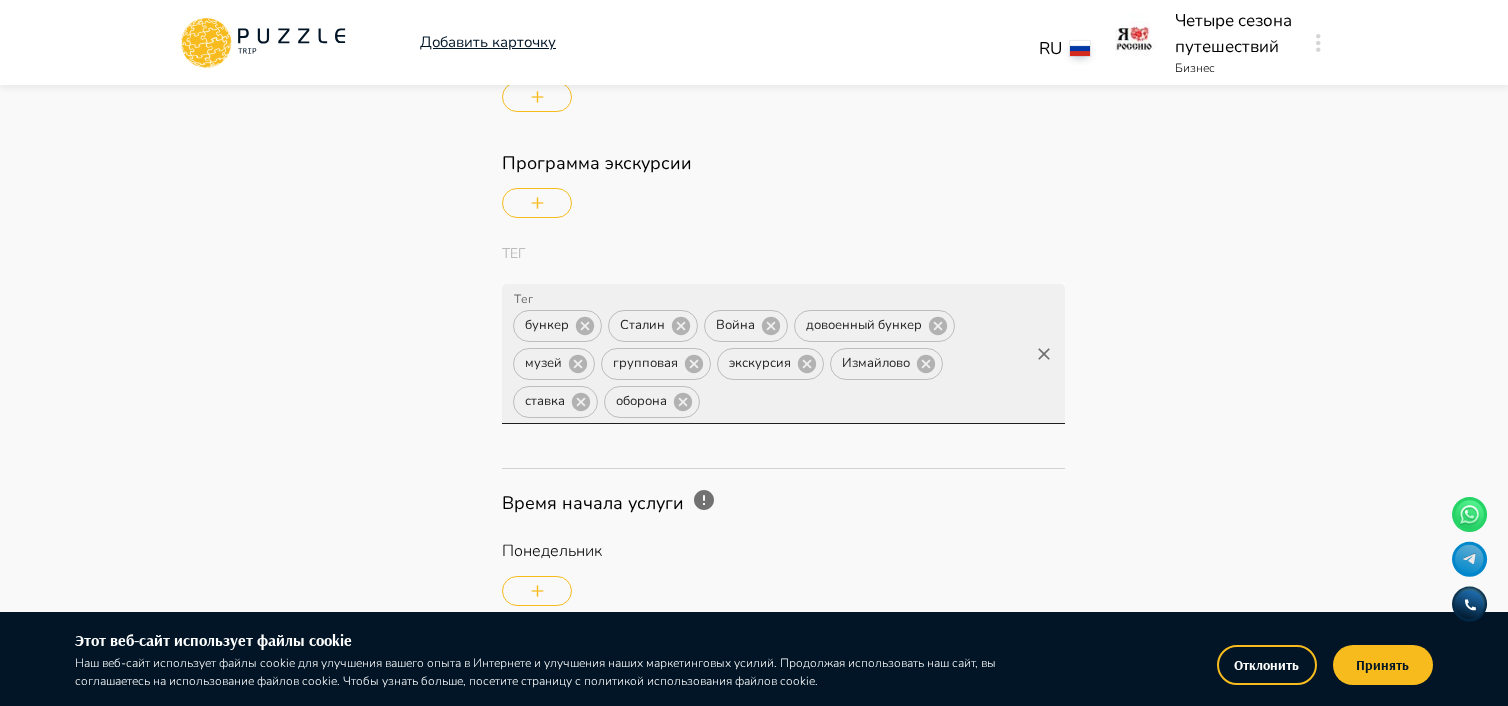click on "Тег" at bounding box center (864, 401) 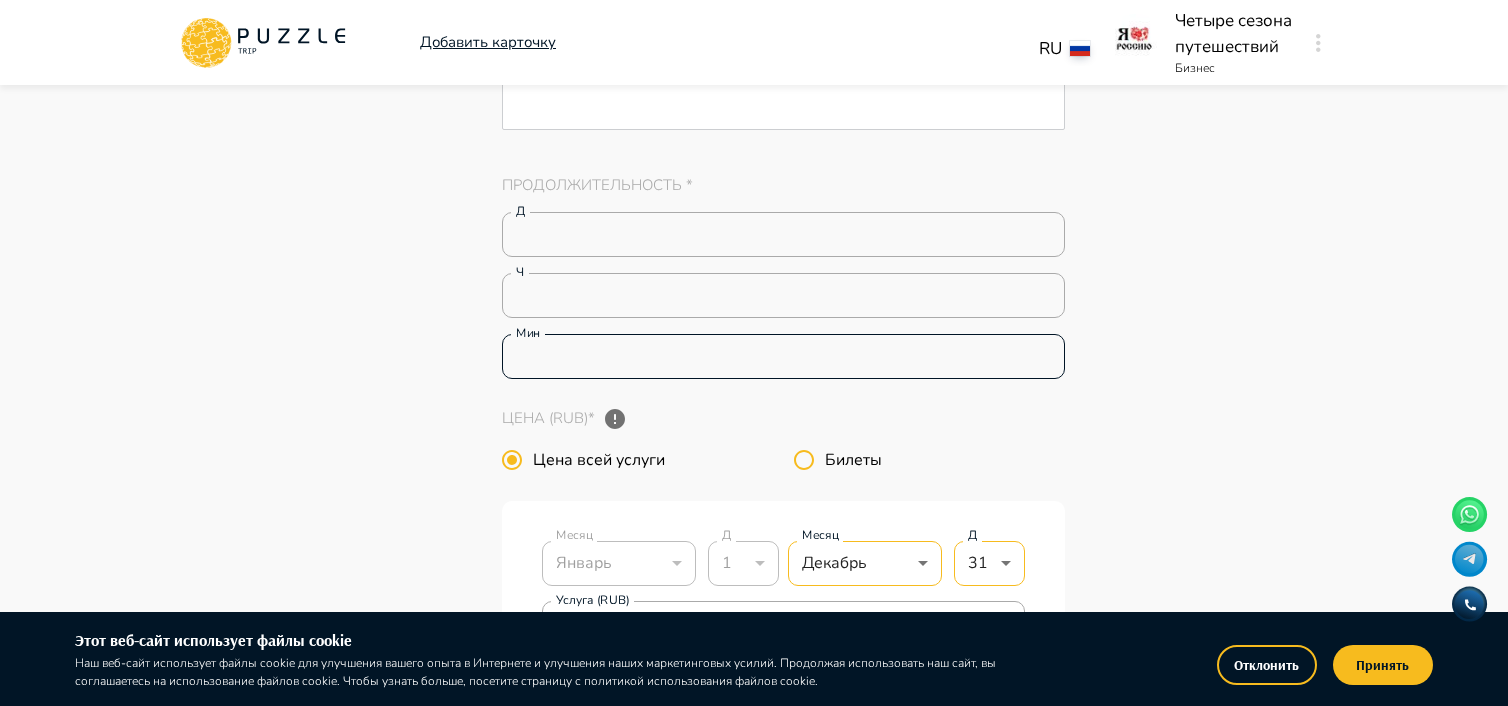 scroll, scrollTop: 4200, scrollLeft: 0, axis: vertical 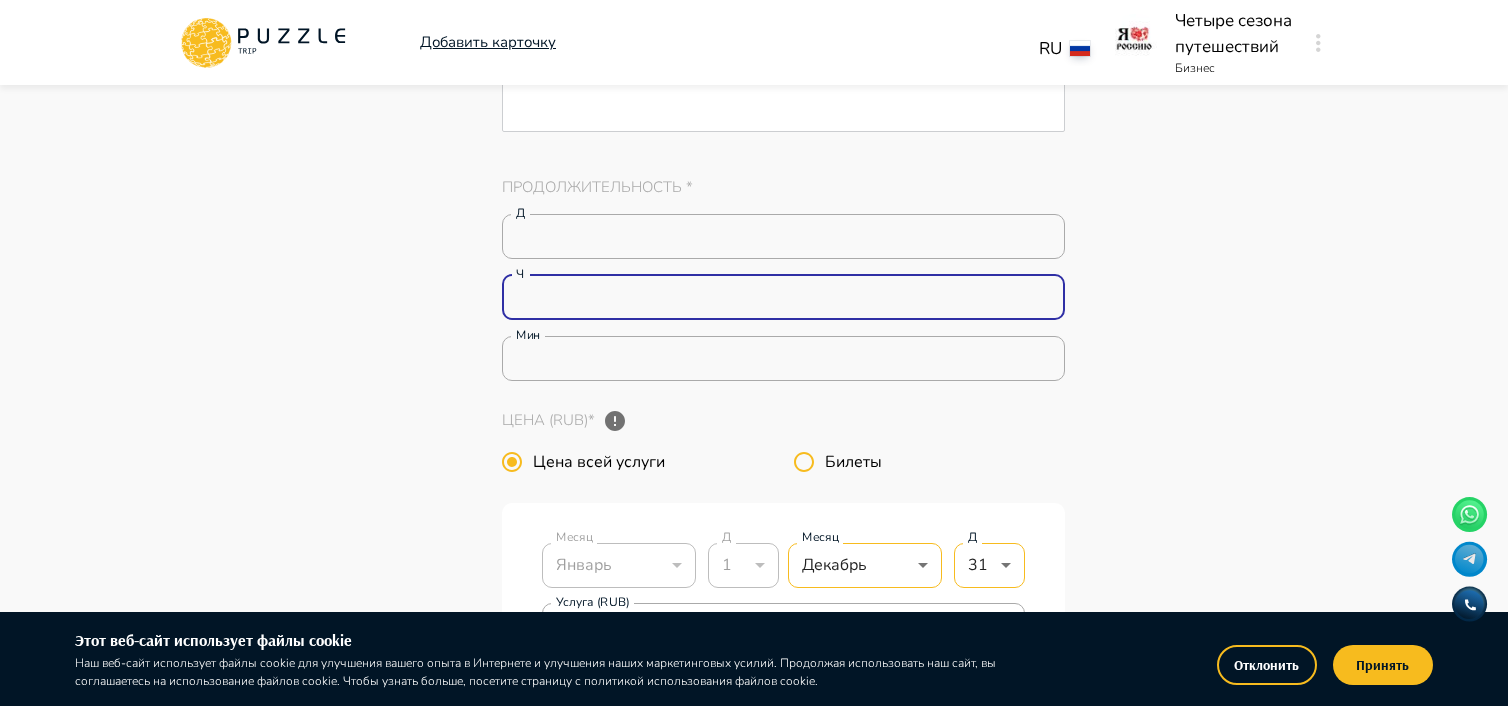 drag, startPoint x: 516, startPoint y: 298, endPoint x: 534, endPoint y: 297, distance: 18.027756 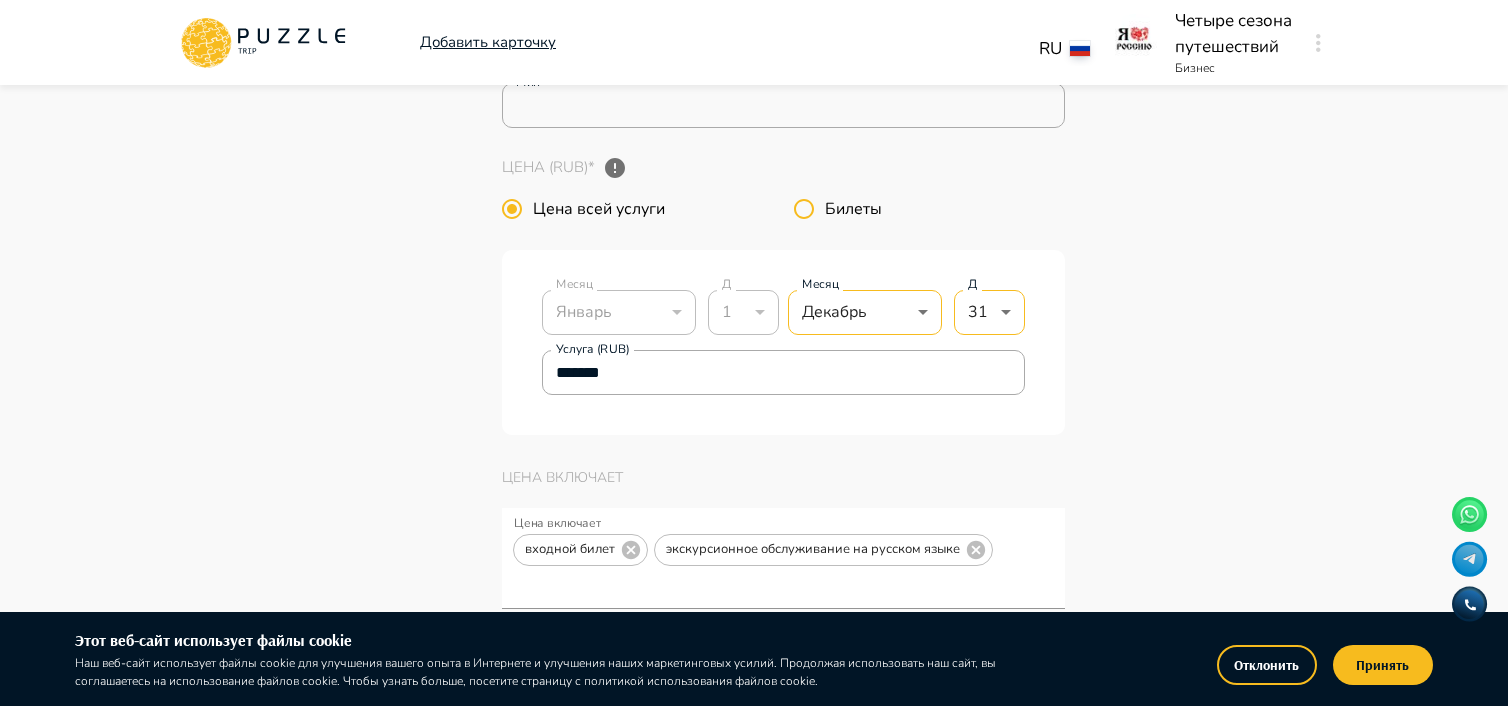 scroll, scrollTop: 4500, scrollLeft: 0, axis: vertical 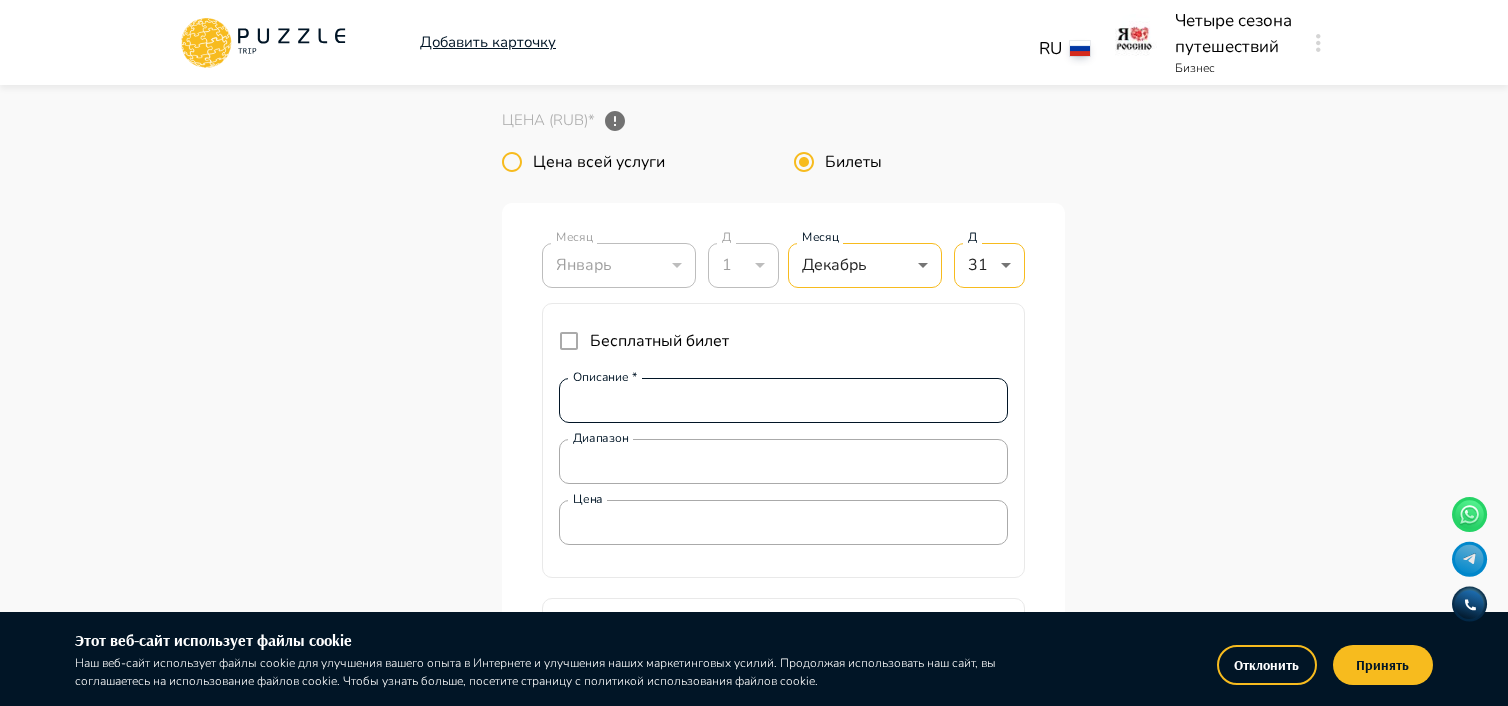 click on "Описание *" at bounding box center [783, 400] 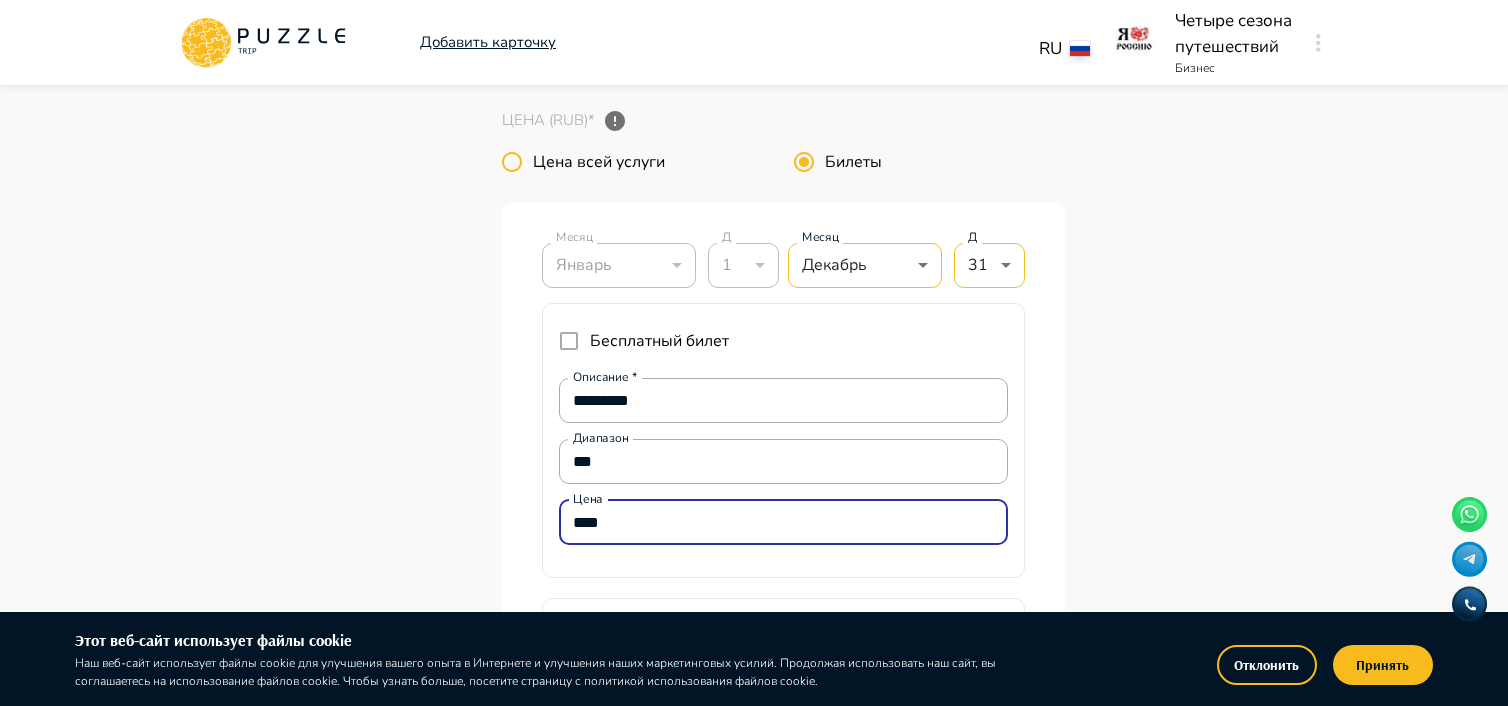 drag, startPoint x: 616, startPoint y: 524, endPoint x: 533, endPoint y: 524, distance: 83 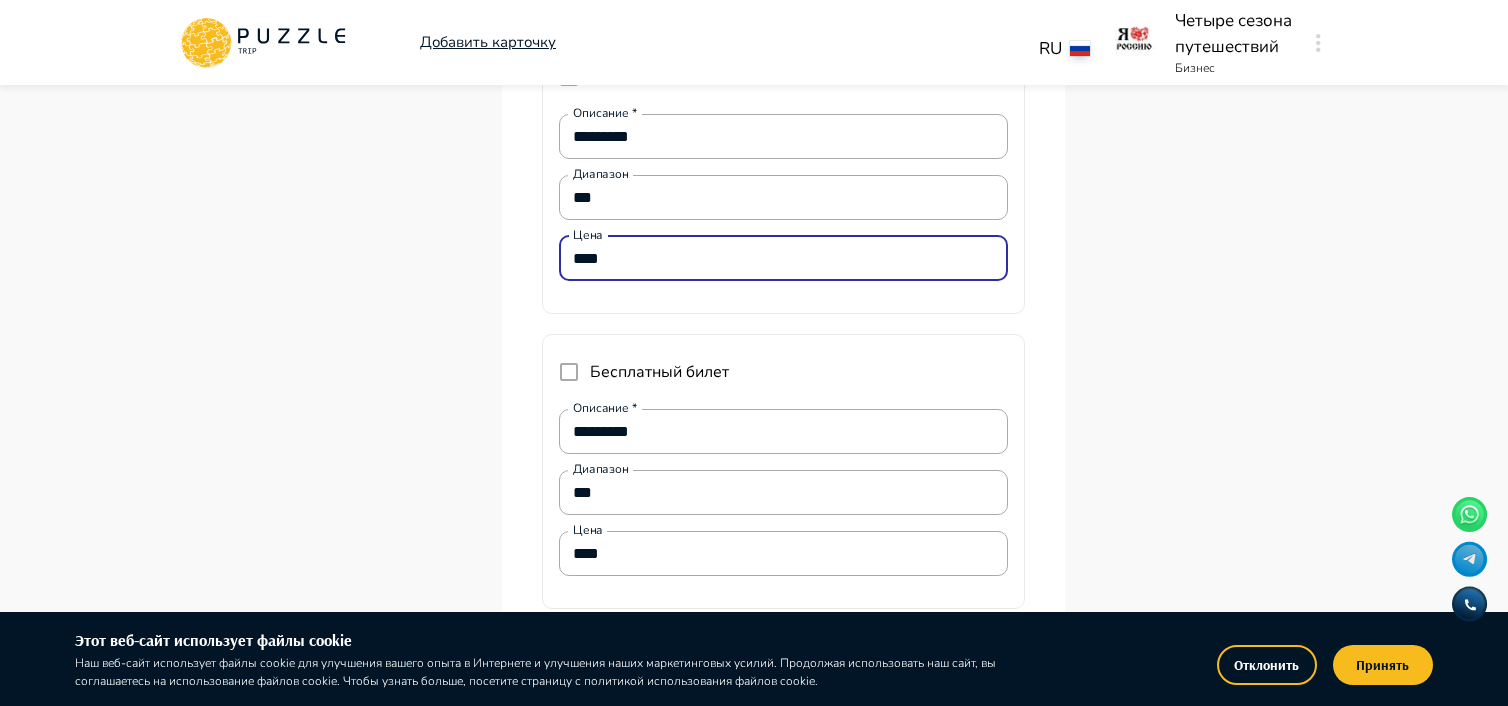 scroll, scrollTop: 4800, scrollLeft: 0, axis: vertical 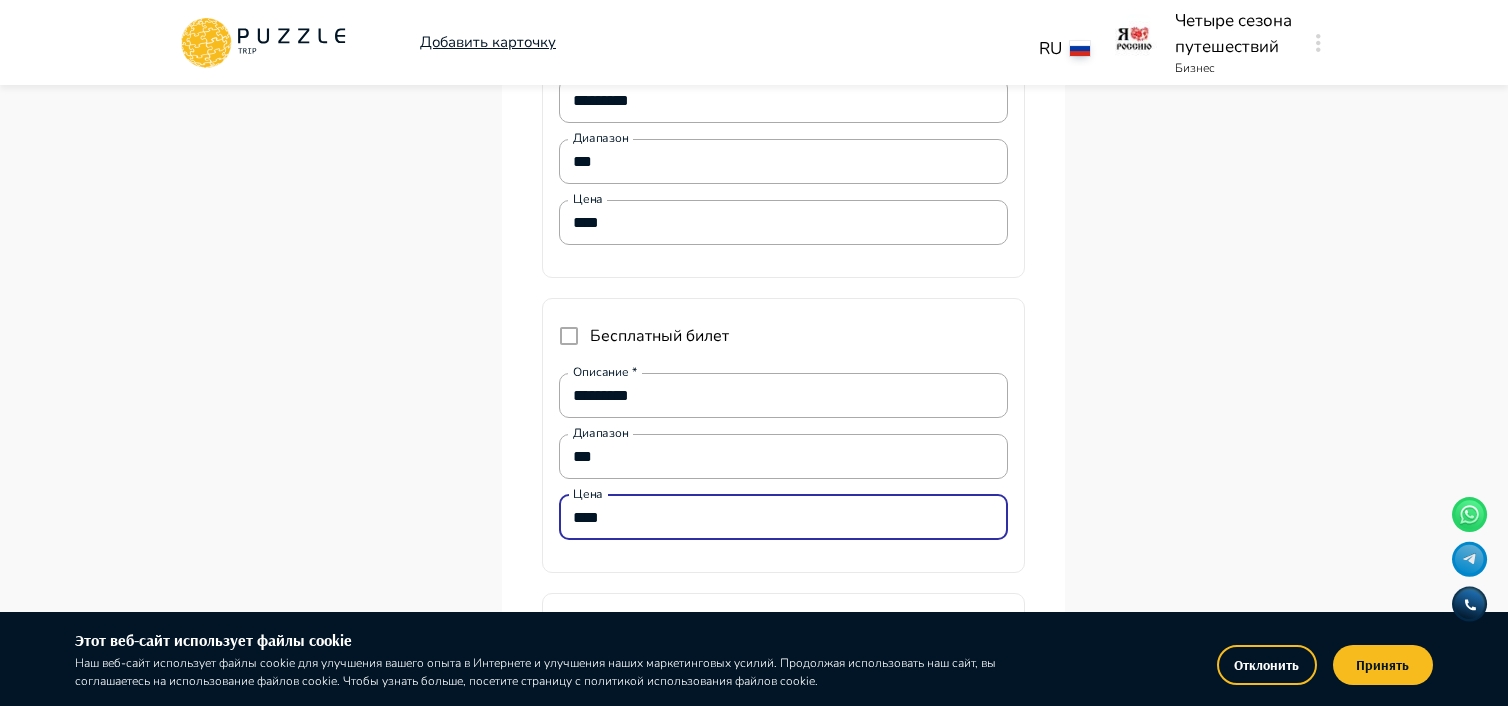 drag, startPoint x: 604, startPoint y: 514, endPoint x: 517, endPoint y: 514, distance: 87 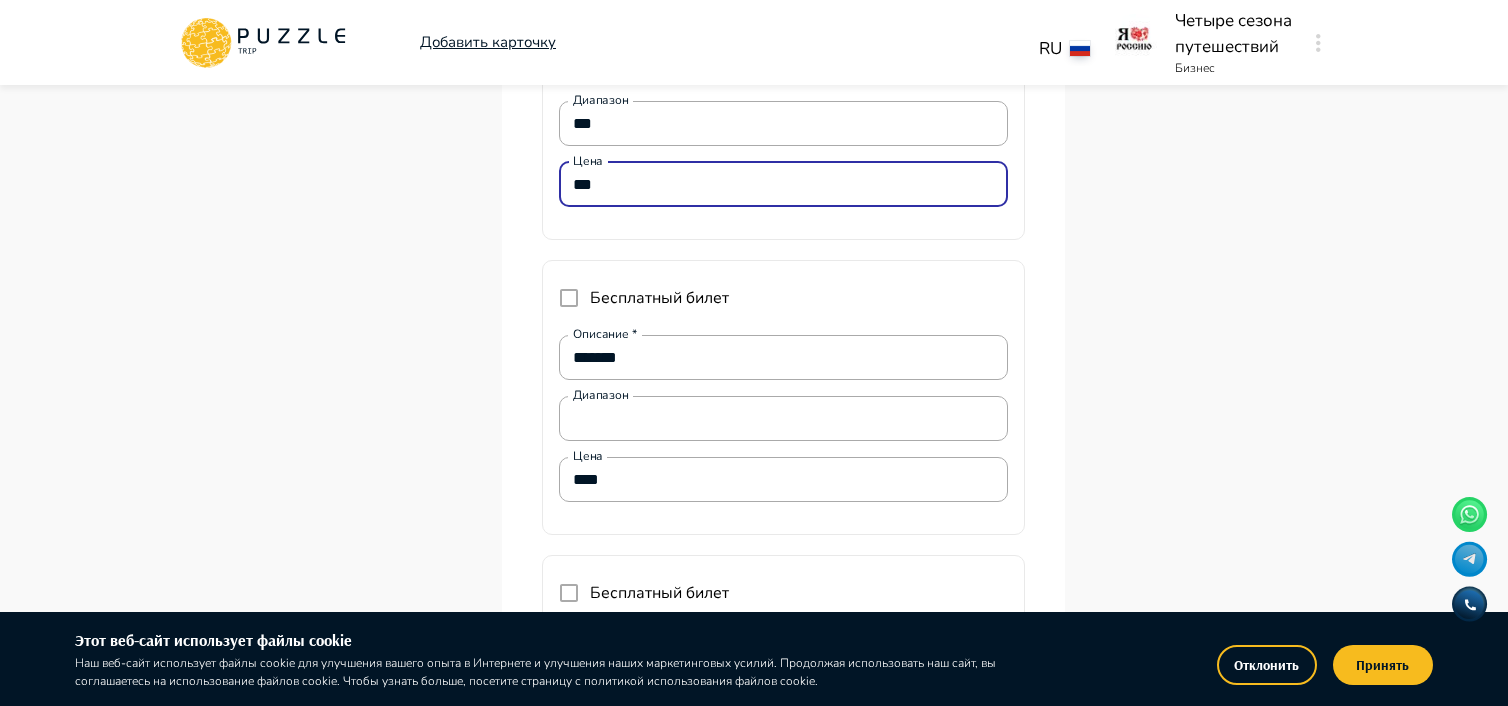 scroll, scrollTop: 5200, scrollLeft: 0, axis: vertical 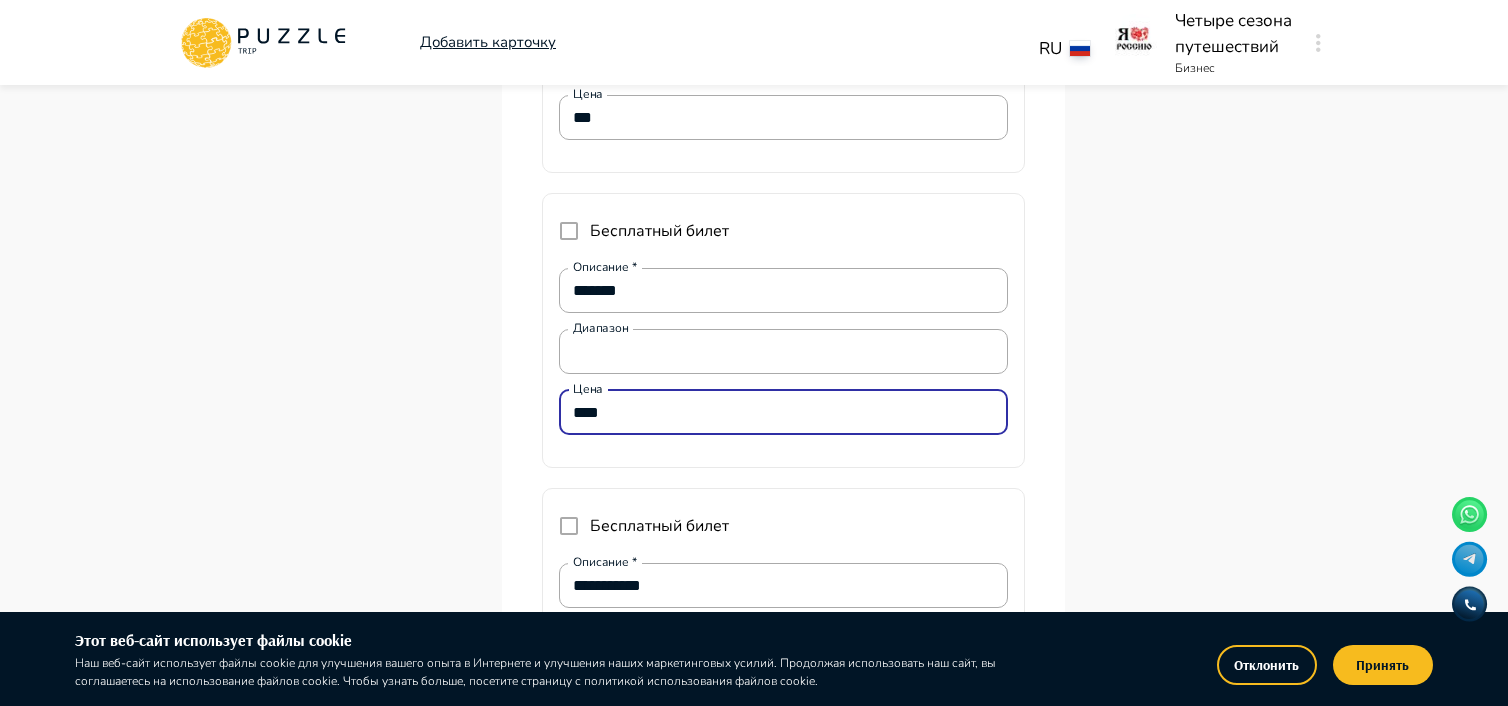 drag, startPoint x: 621, startPoint y: 410, endPoint x: 520, endPoint y: 410, distance: 101 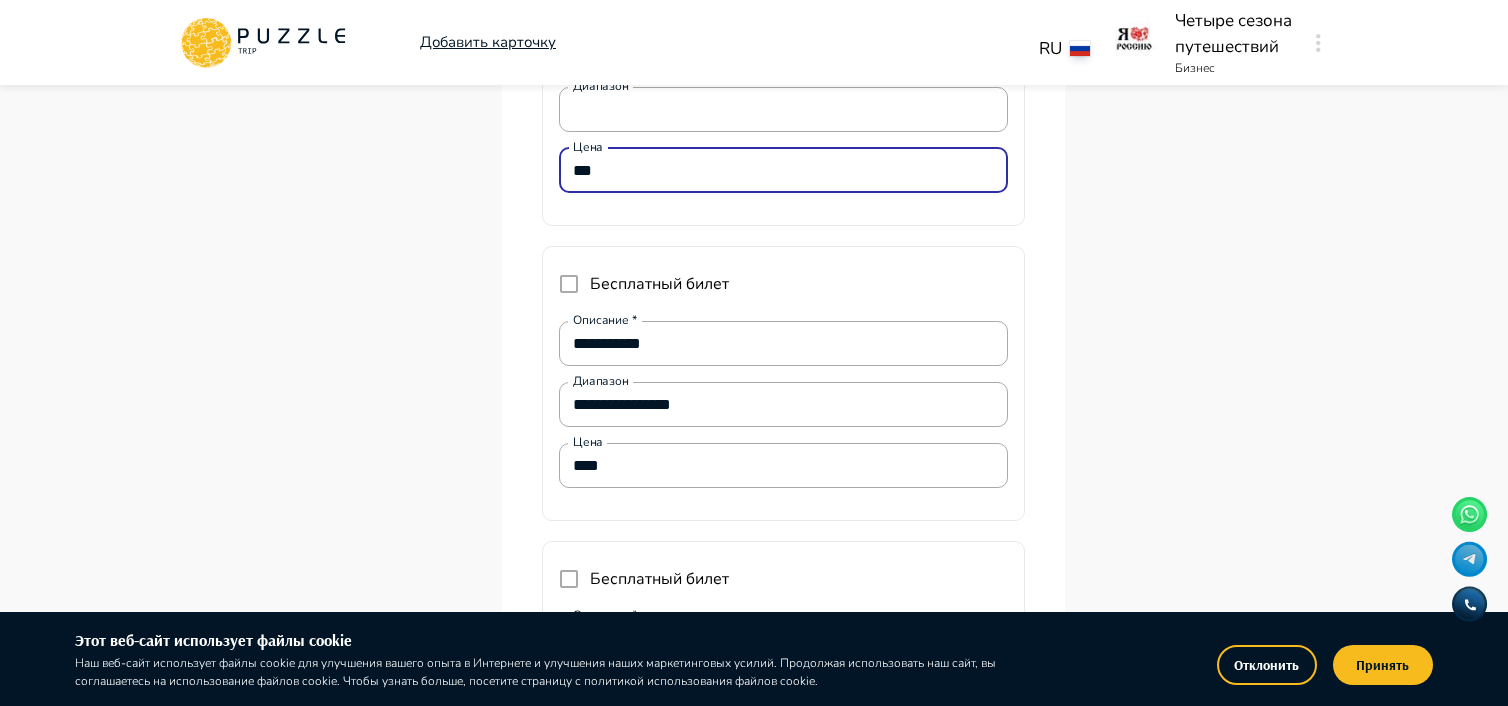 scroll, scrollTop: 5500, scrollLeft: 0, axis: vertical 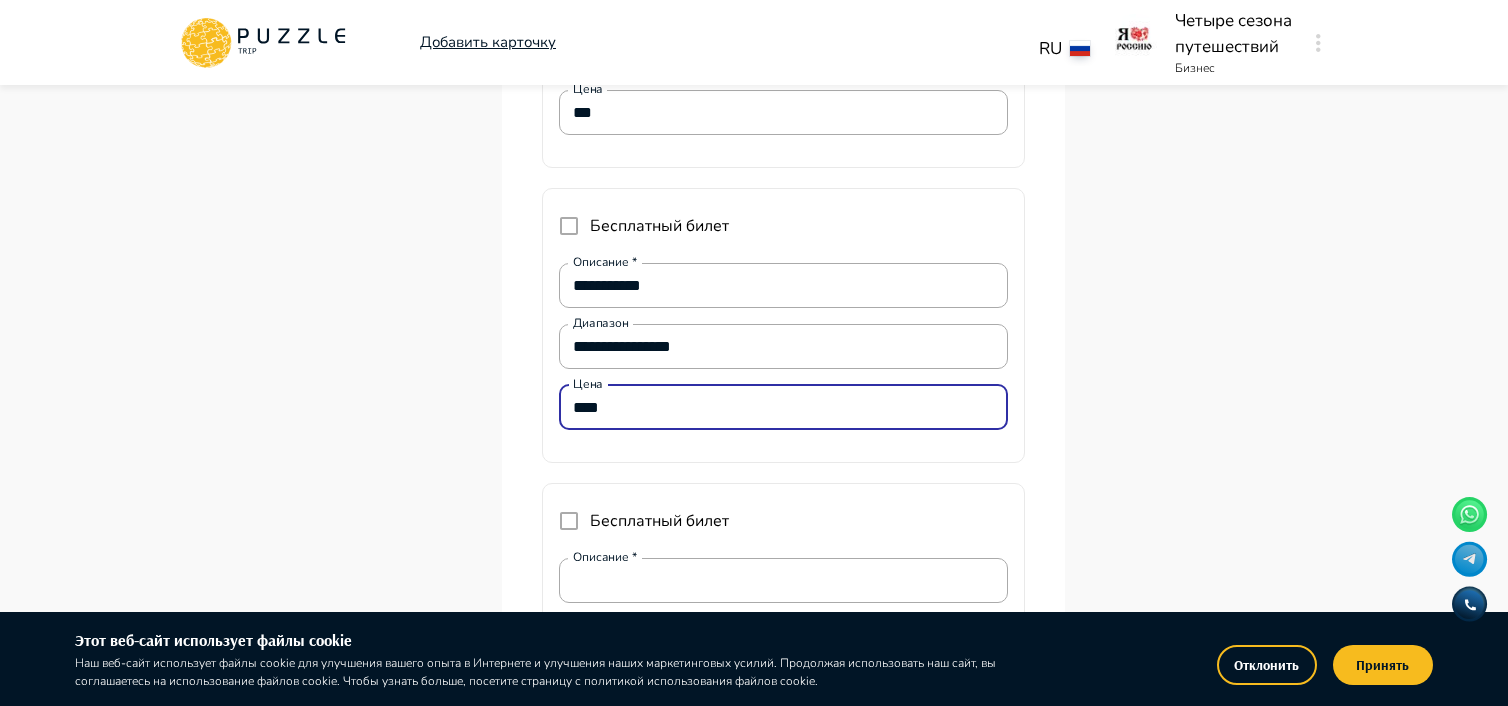 drag, startPoint x: 618, startPoint y: 410, endPoint x: 512, endPoint y: 410, distance: 106 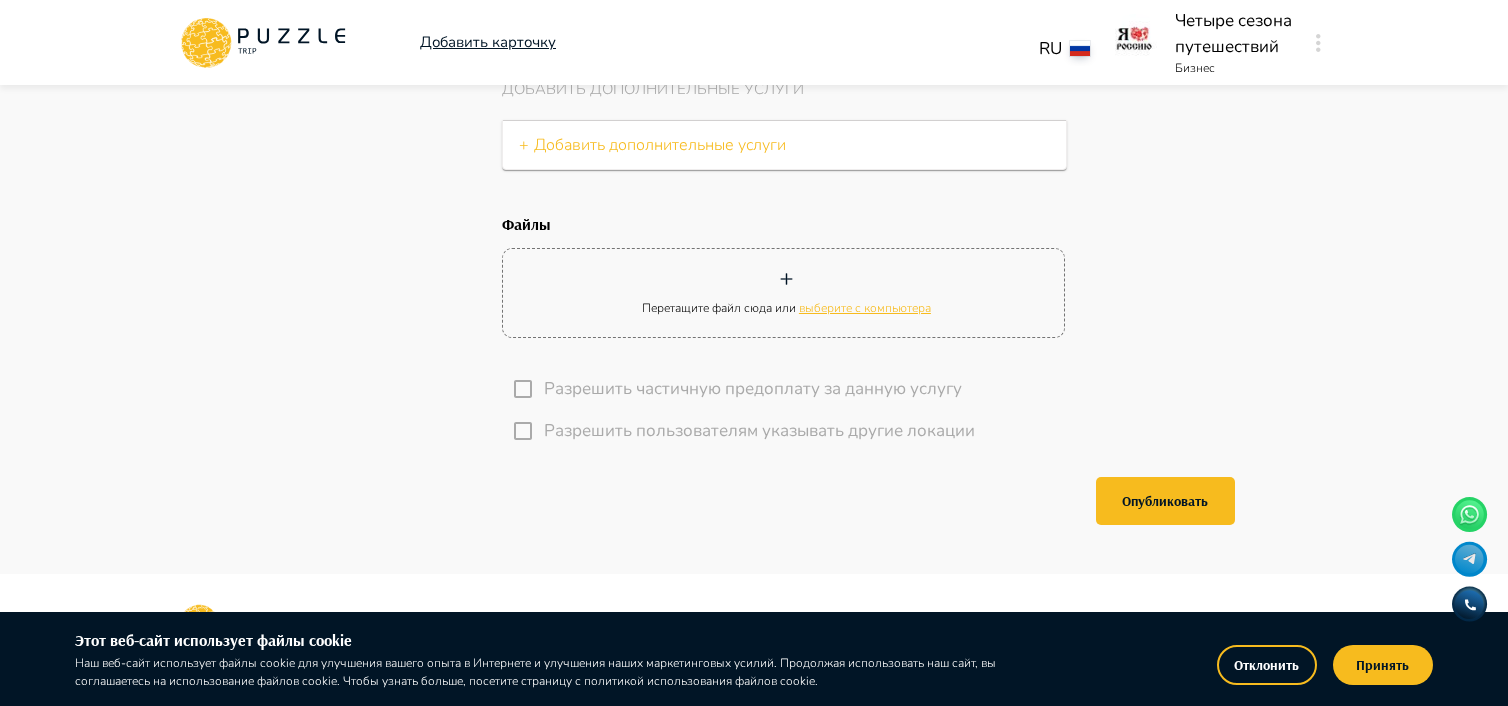 scroll, scrollTop: 6700, scrollLeft: 0, axis: vertical 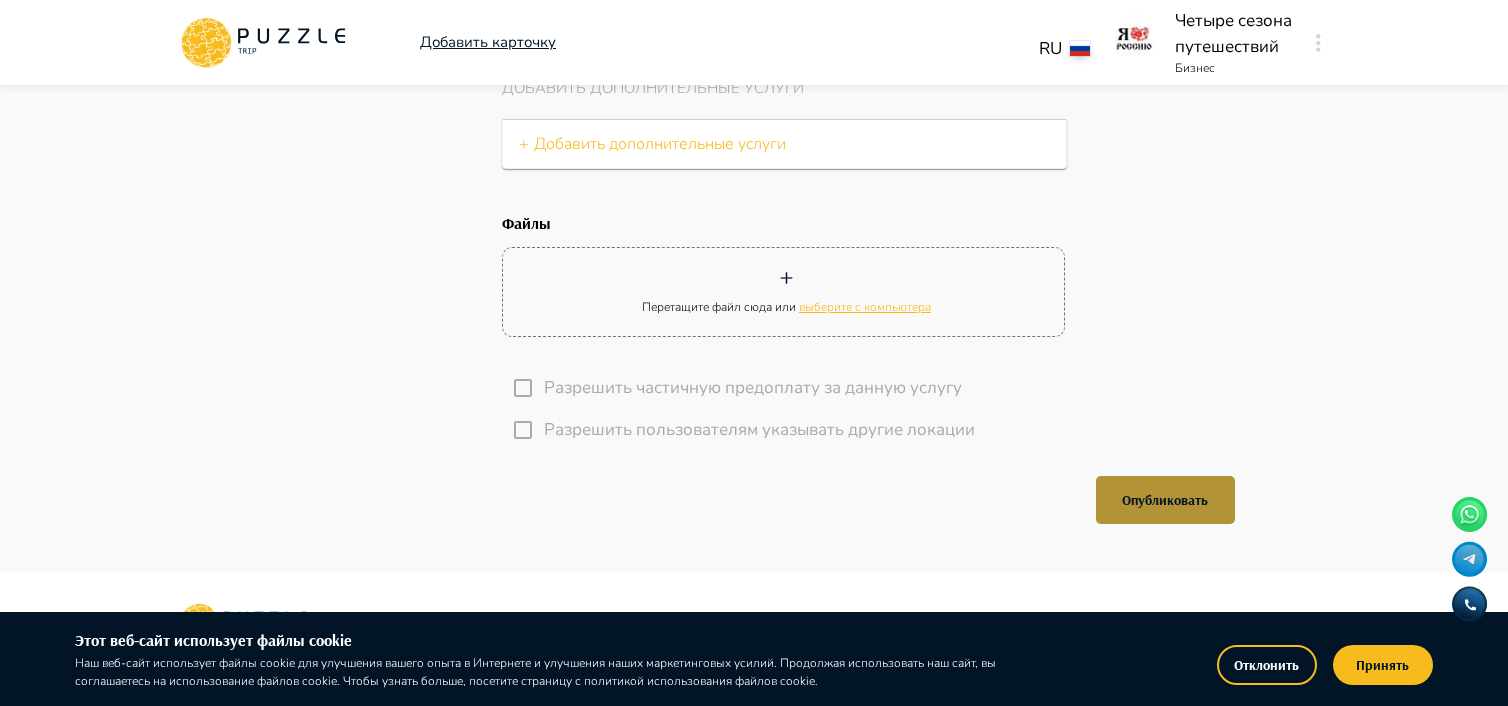 click on "Опубликовать" at bounding box center [1165, 500] 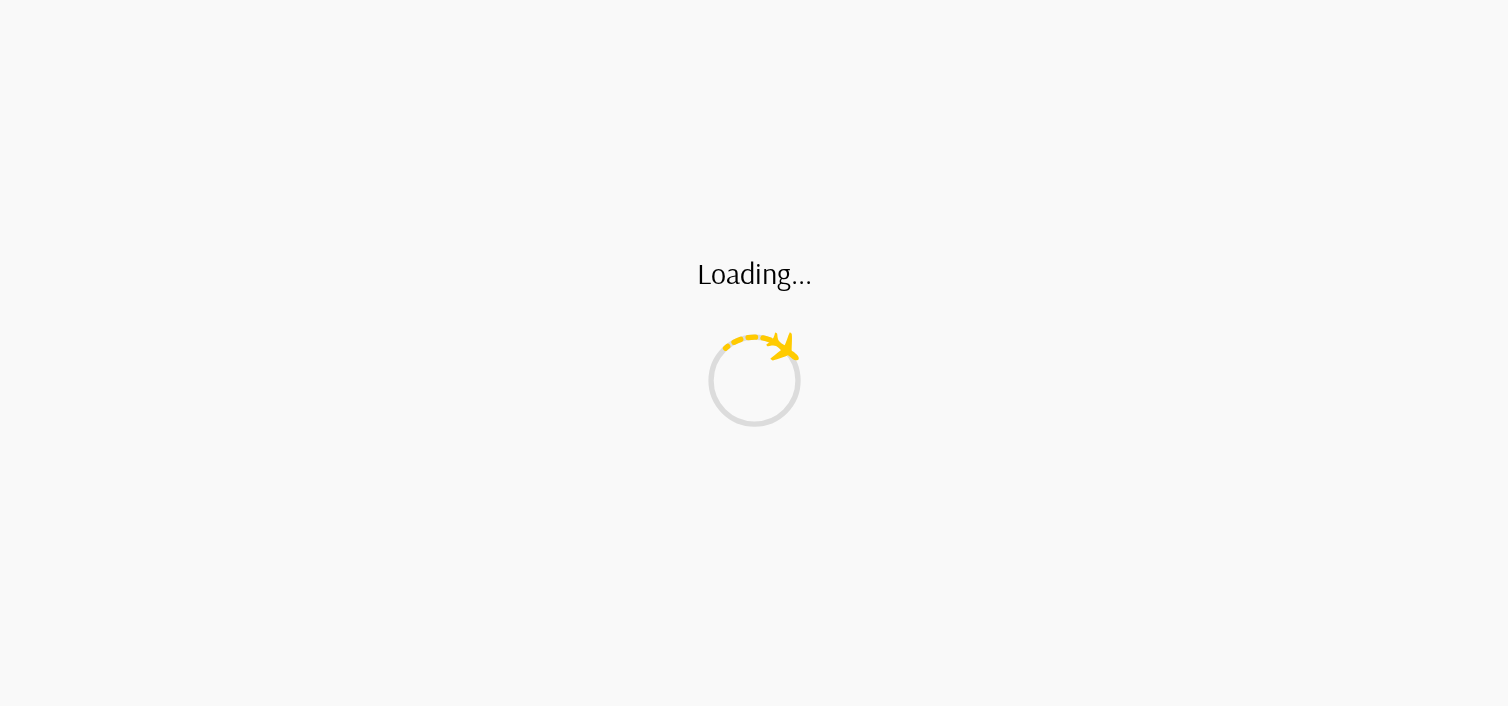 scroll, scrollTop: 0, scrollLeft: 0, axis: both 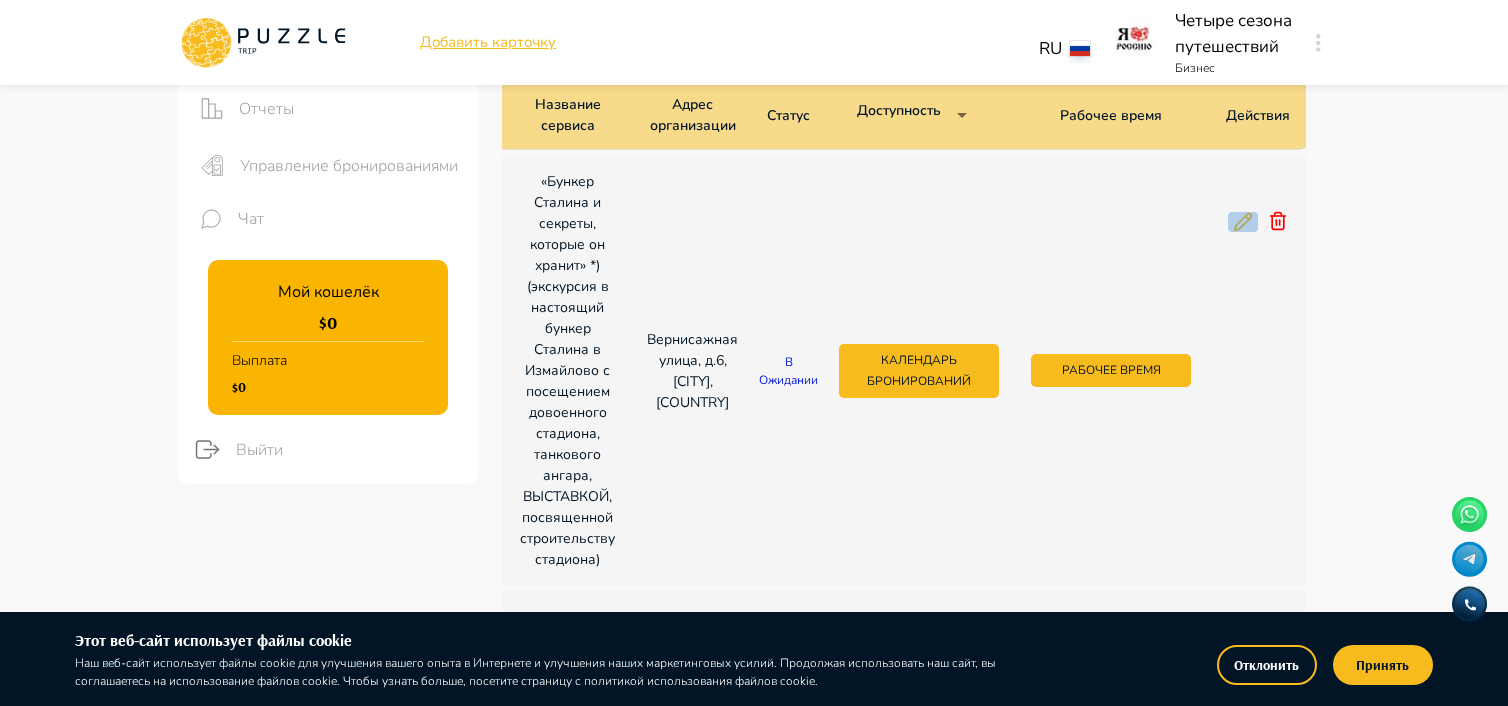 click 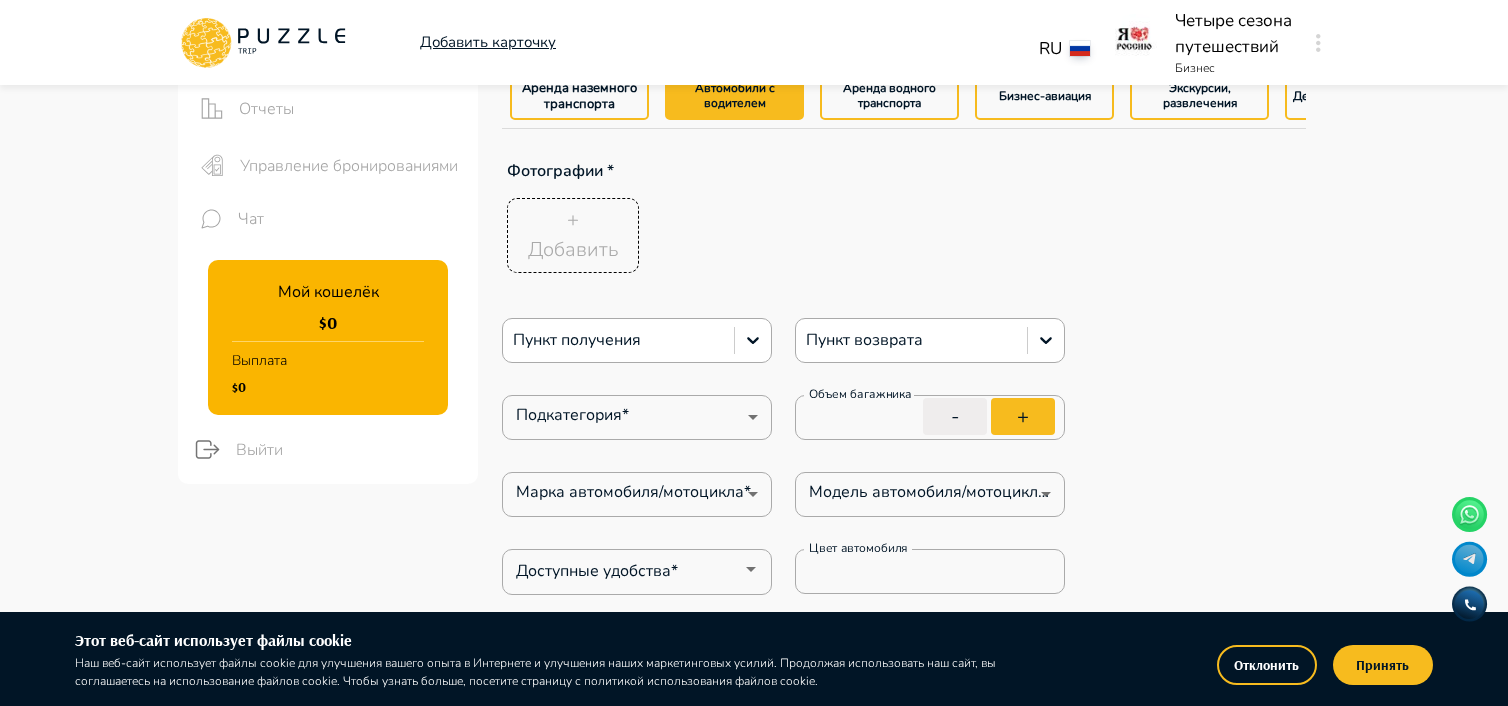 scroll, scrollTop: 0, scrollLeft: 0, axis: both 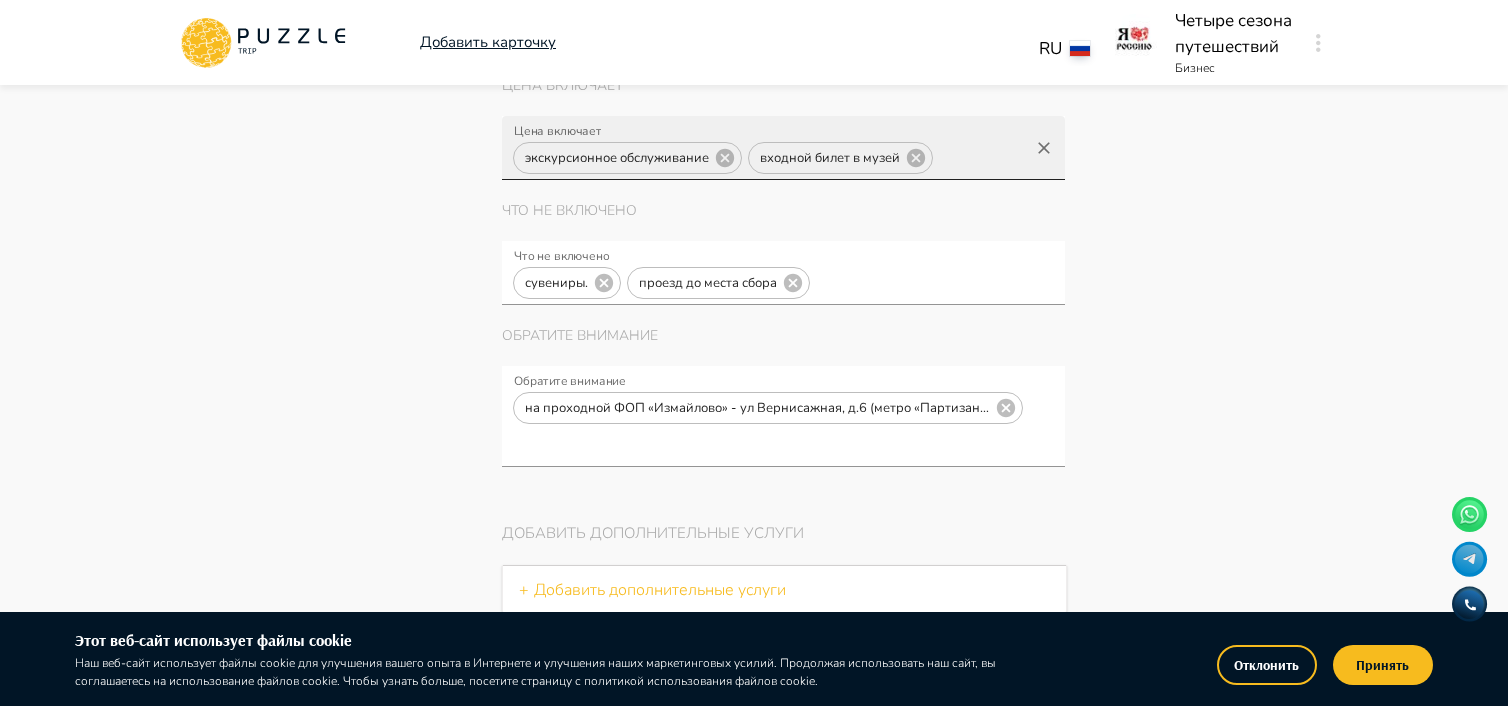 click on "экскурсионное обслуживание" at bounding box center [617, 158] 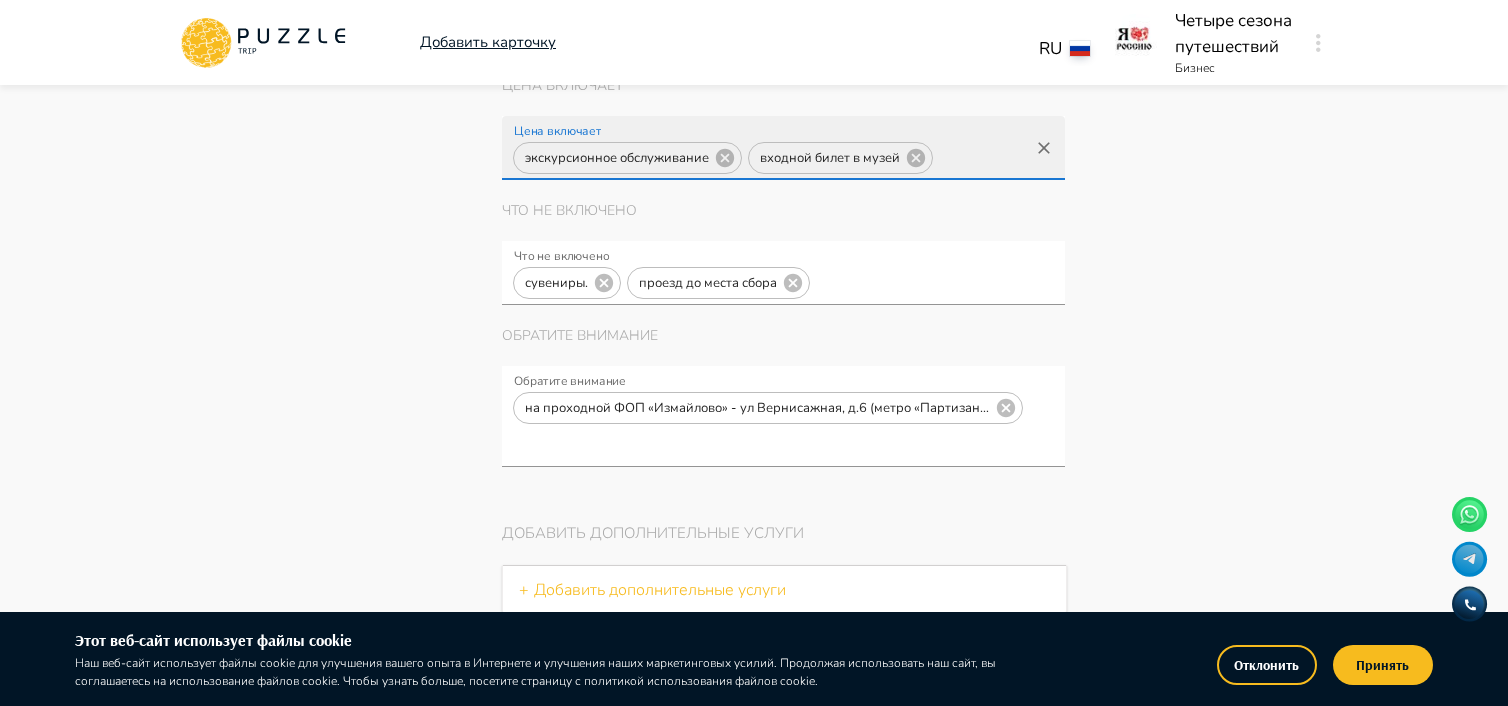click on "экскурсионное обслуживание" at bounding box center (617, 158) 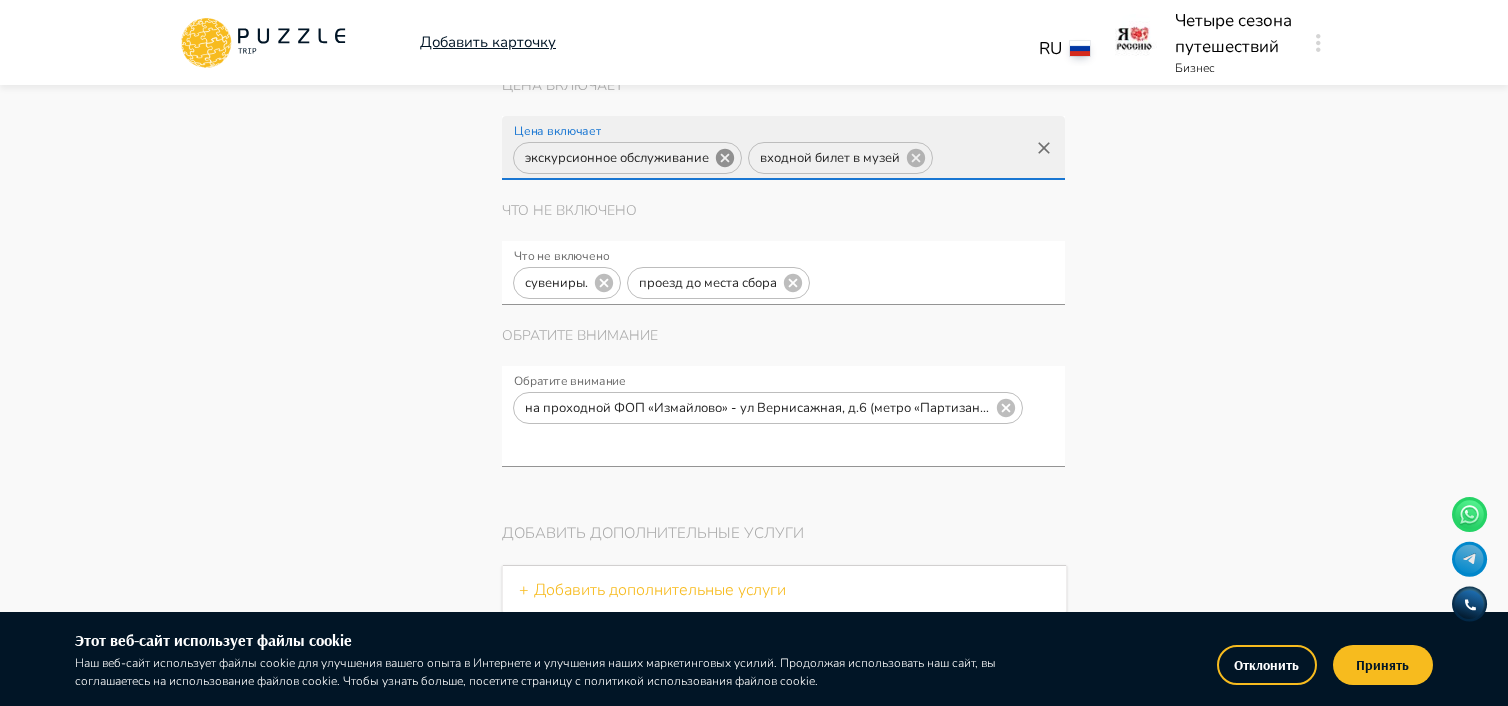 click 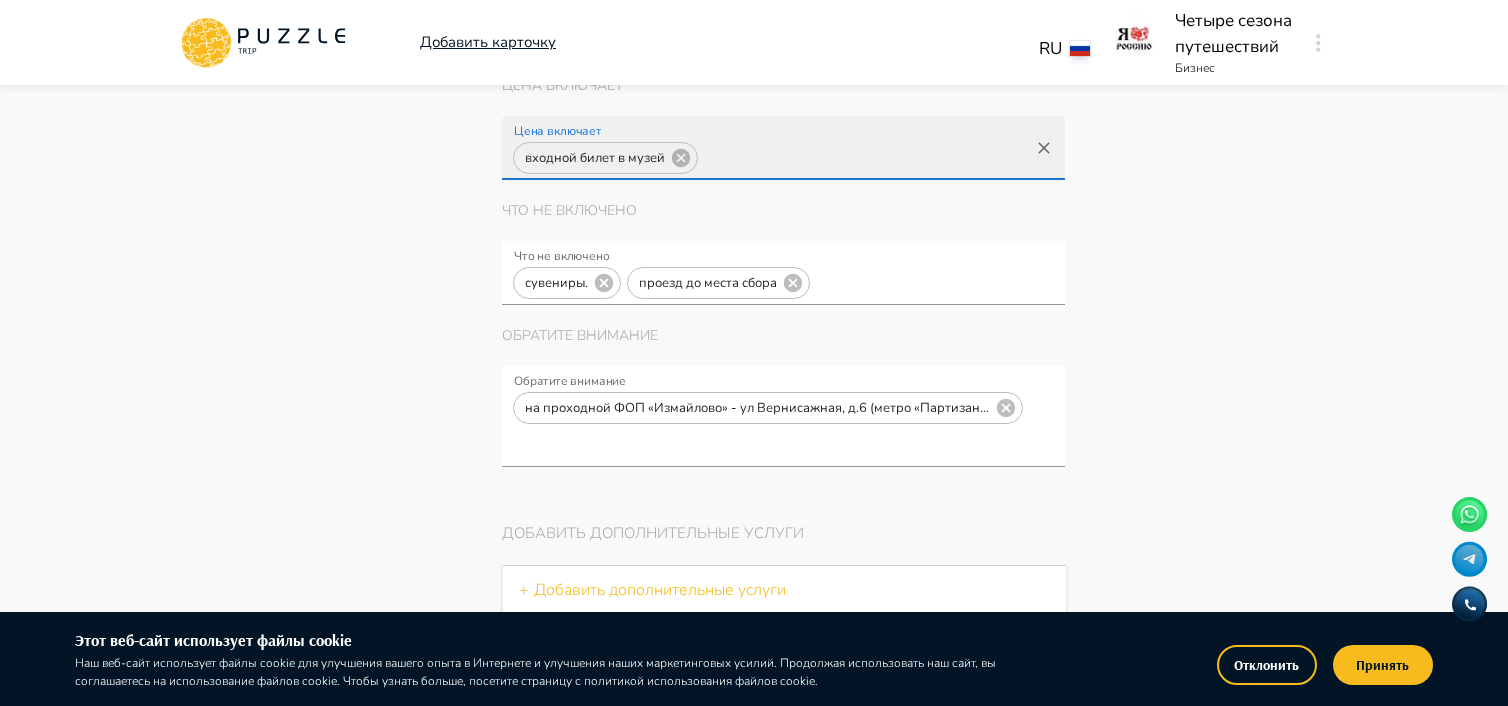 click on "Цена включает" at bounding box center [863, 158] 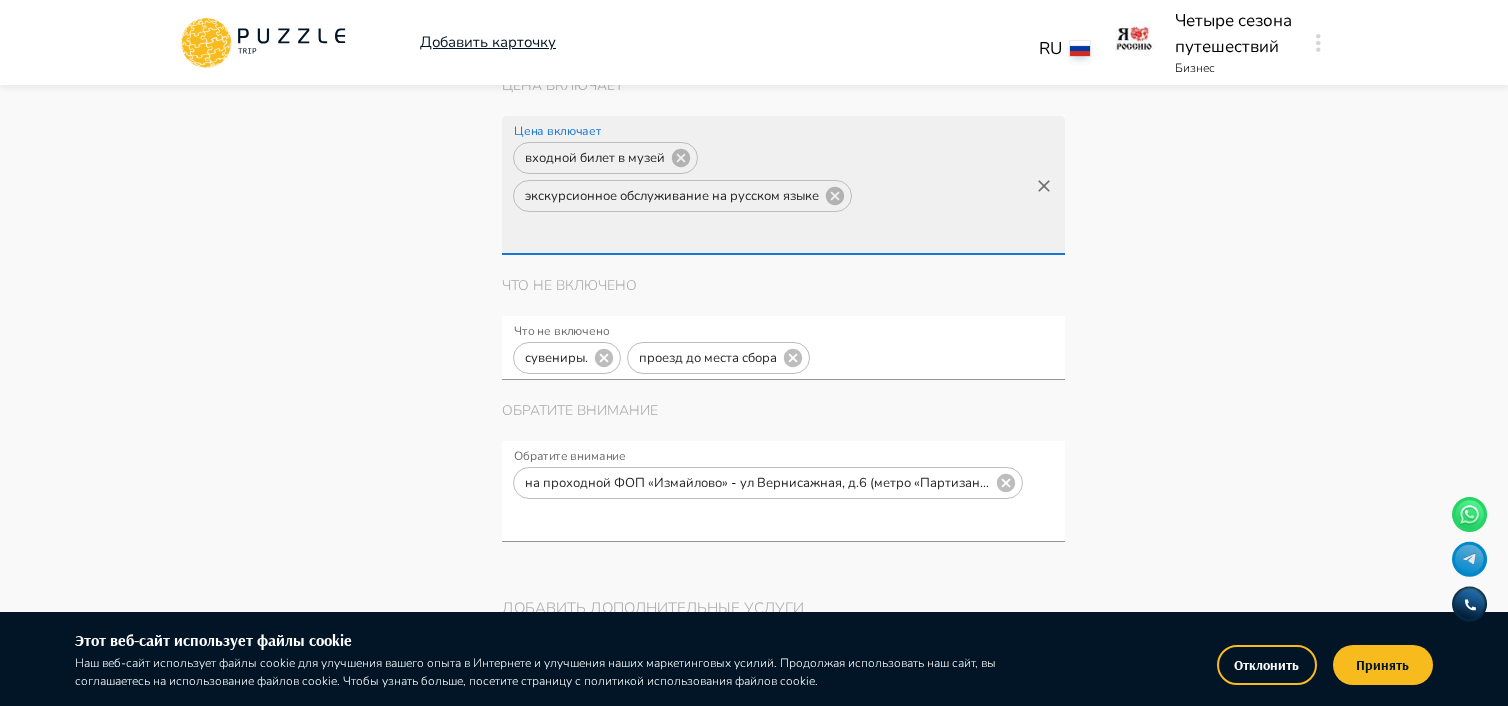 scroll, scrollTop: 0, scrollLeft: 0, axis: both 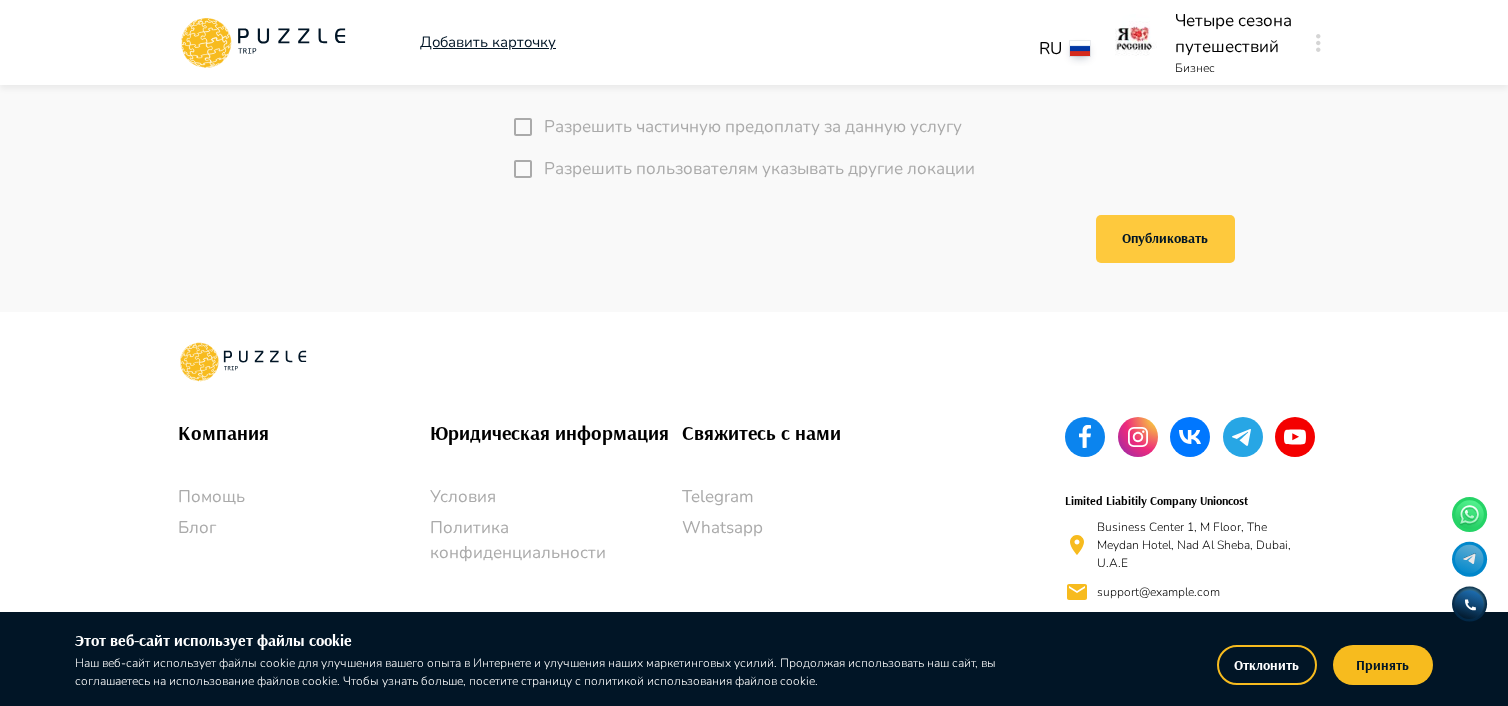 click on "Опубликовать" at bounding box center (1165, 239) 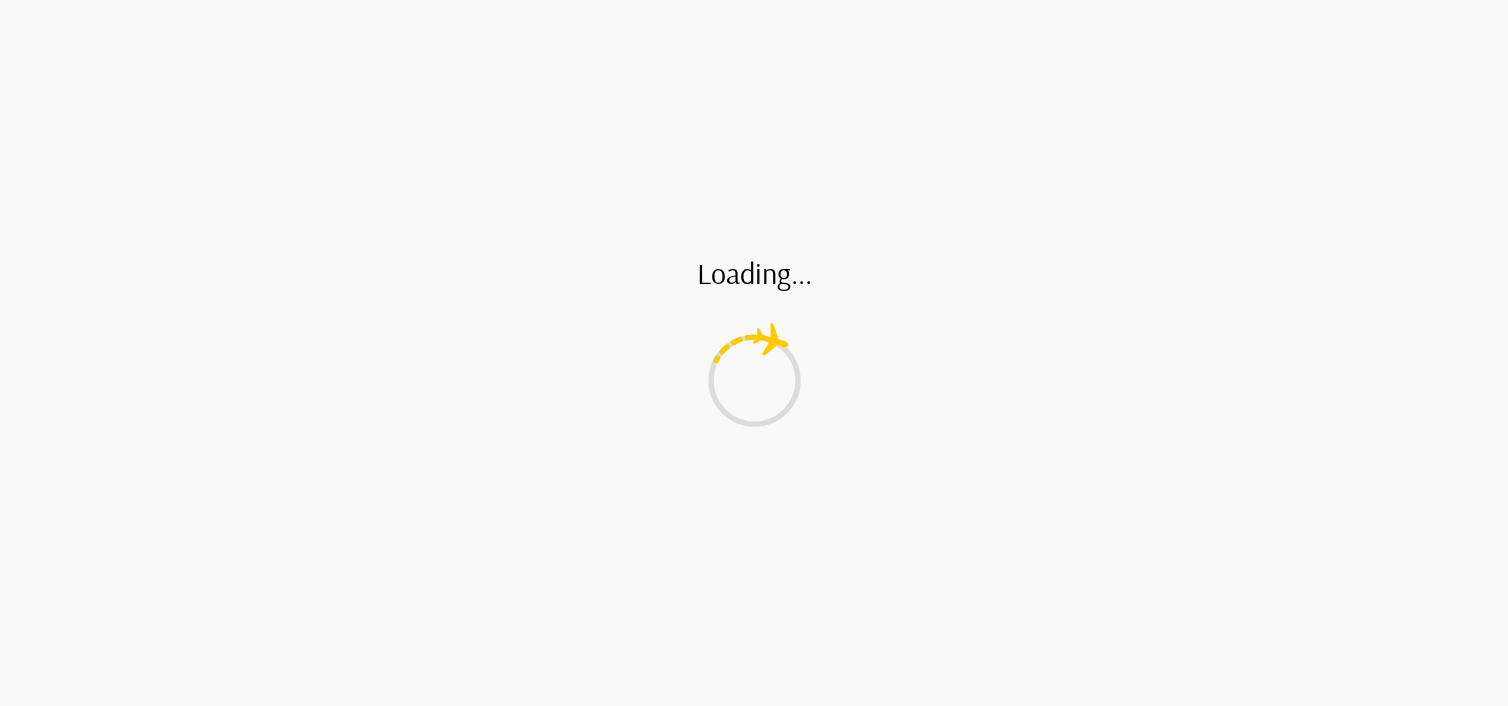 scroll, scrollTop: 0, scrollLeft: 0, axis: both 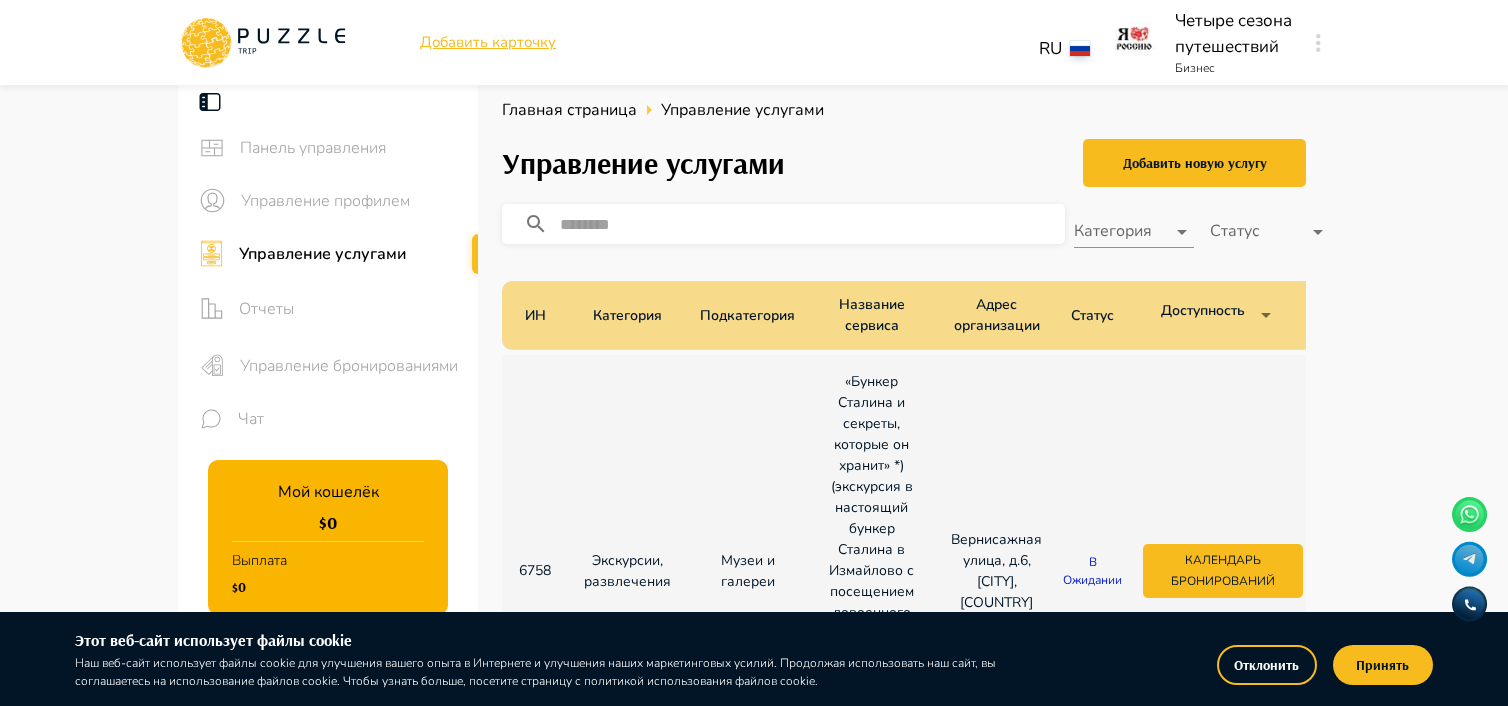 click on "Вернисажная улица, д.6, [CITY], [COUNTRY]" at bounding box center [754, 737] 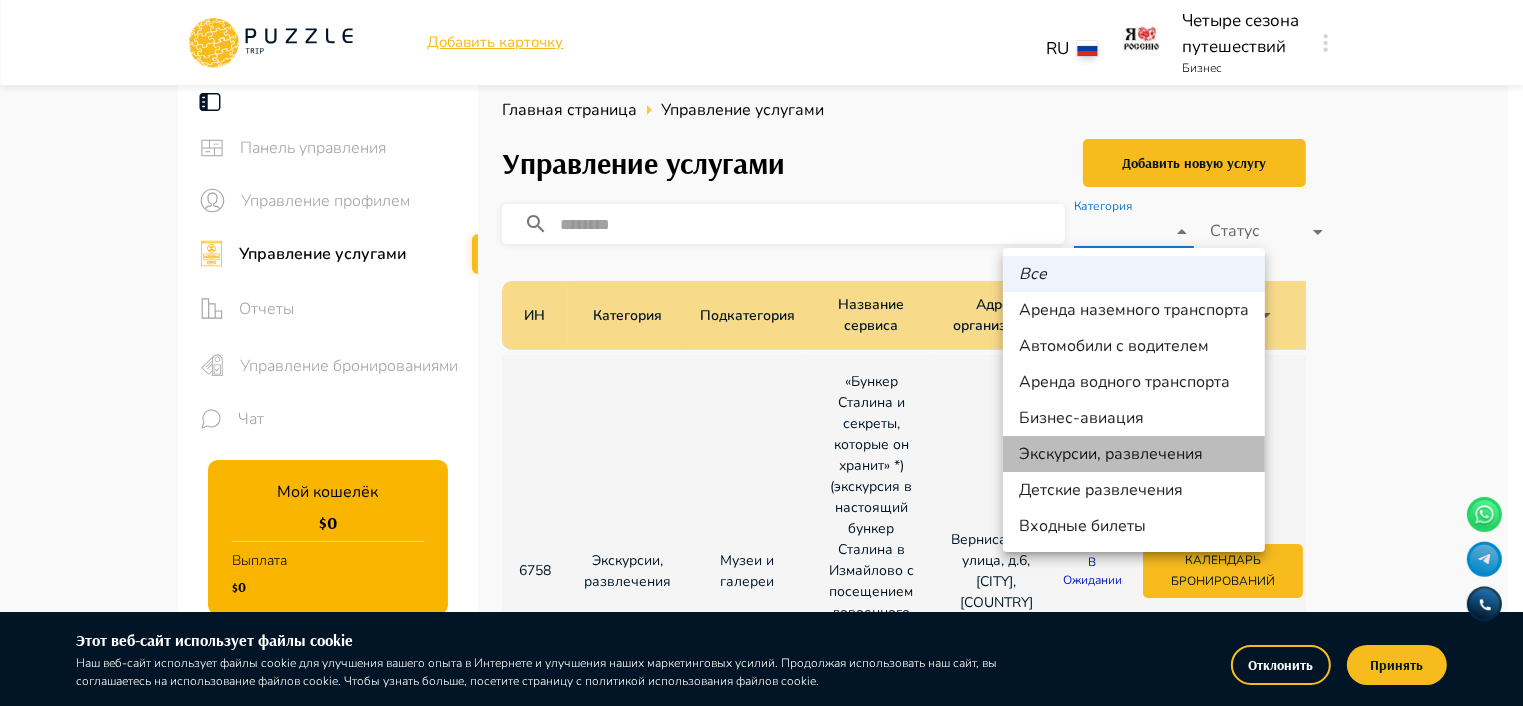 click on "Экскурсии, развлечения" at bounding box center [1134, 454] 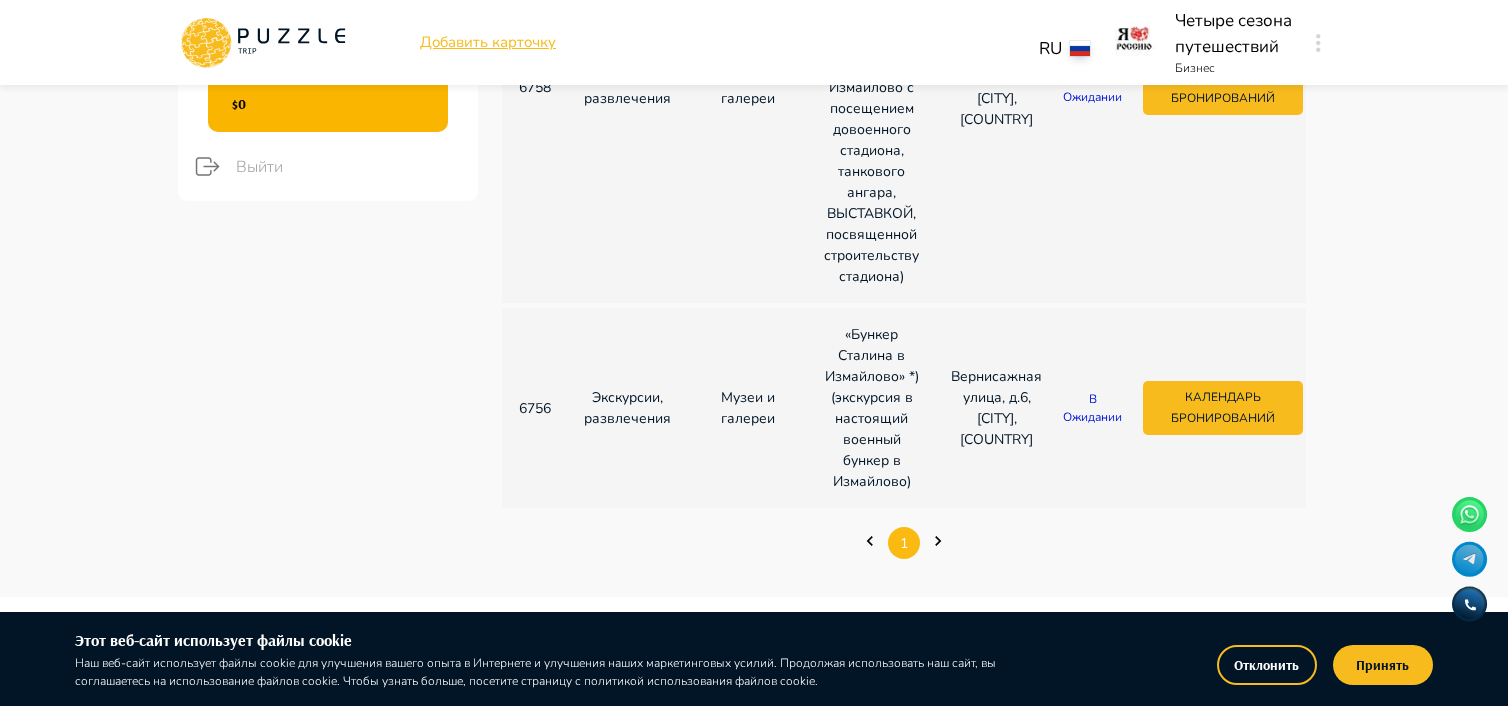 scroll, scrollTop: 0, scrollLeft: 0, axis: both 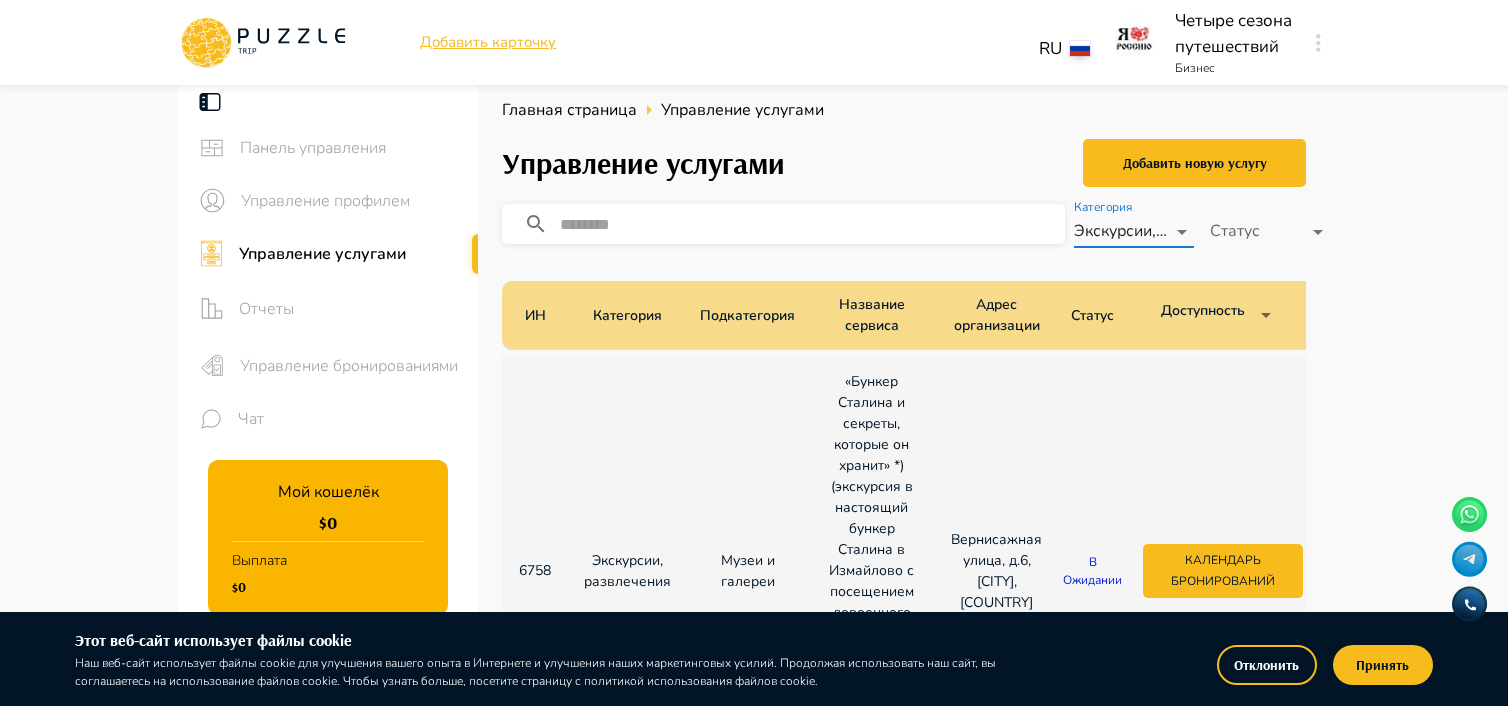 click on "Вернисажная улица, д.6, [CITY], [COUNTRY]" at bounding box center [754, 737] 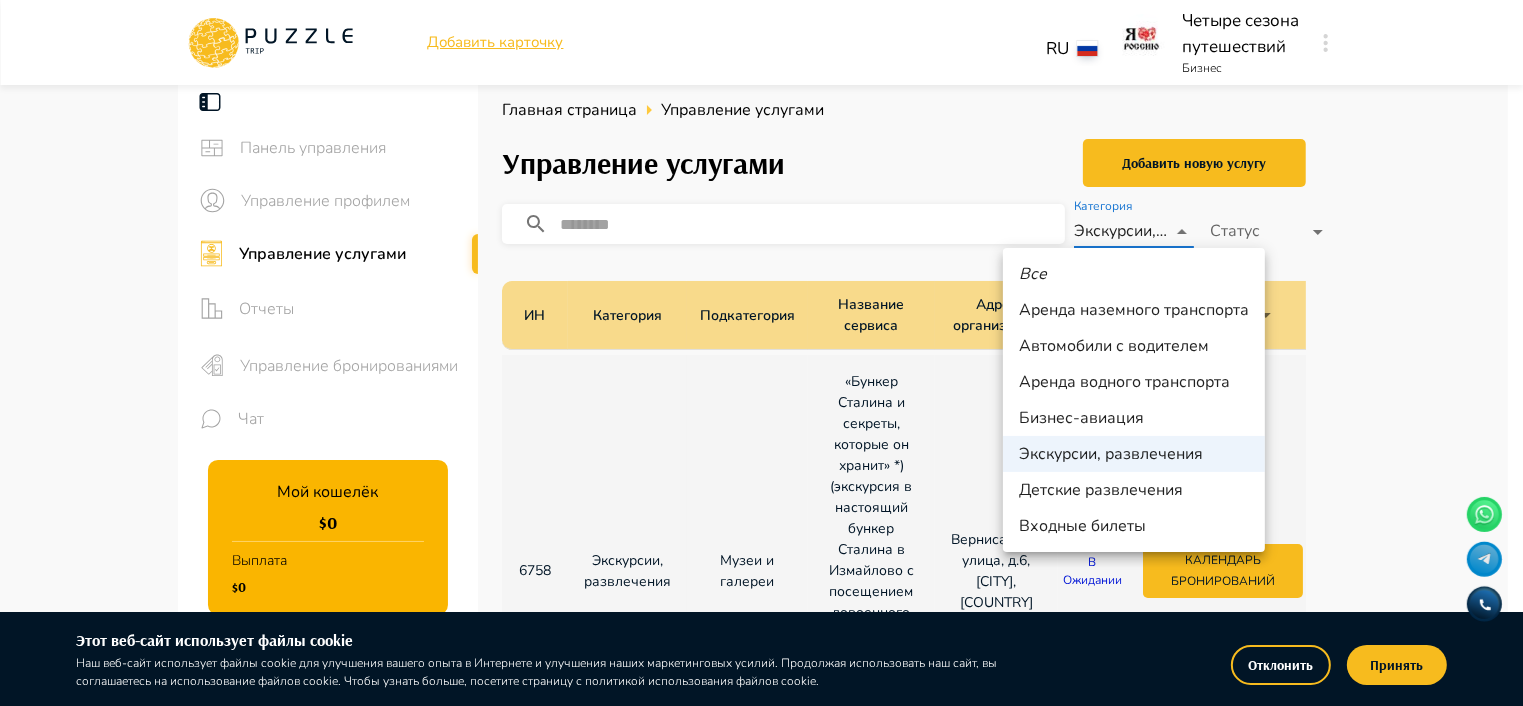 click at bounding box center (761, 353) 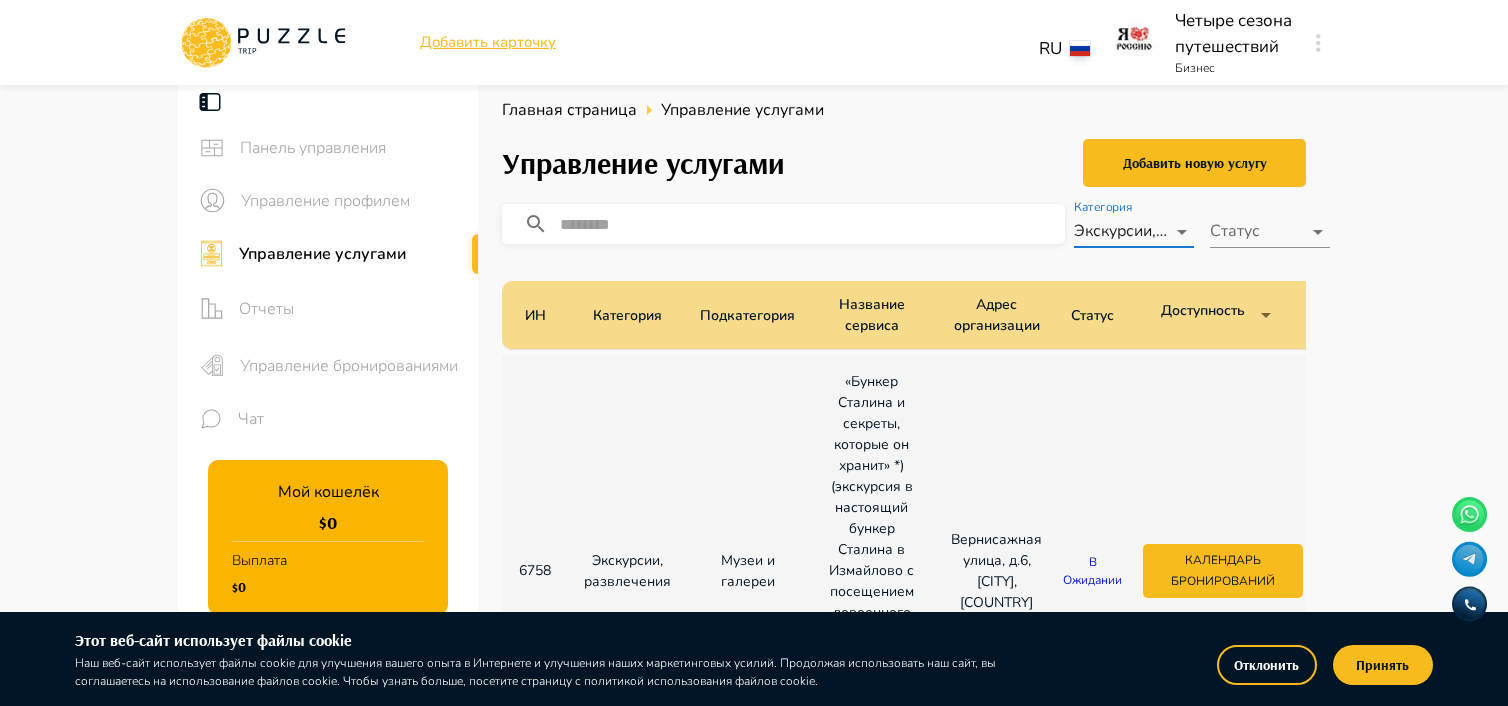 click on "Вернисажная улица, д.6, [CITY], [COUNTRY]" at bounding box center (754, 737) 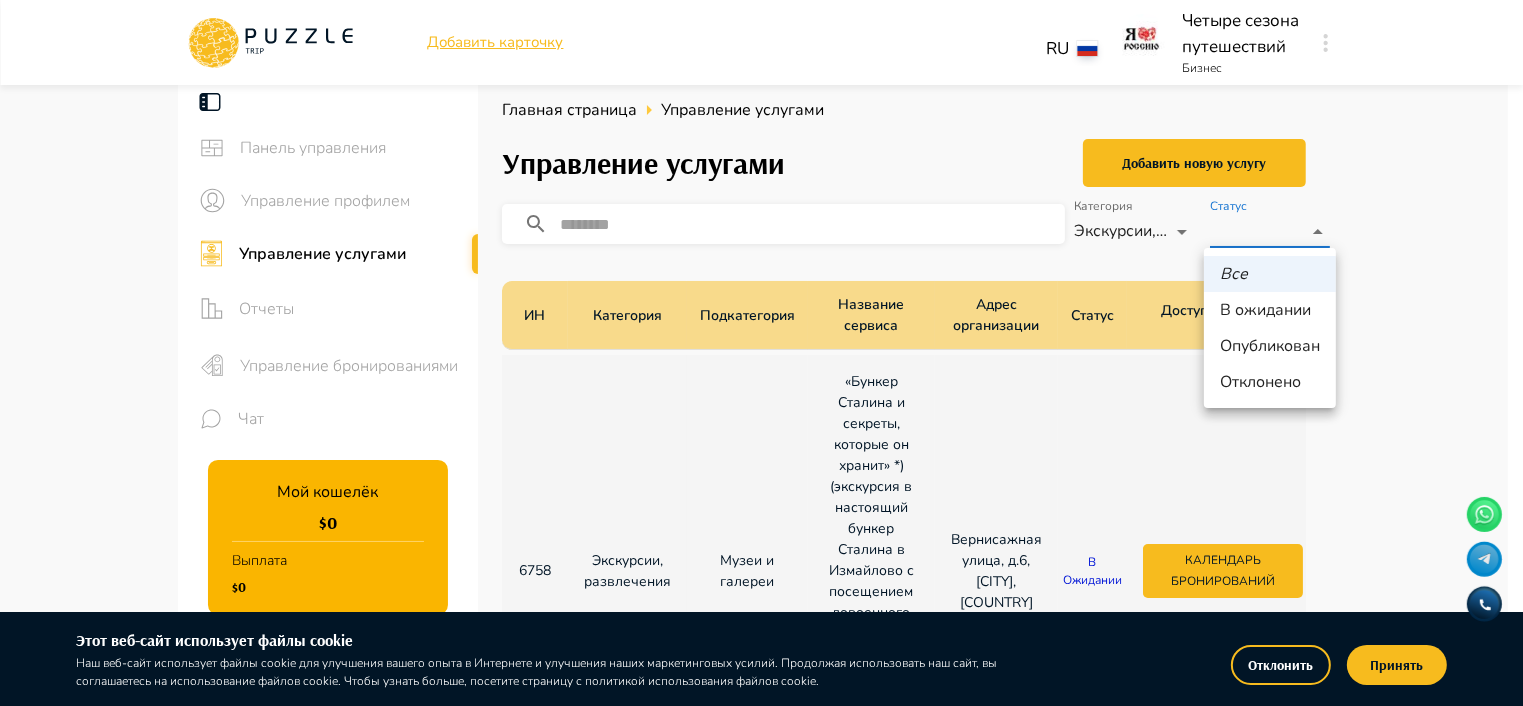 click at bounding box center [761, 353] 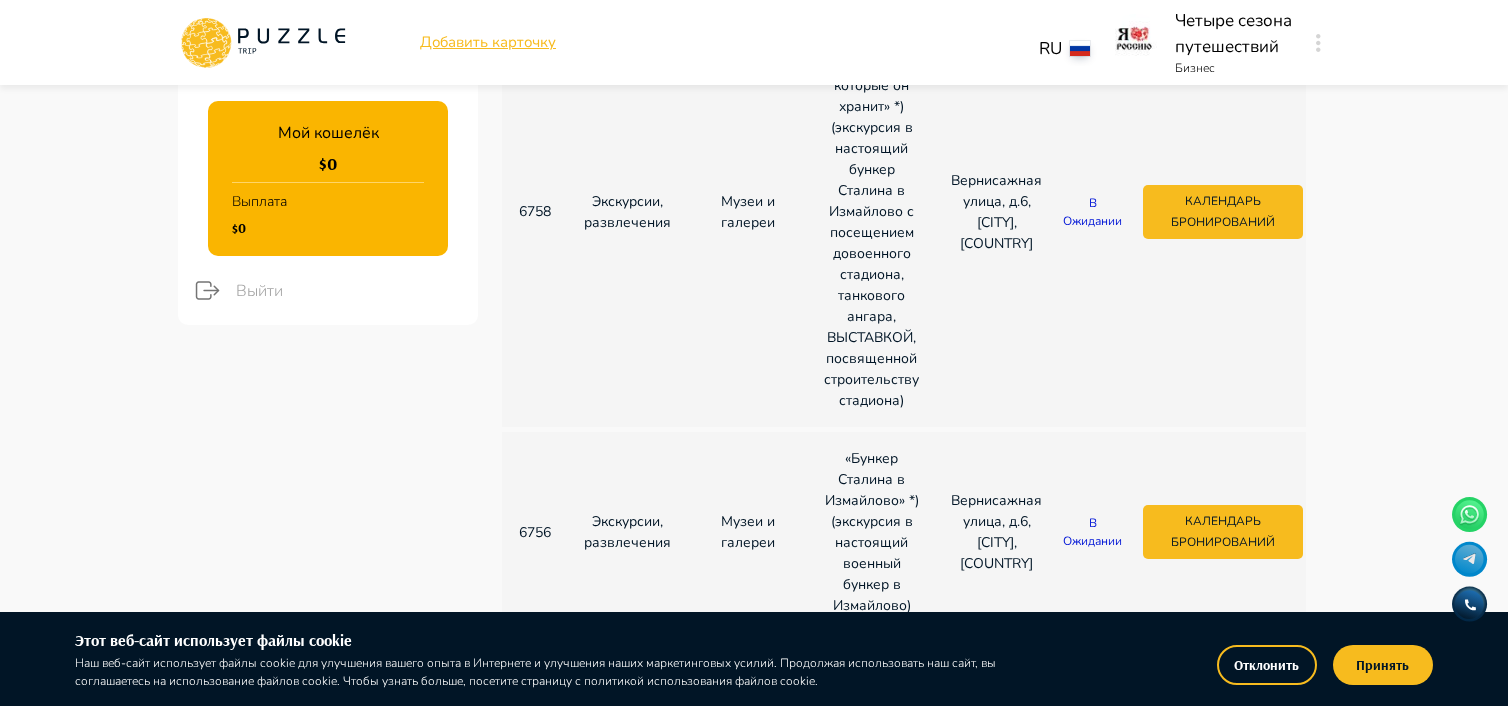 scroll, scrollTop: 0, scrollLeft: 0, axis: both 